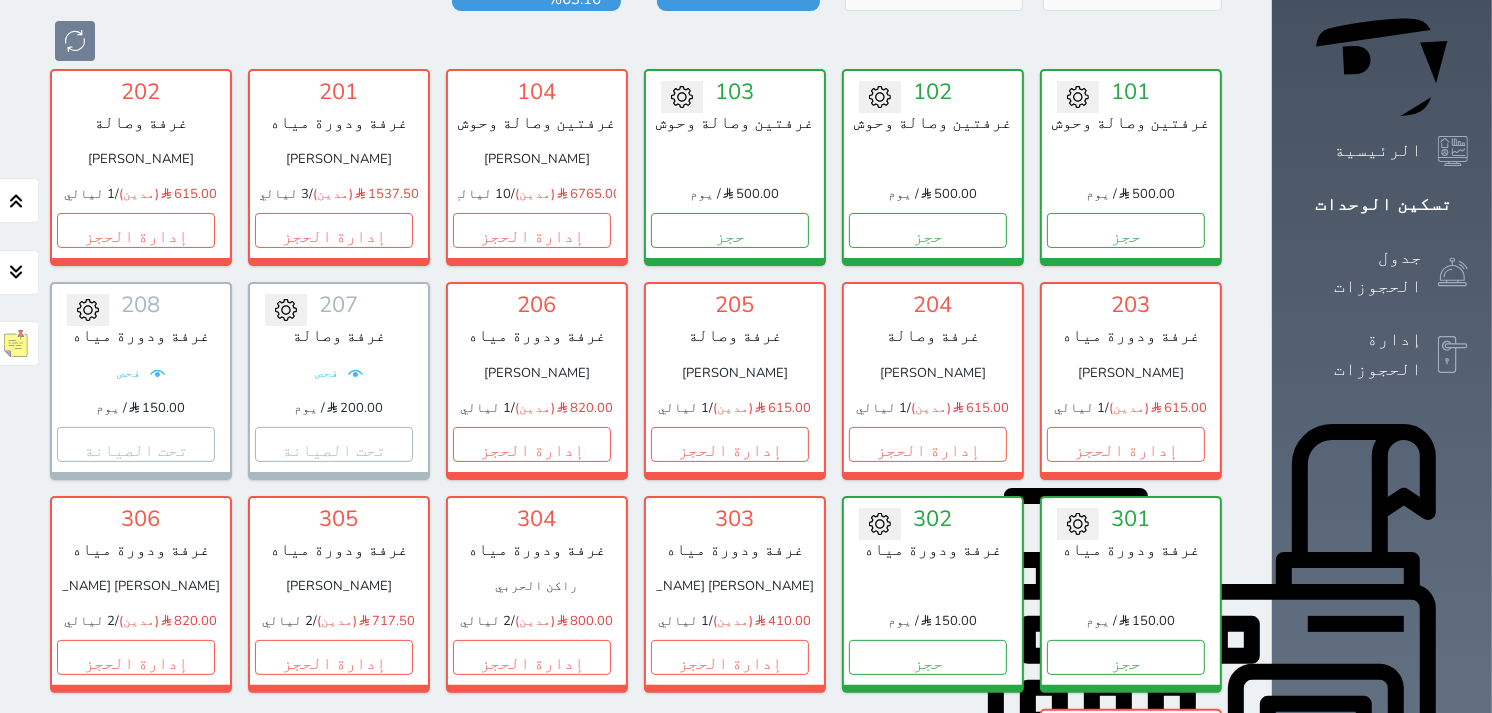 scroll, scrollTop: 300, scrollLeft: 0, axis: vertical 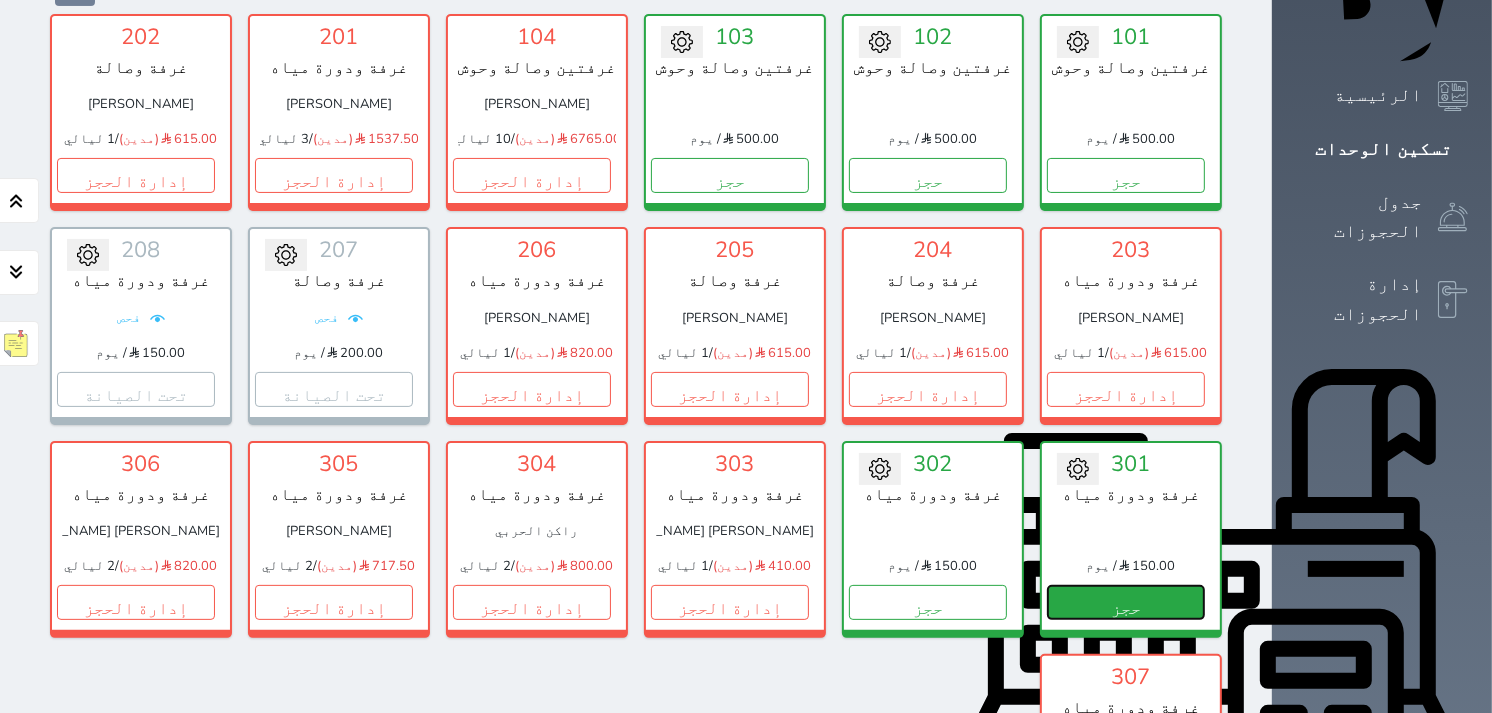 click on "حجز" at bounding box center (1126, 602) 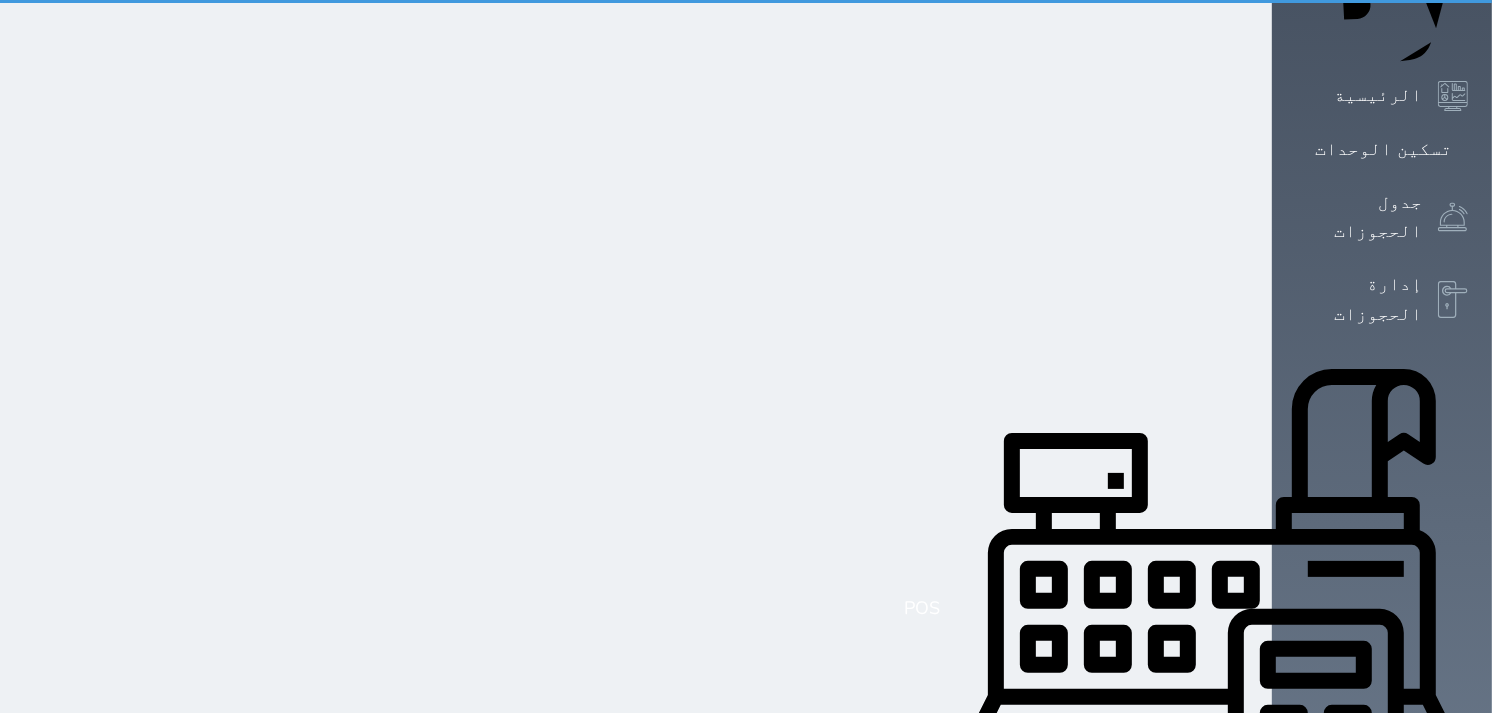 scroll, scrollTop: 31, scrollLeft: 0, axis: vertical 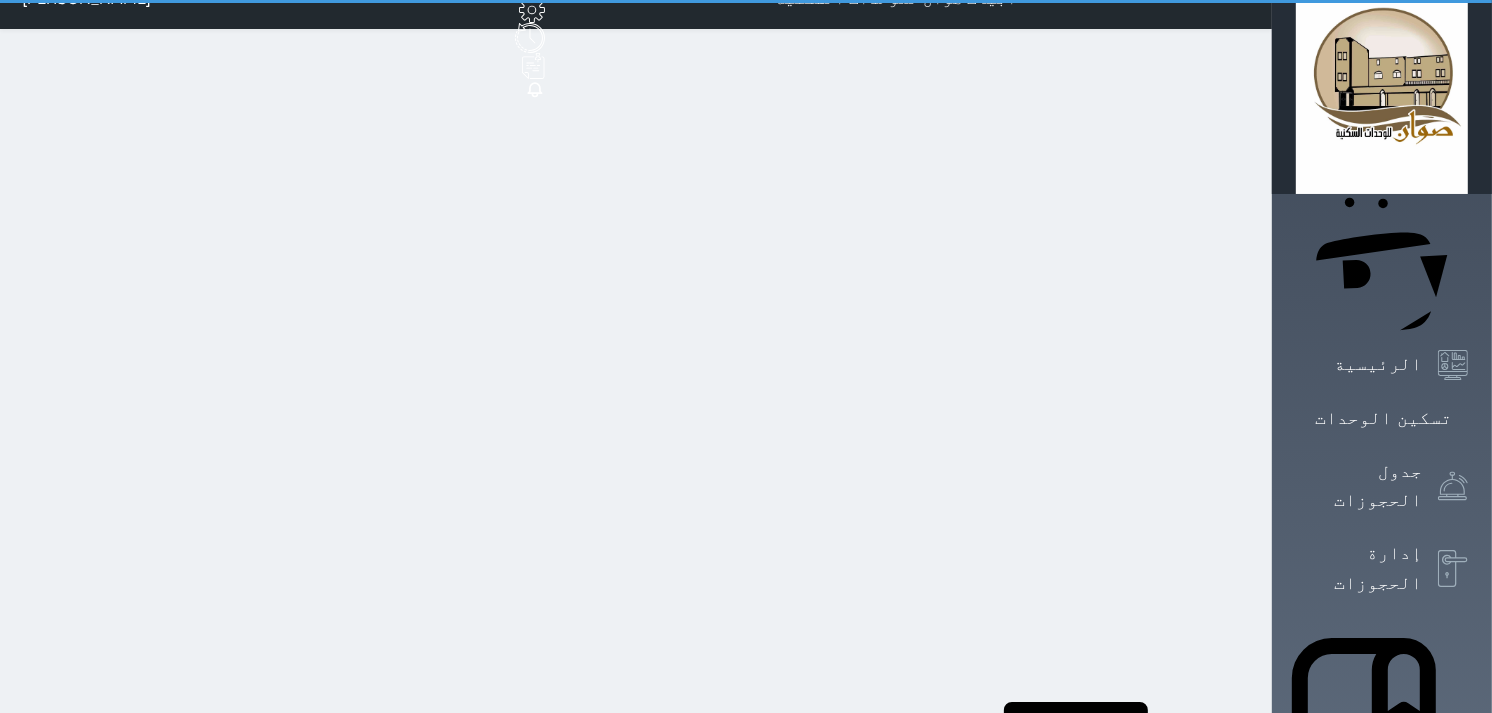 select on "1" 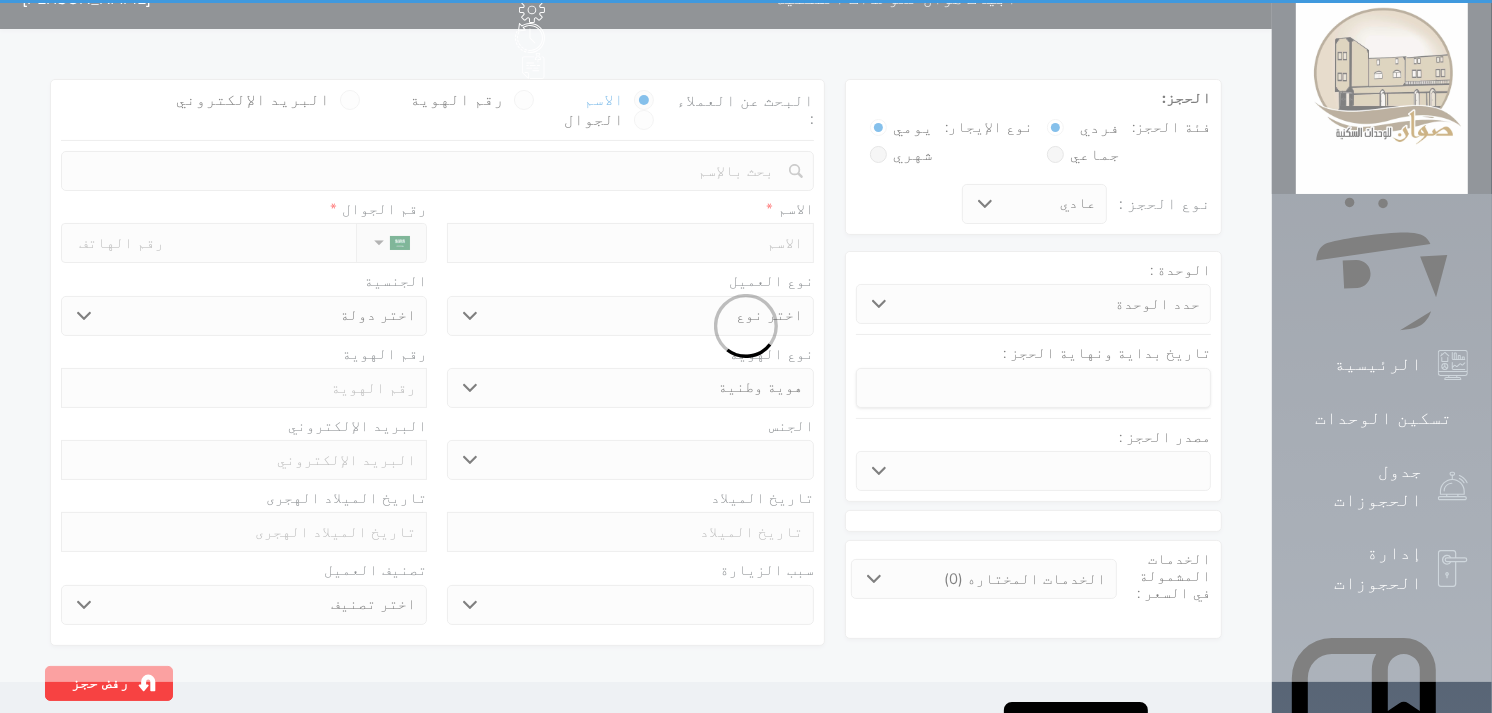 scroll, scrollTop: 0, scrollLeft: 0, axis: both 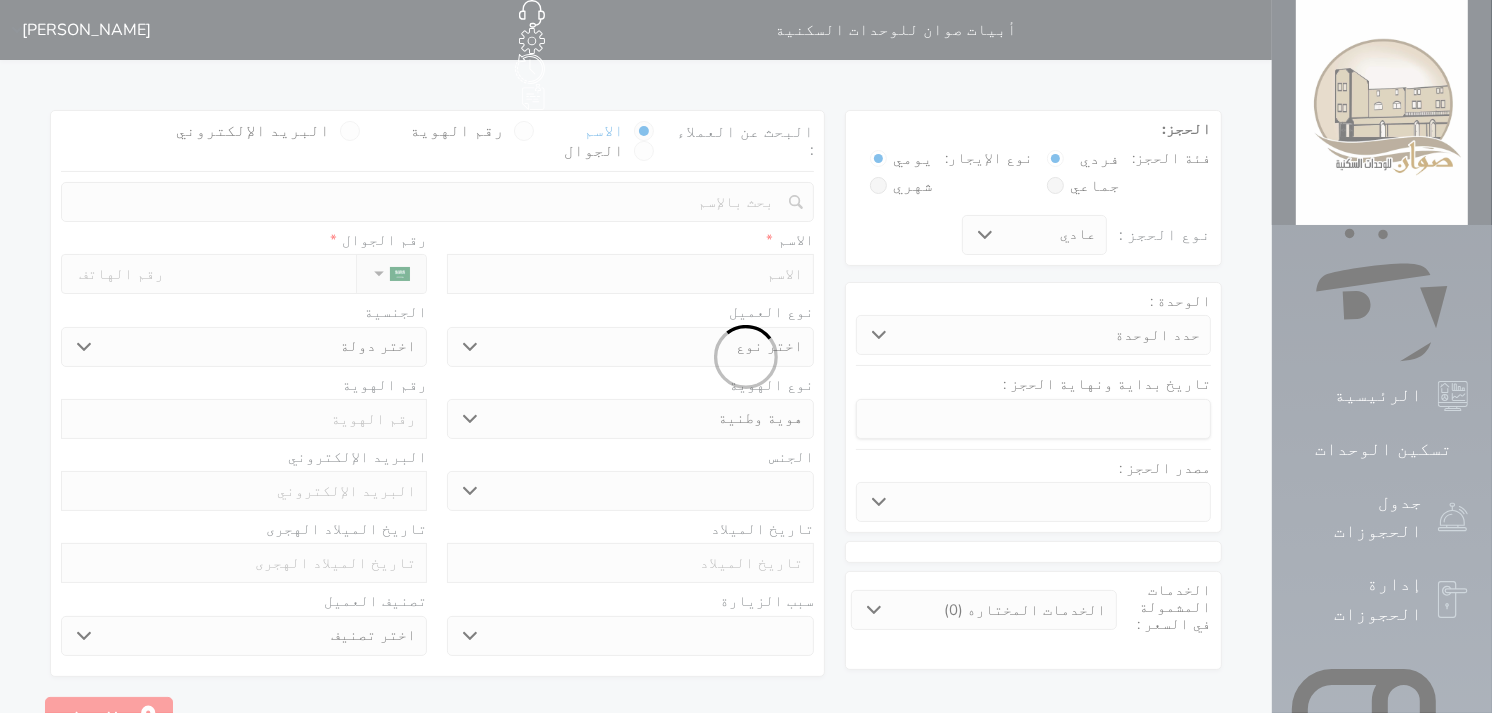 select 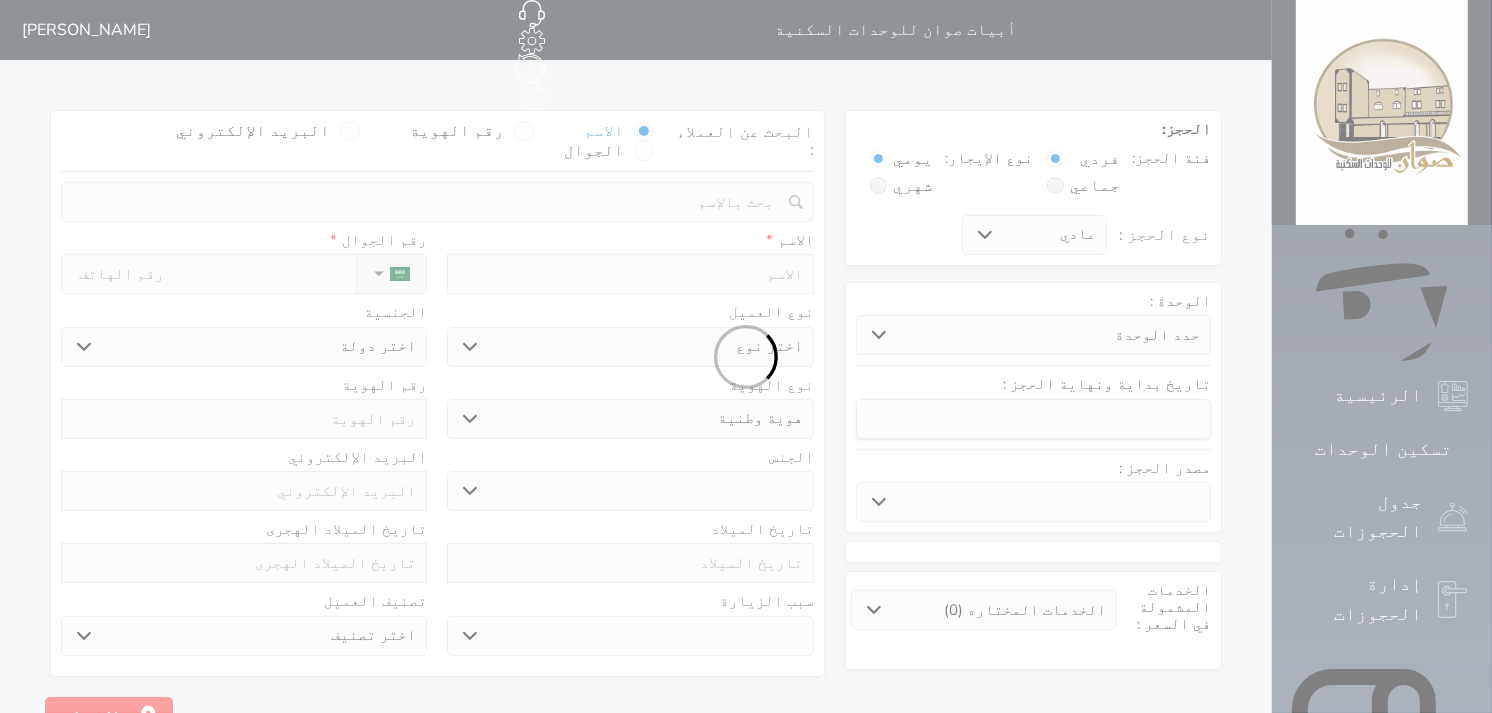 select 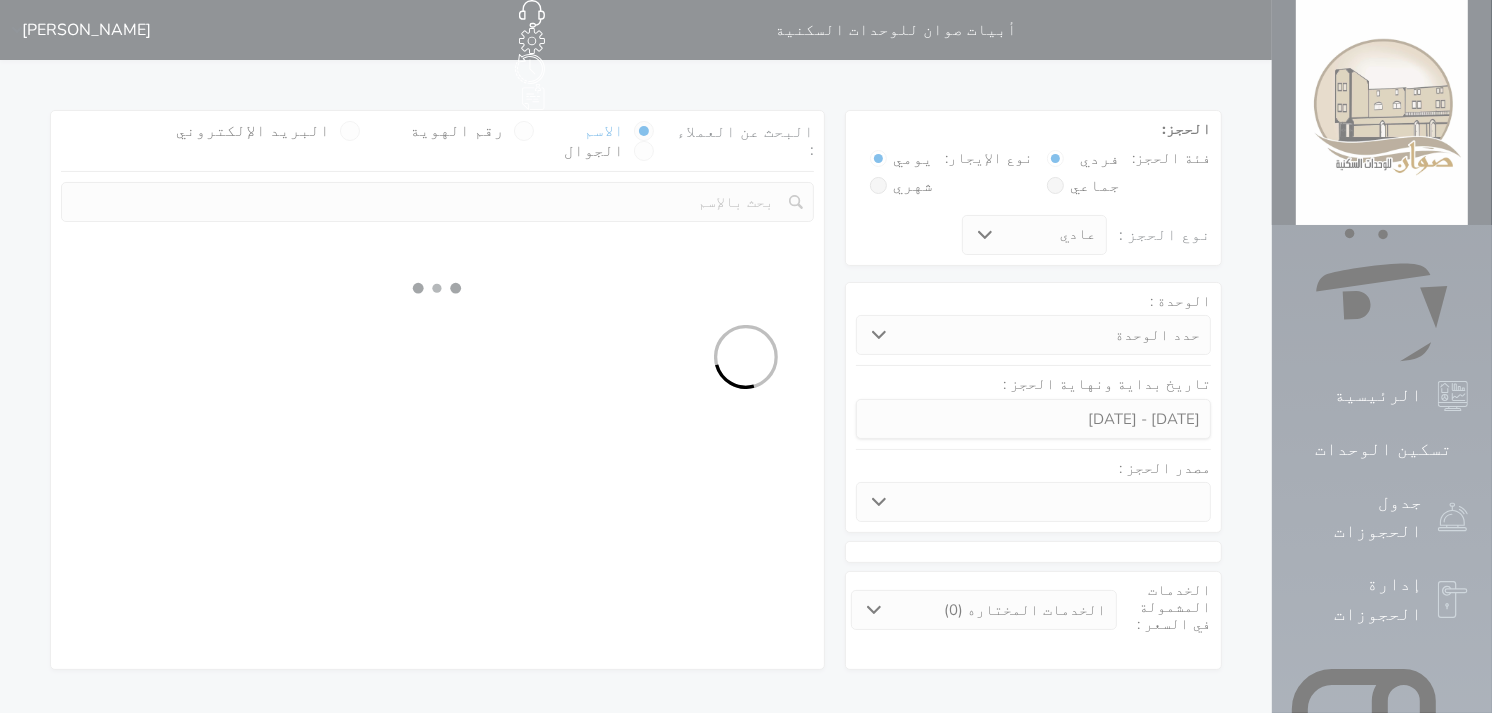 select 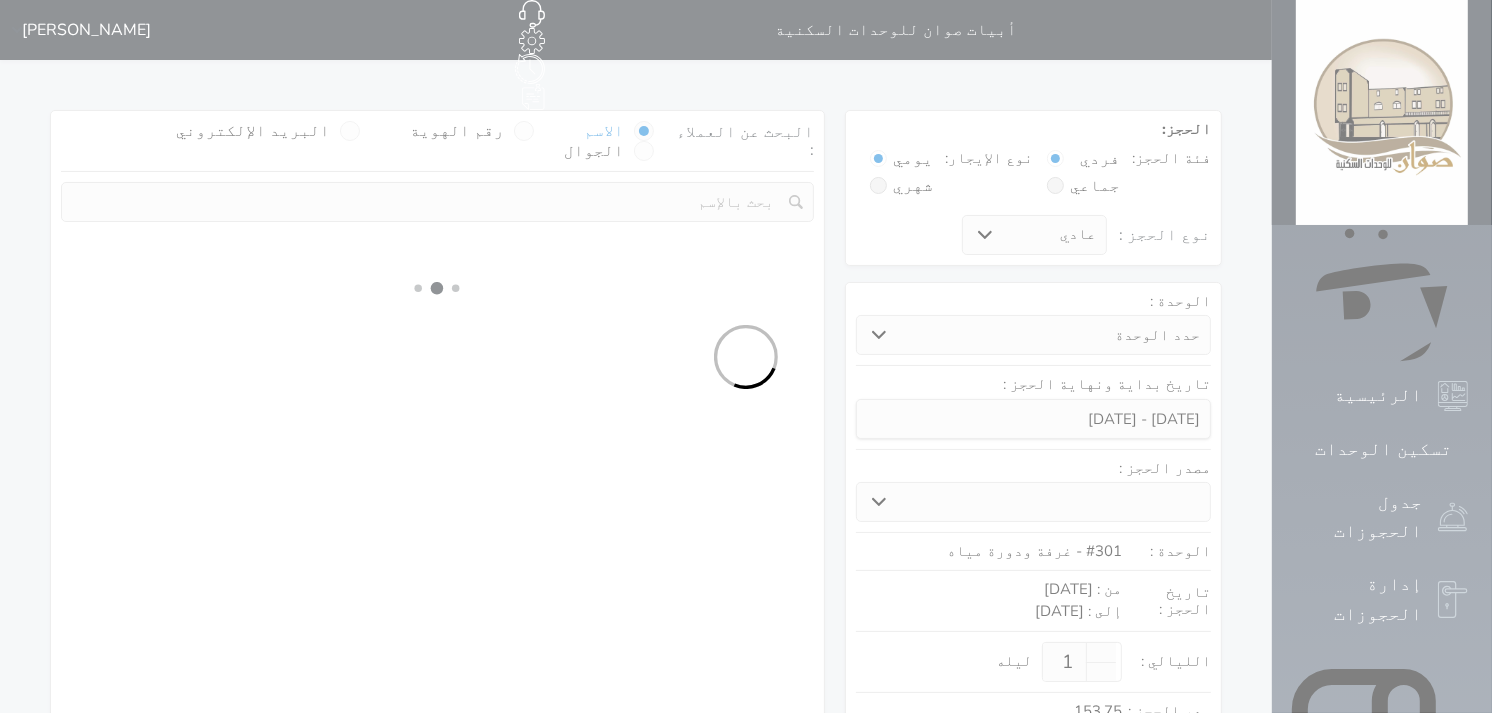 select on "113" 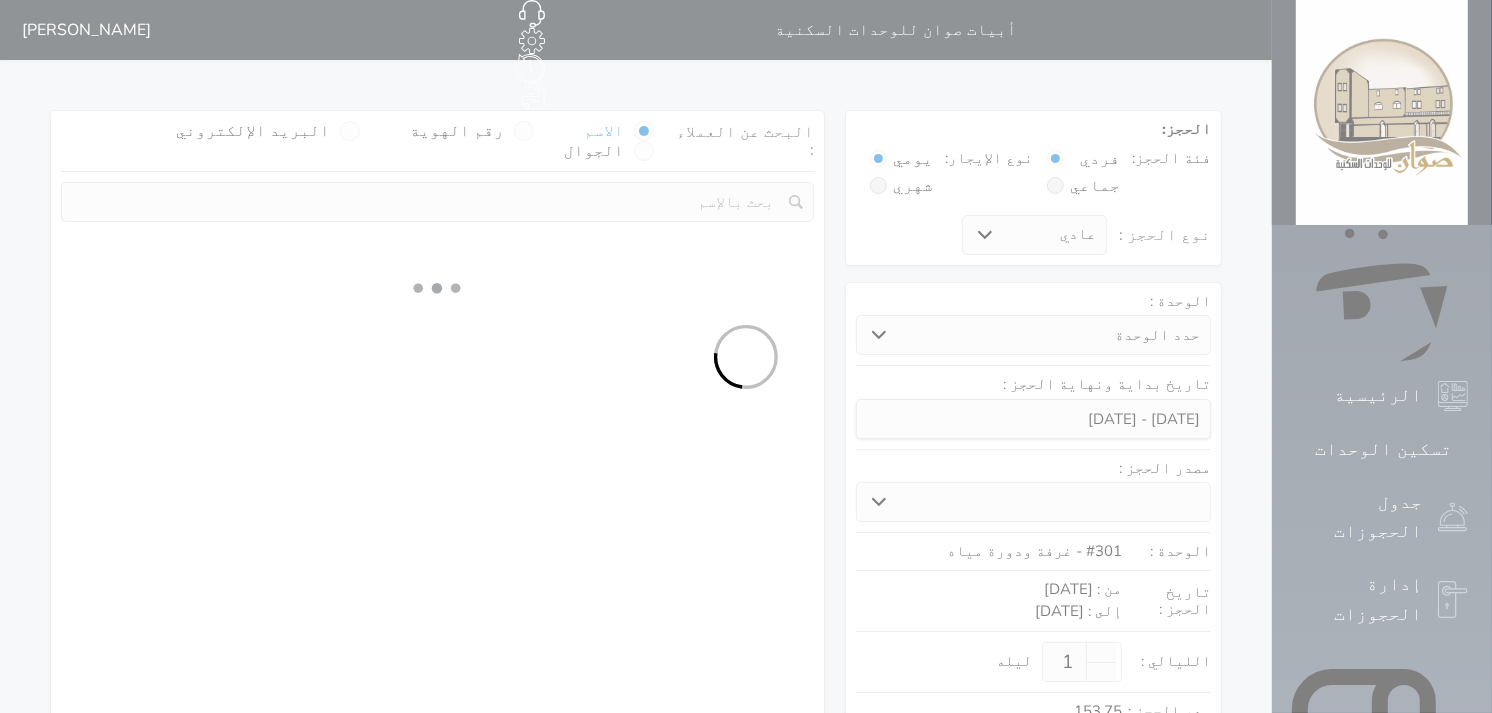 select on "1" 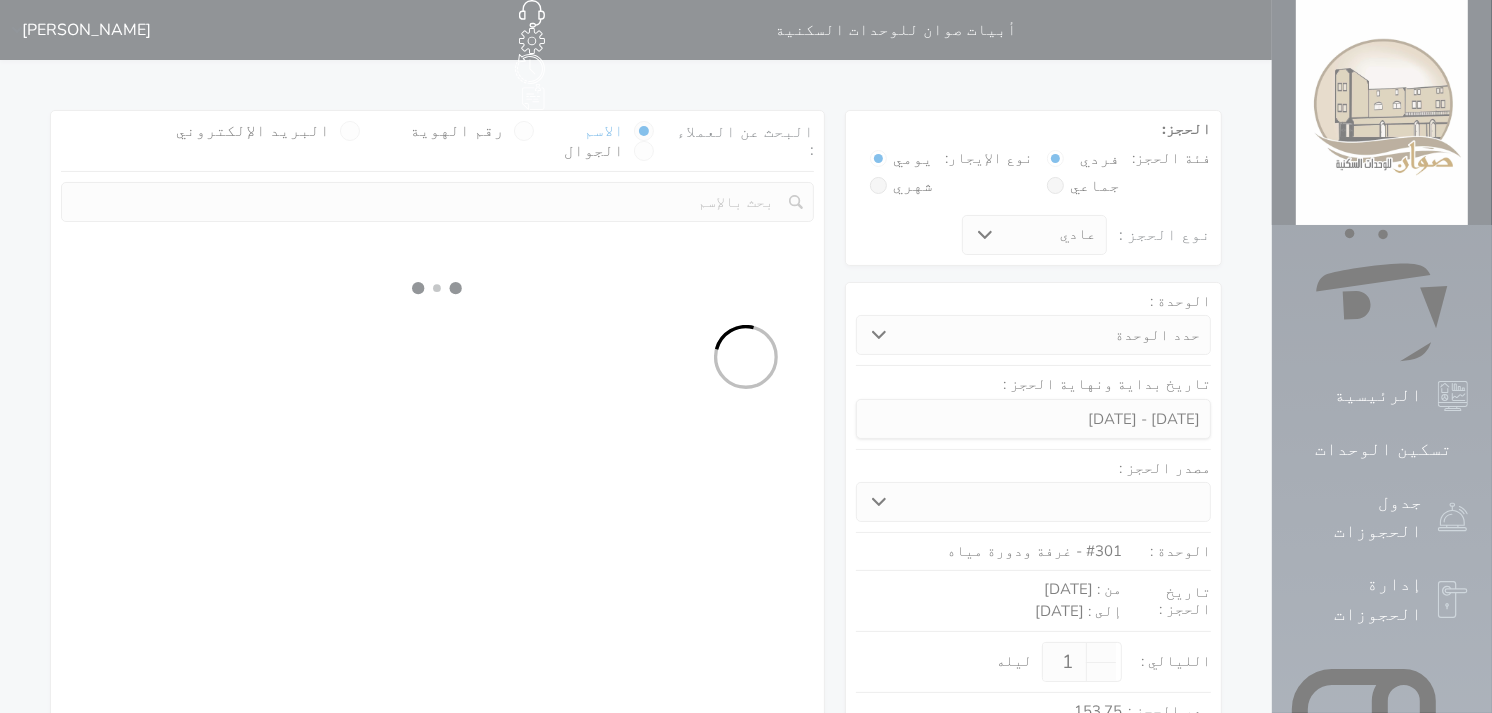 select 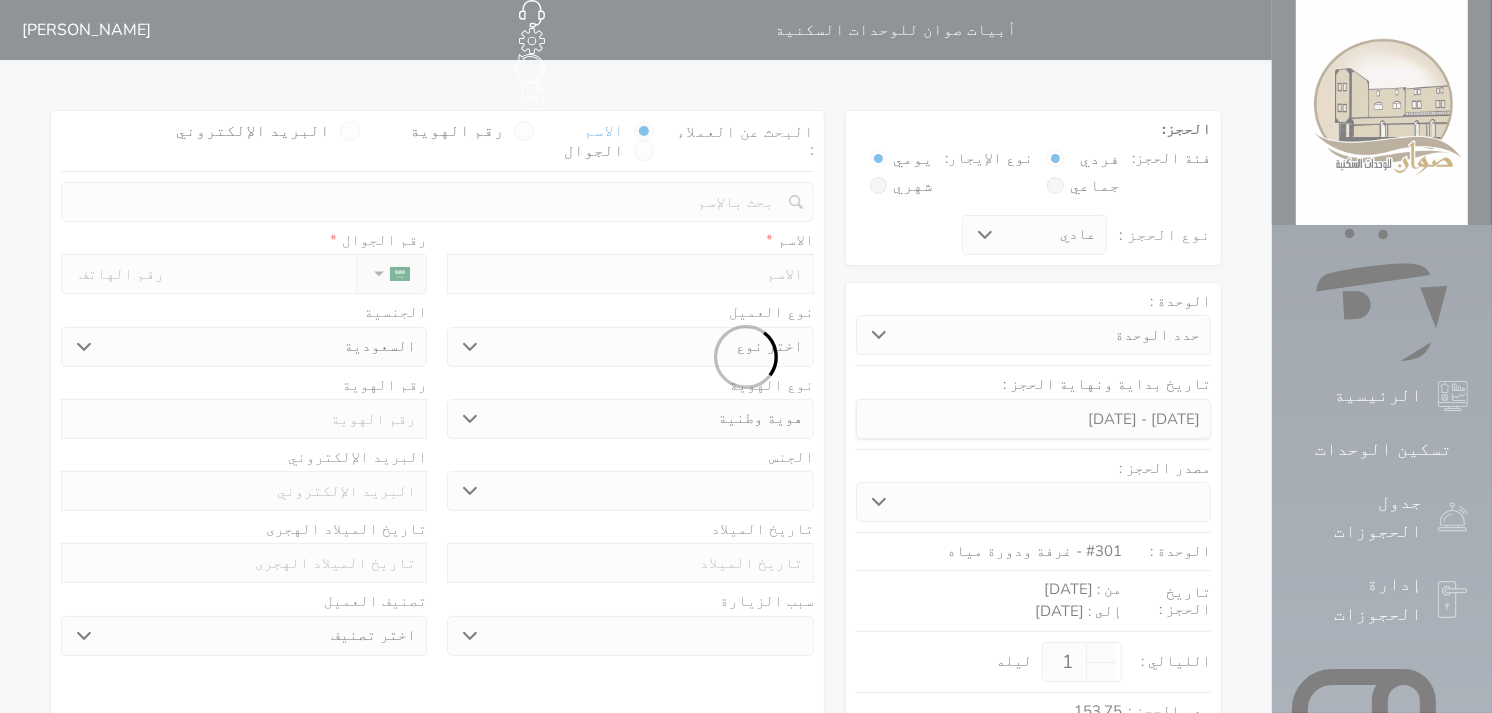 select 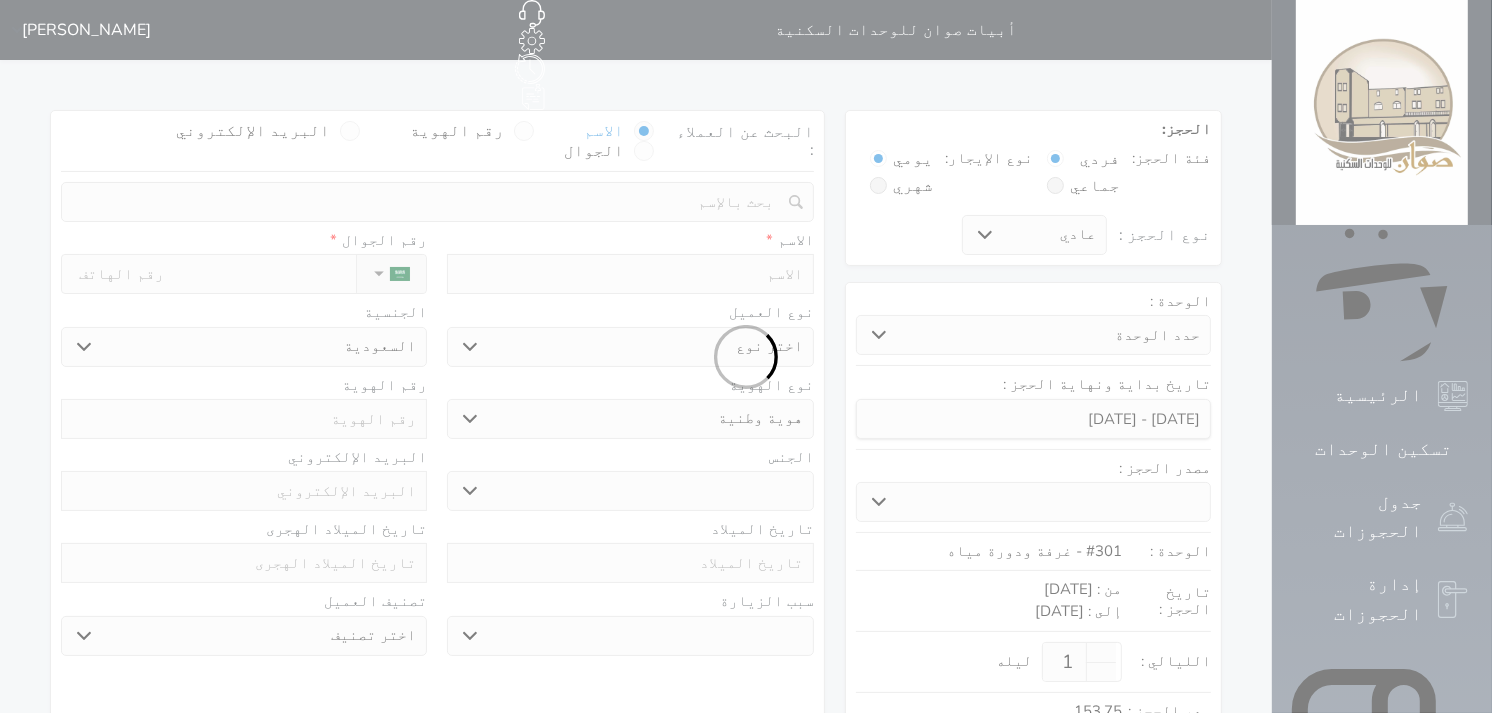 select 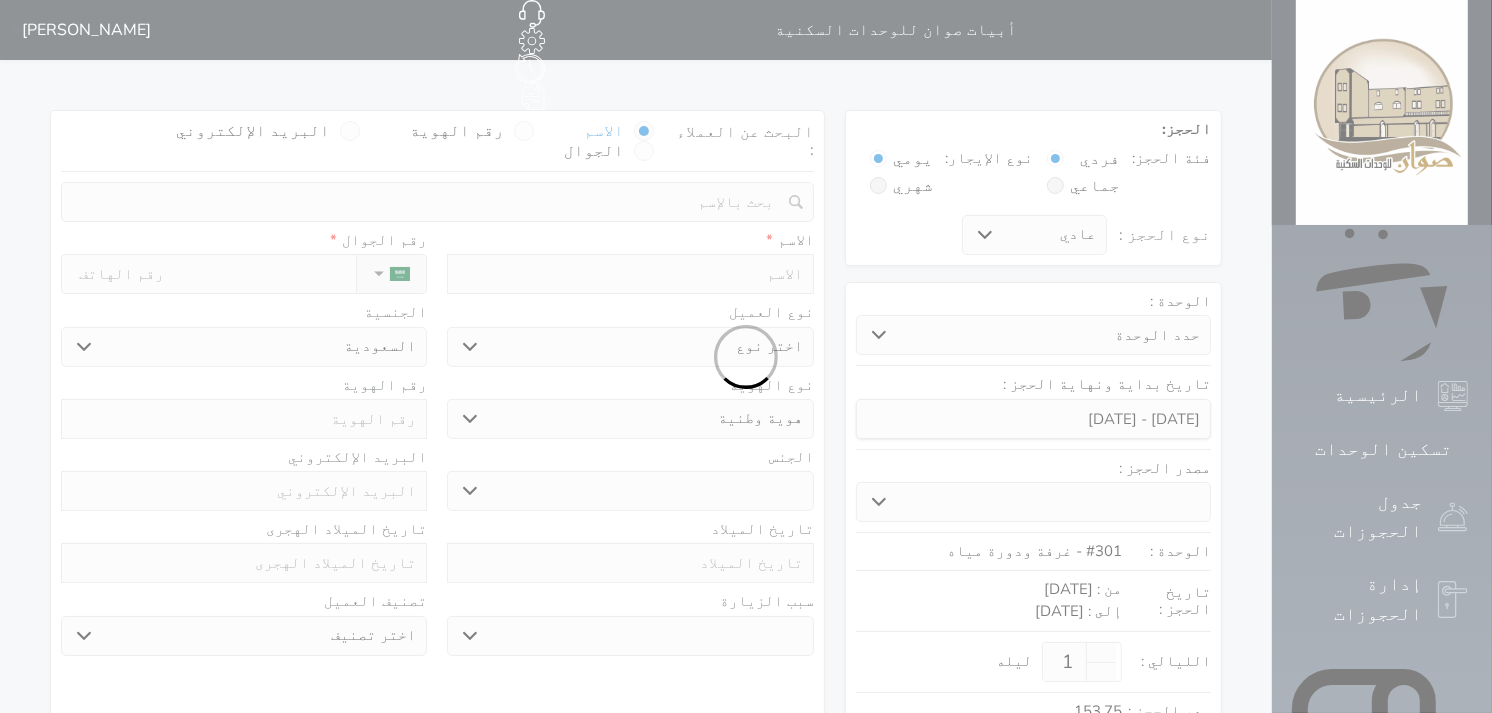 select 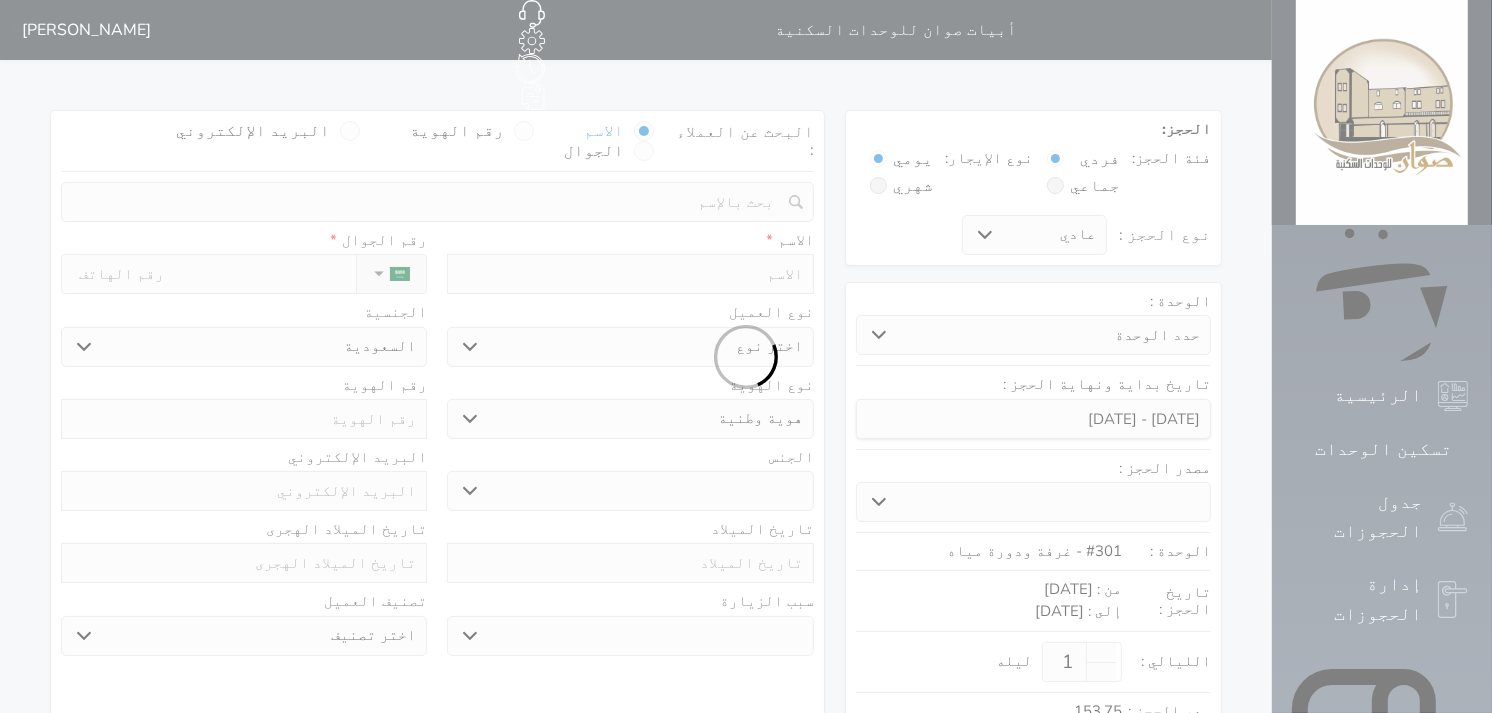 select 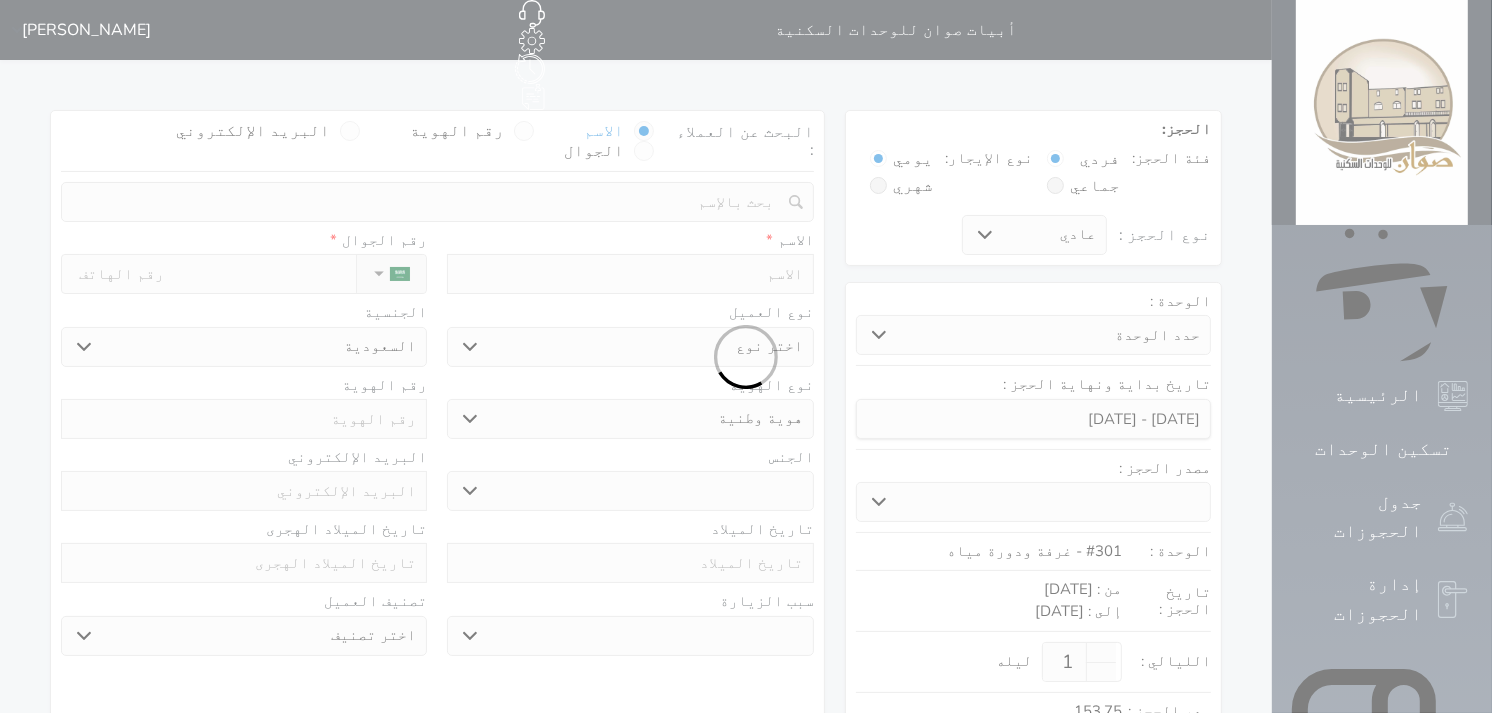 select 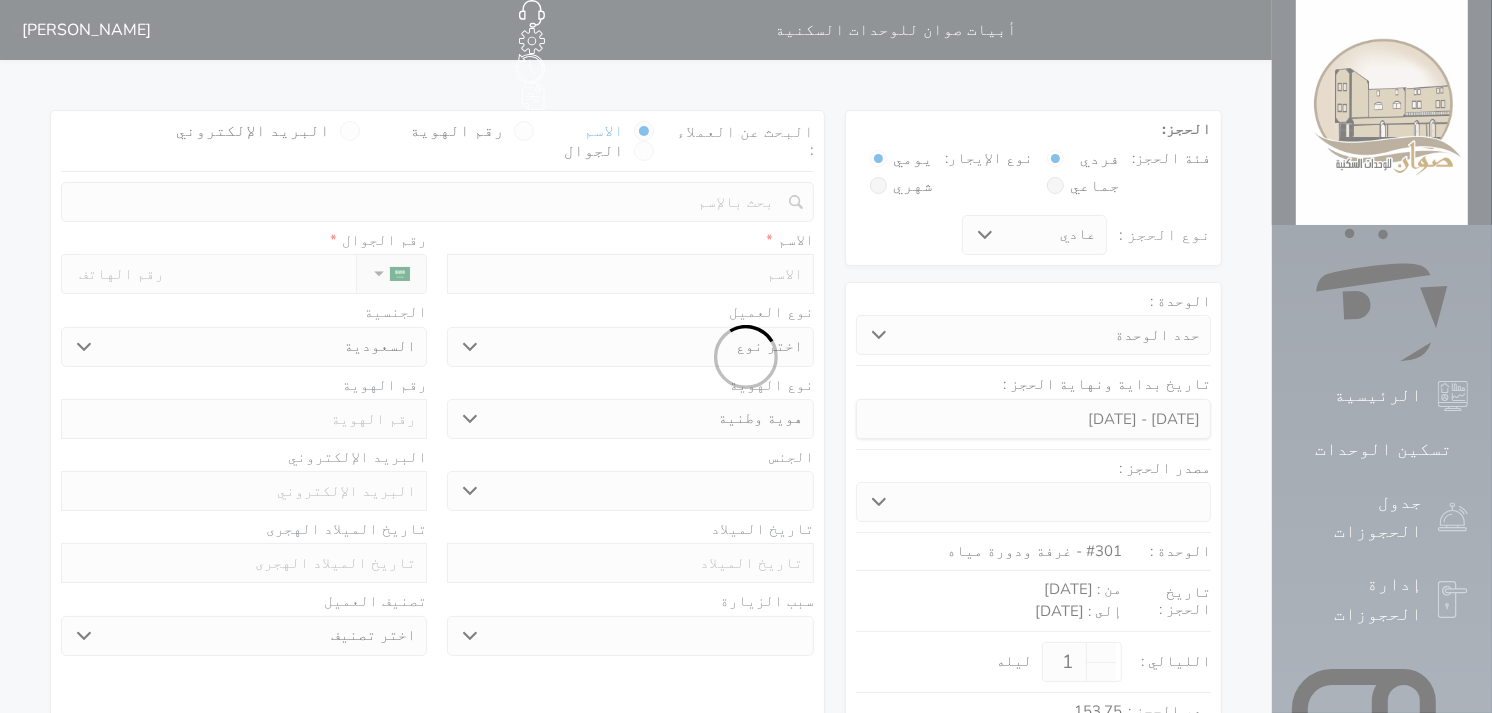 select 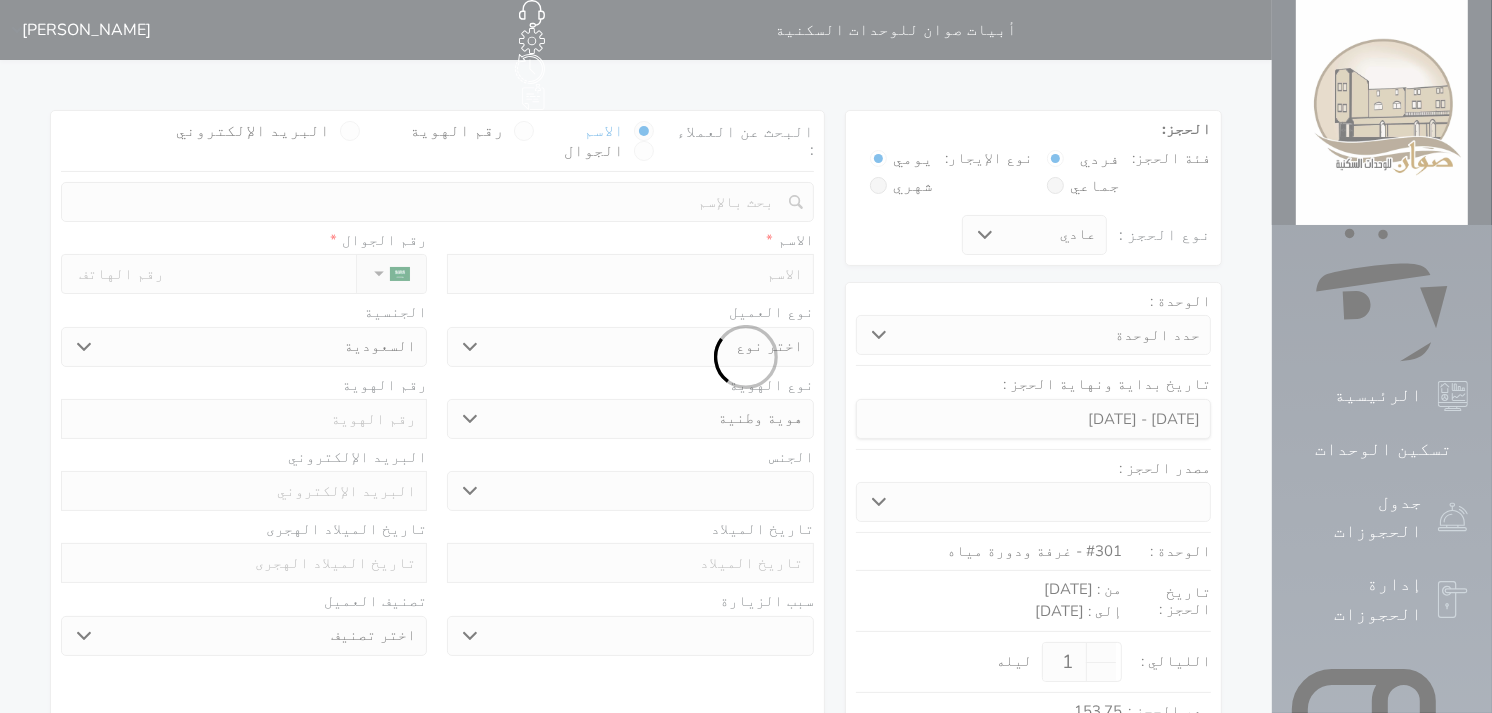 select 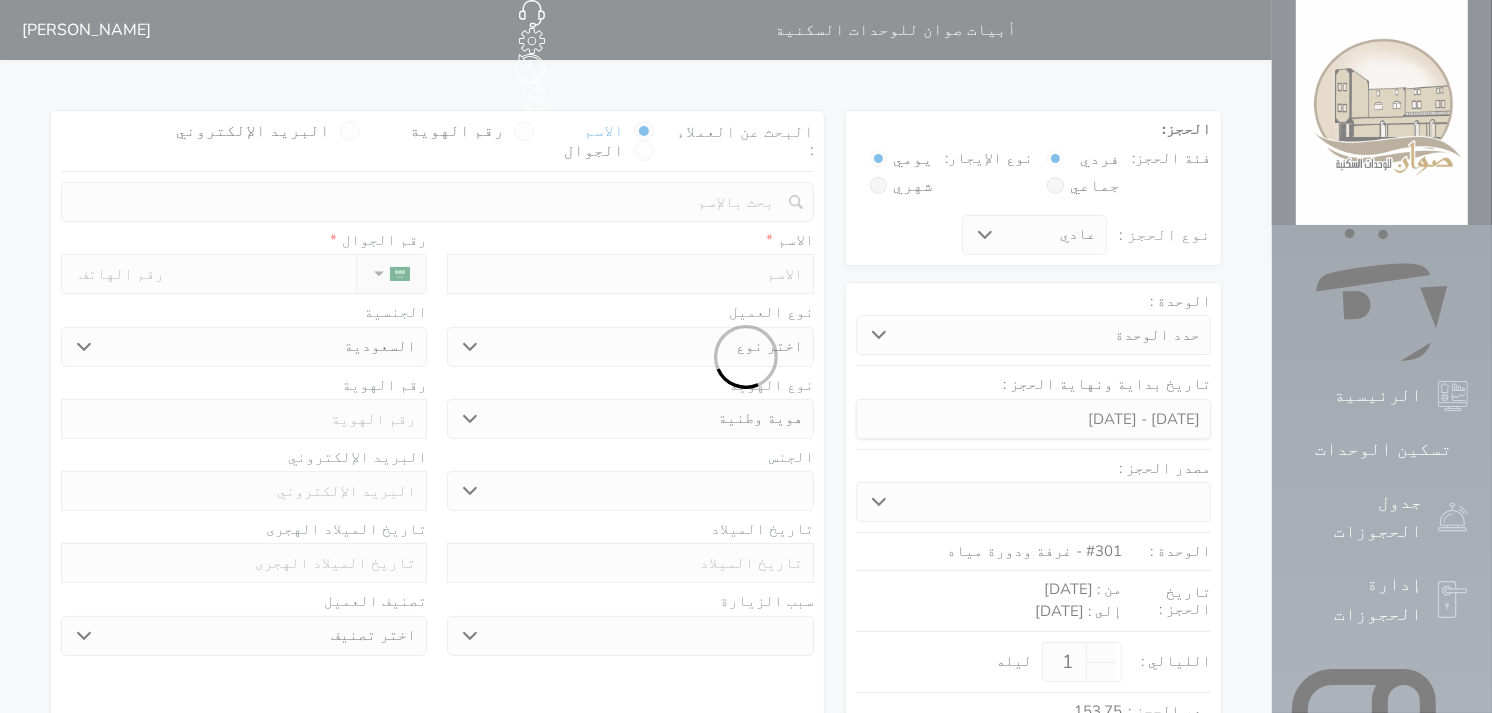 select 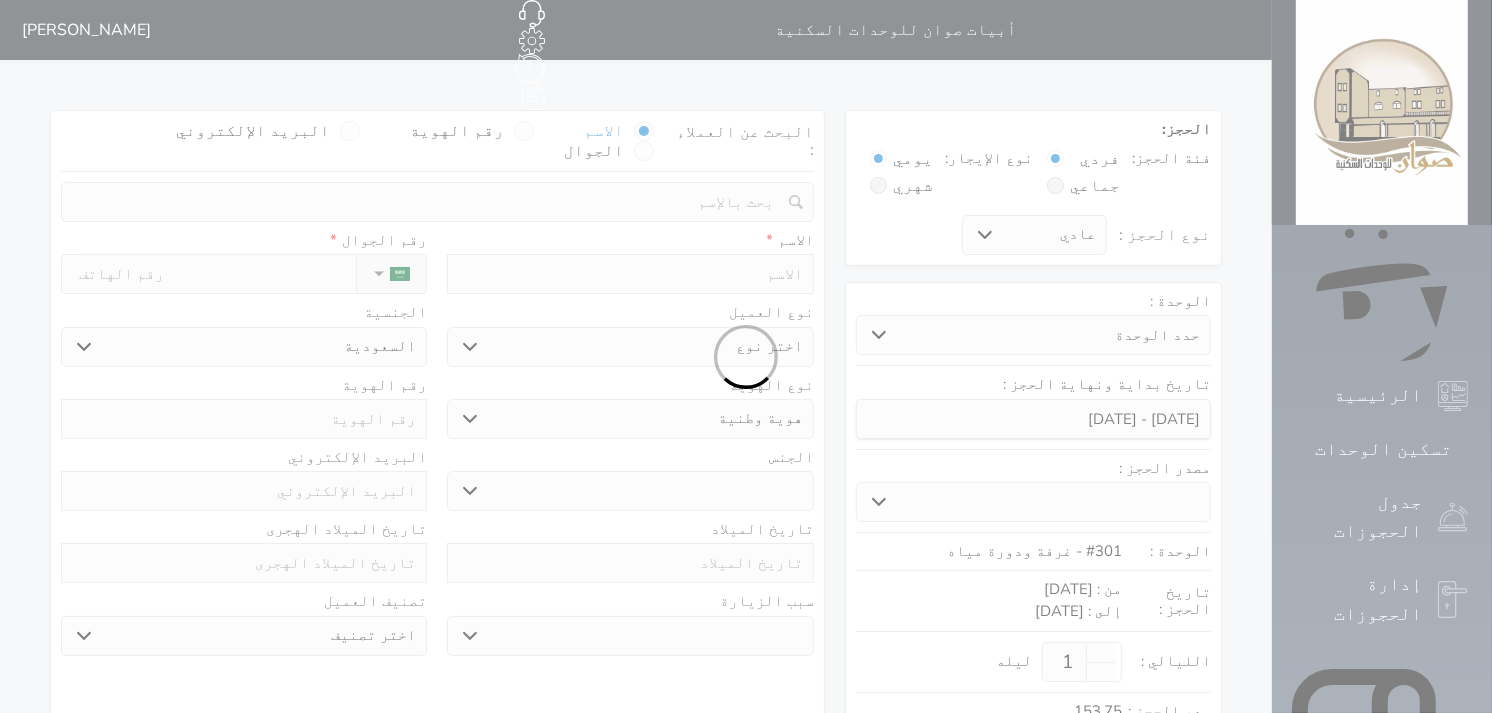 select on "1" 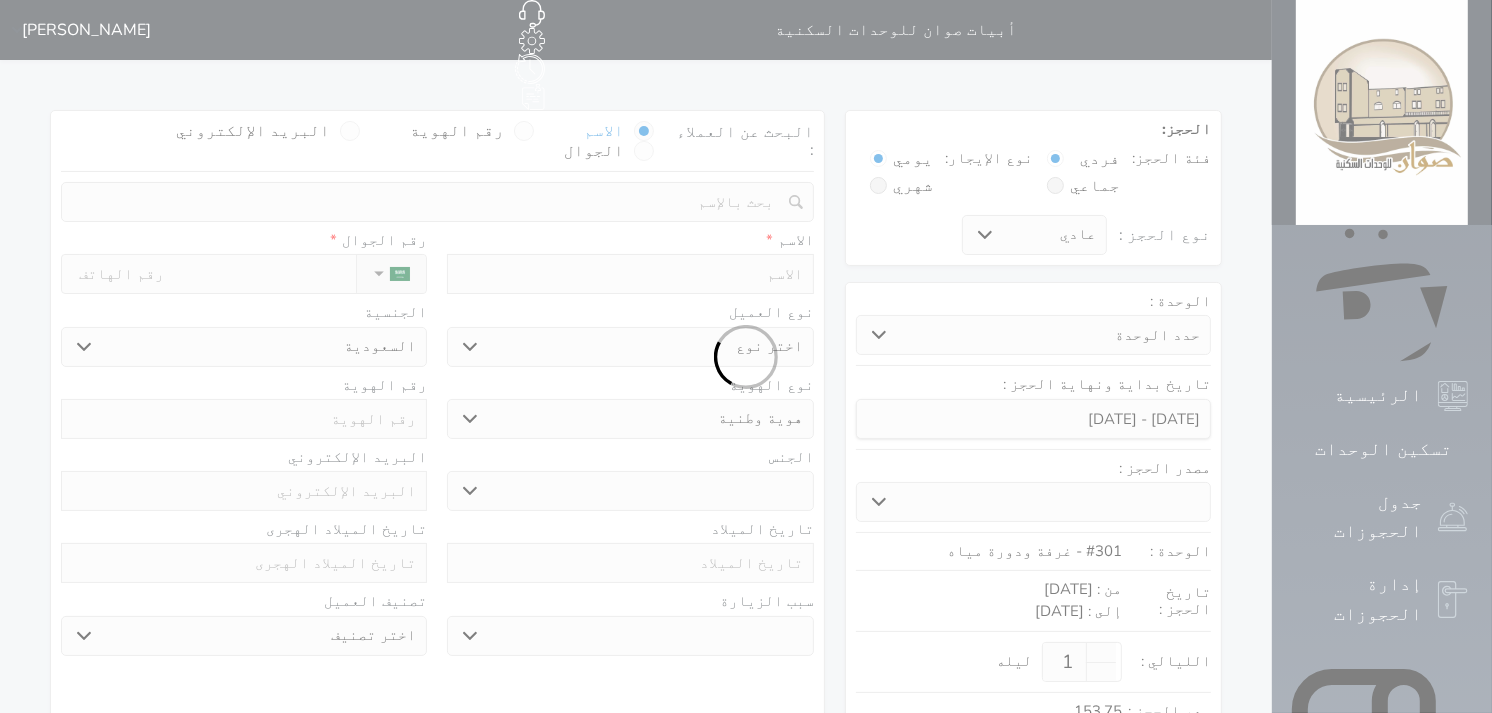 select on "7" 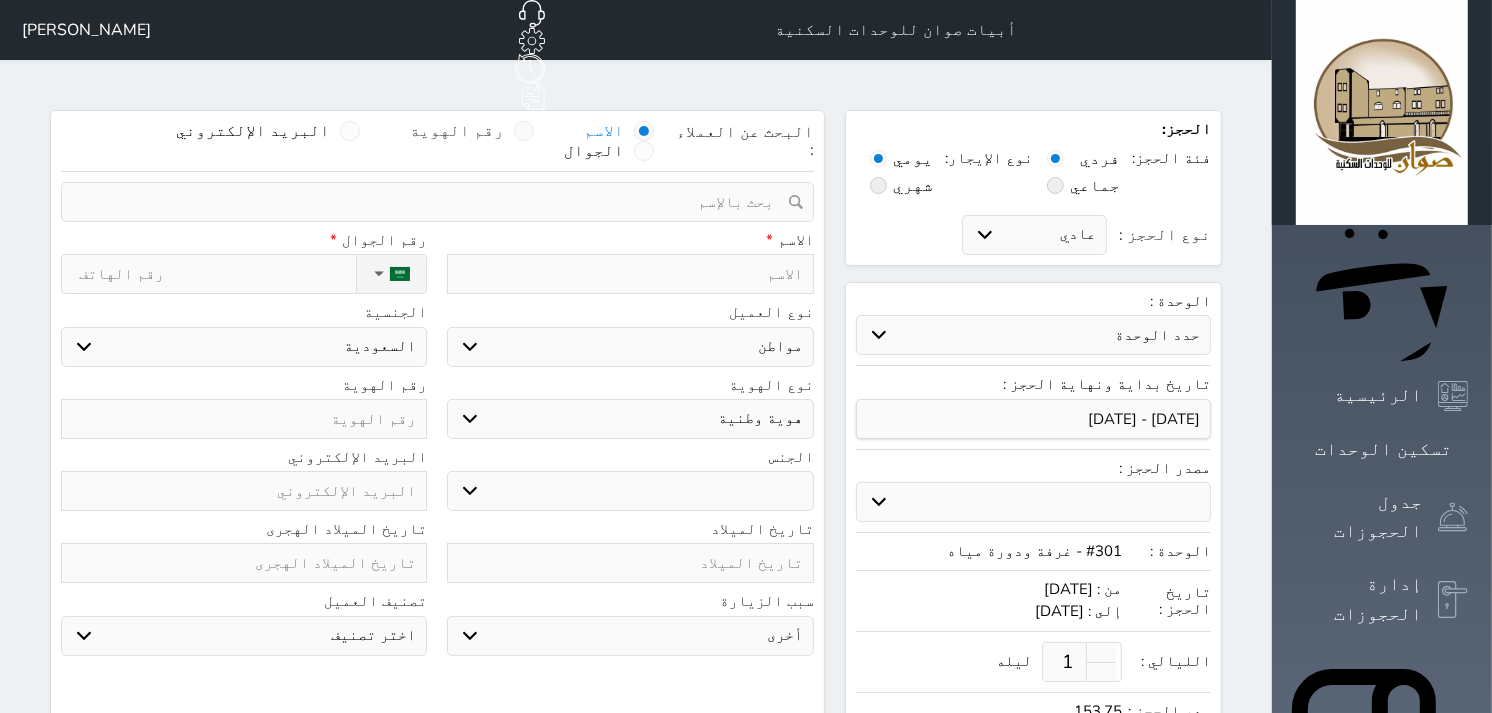 click at bounding box center [524, 131] 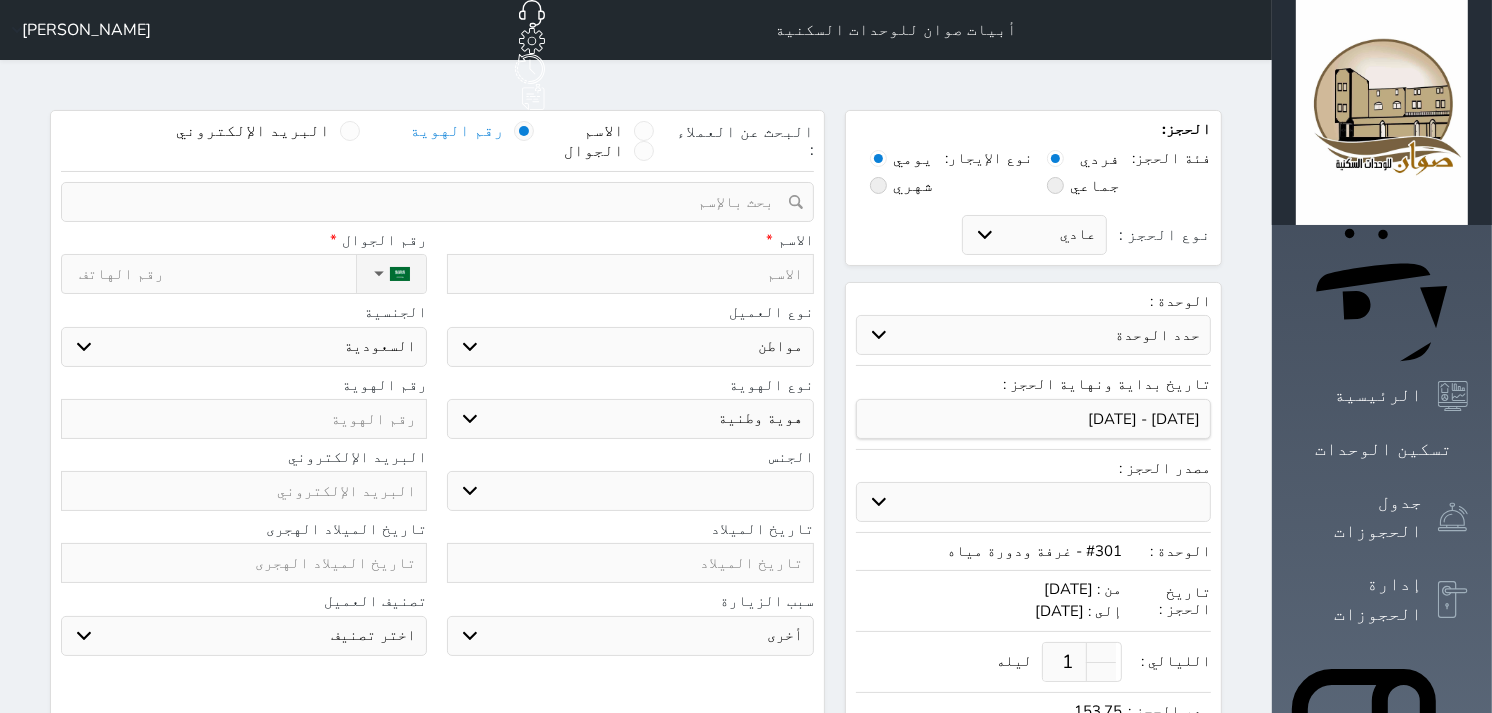select 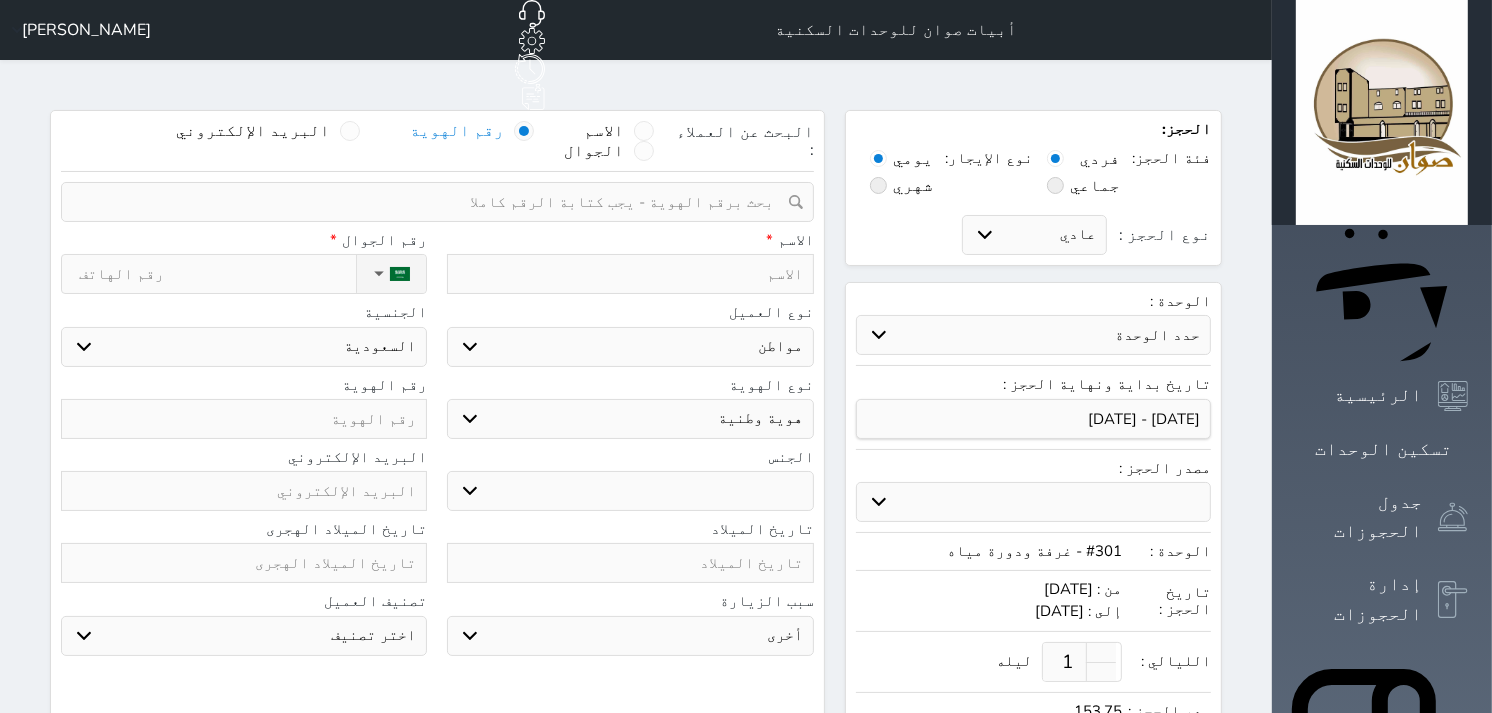 click at bounding box center (430, 202) 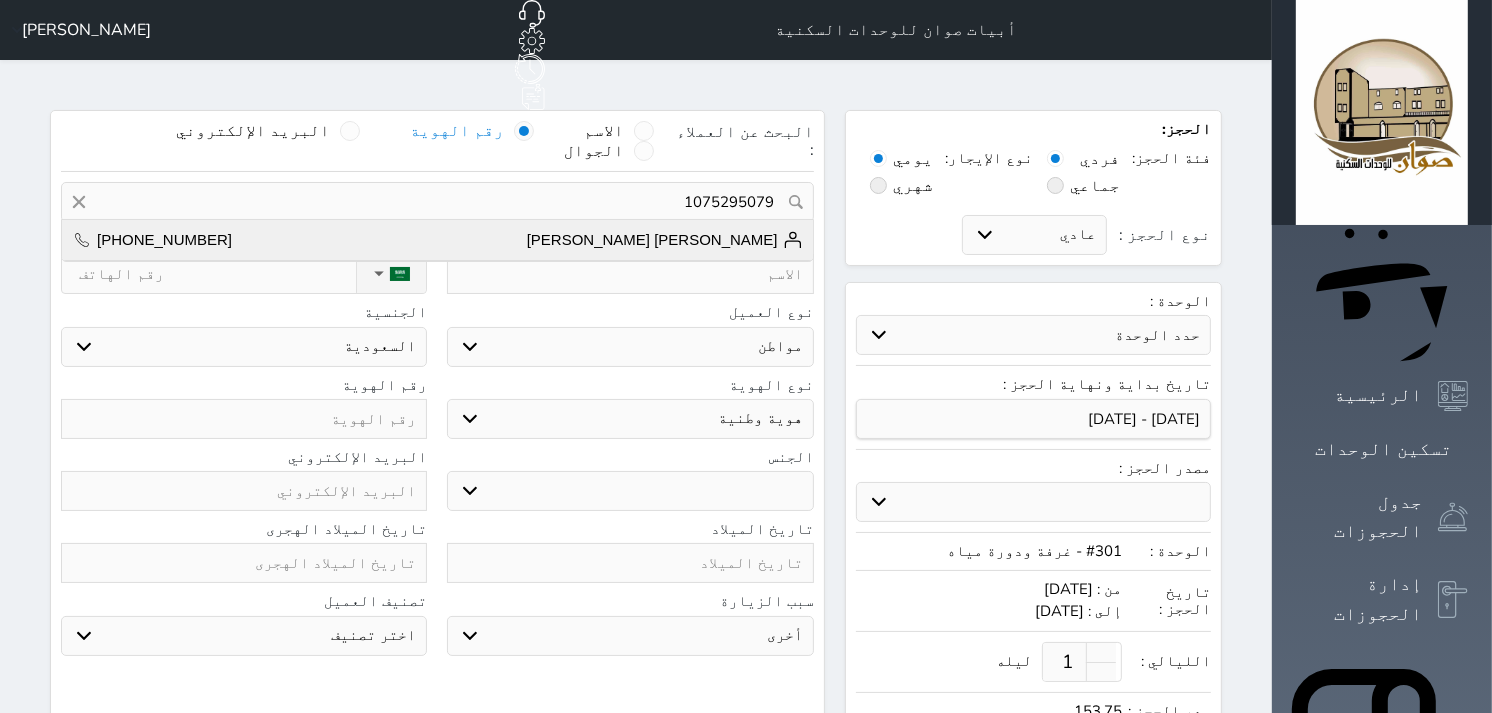 click on "[PERSON_NAME] [PERSON_NAME]" at bounding box center [665, 240] 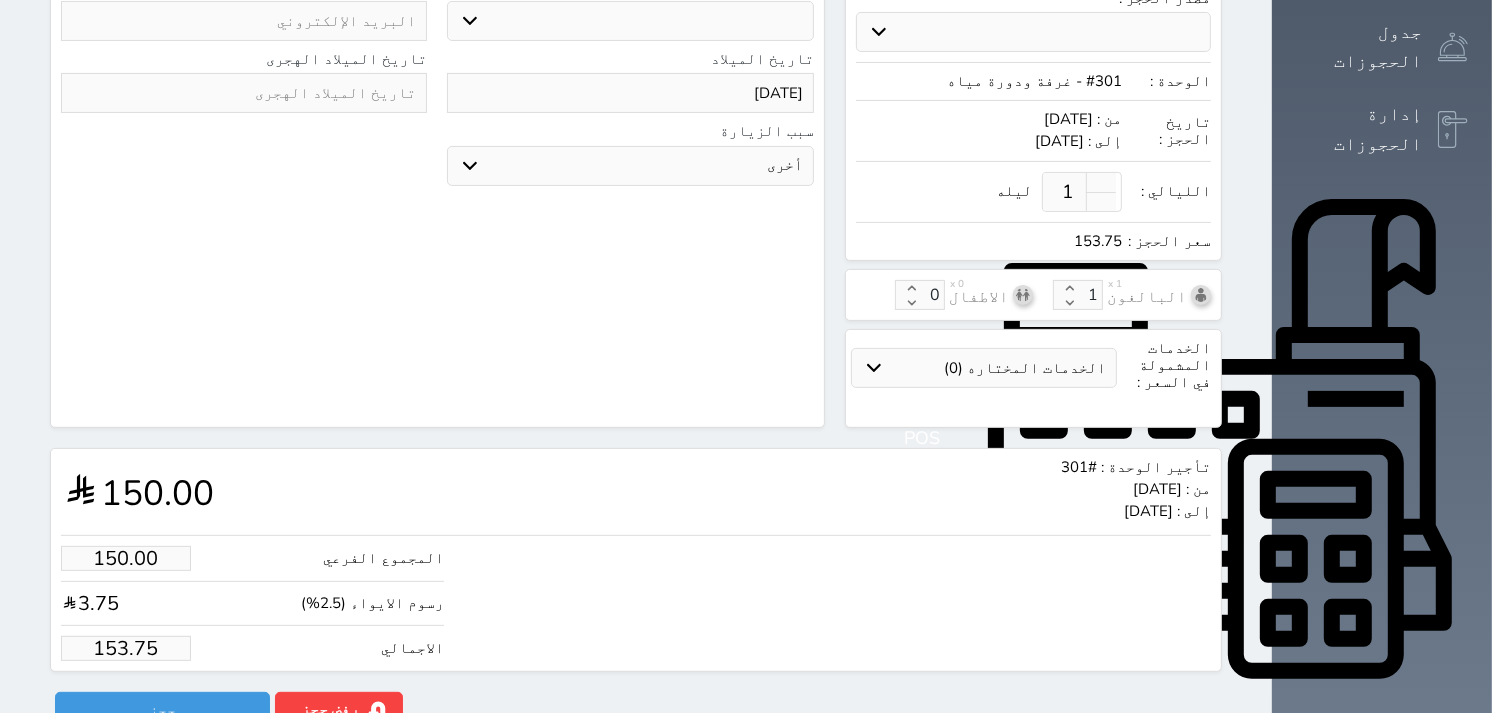 scroll, scrollTop: 472, scrollLeft: 0, axis: vertical 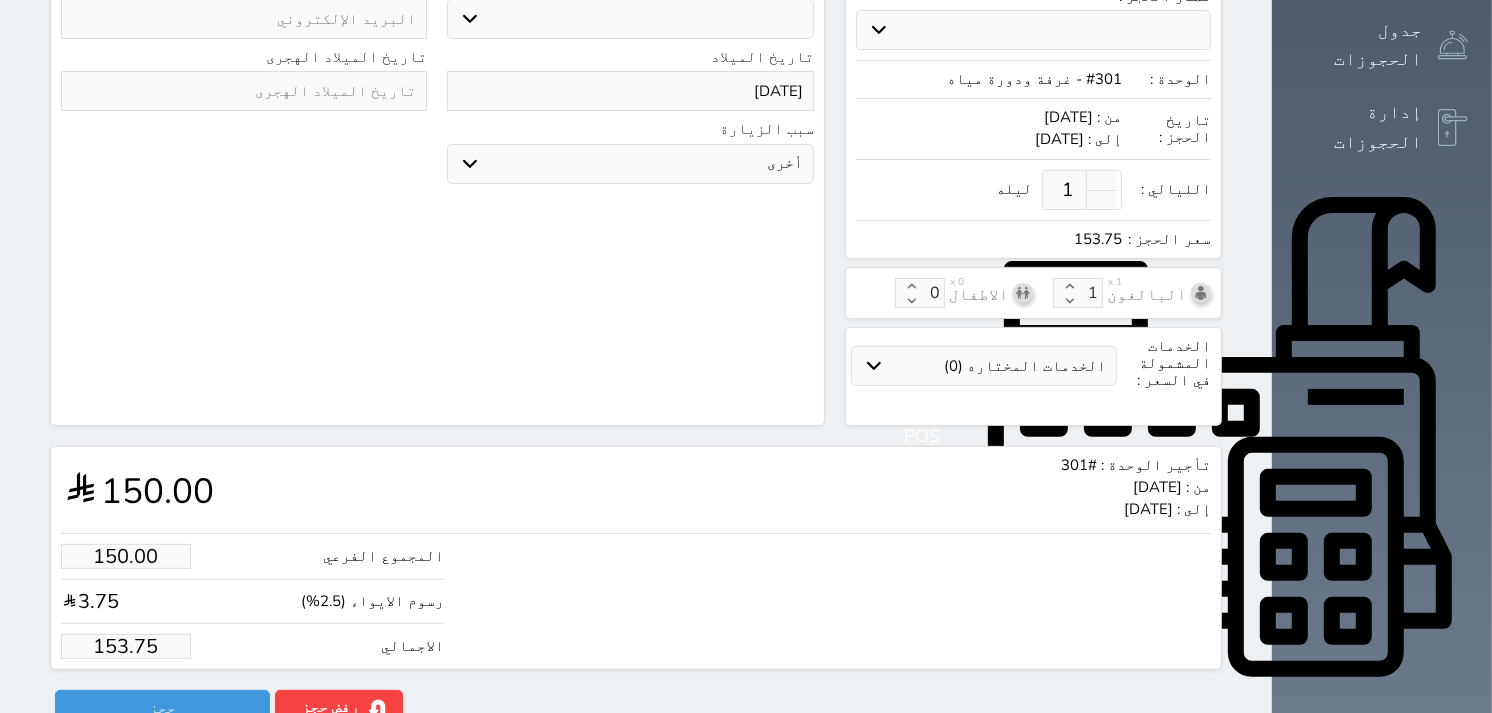 drag, startPoint x: 44, startPoint y: 508, endPoint x: 120, endPoint y: 522, distance: 77.27872 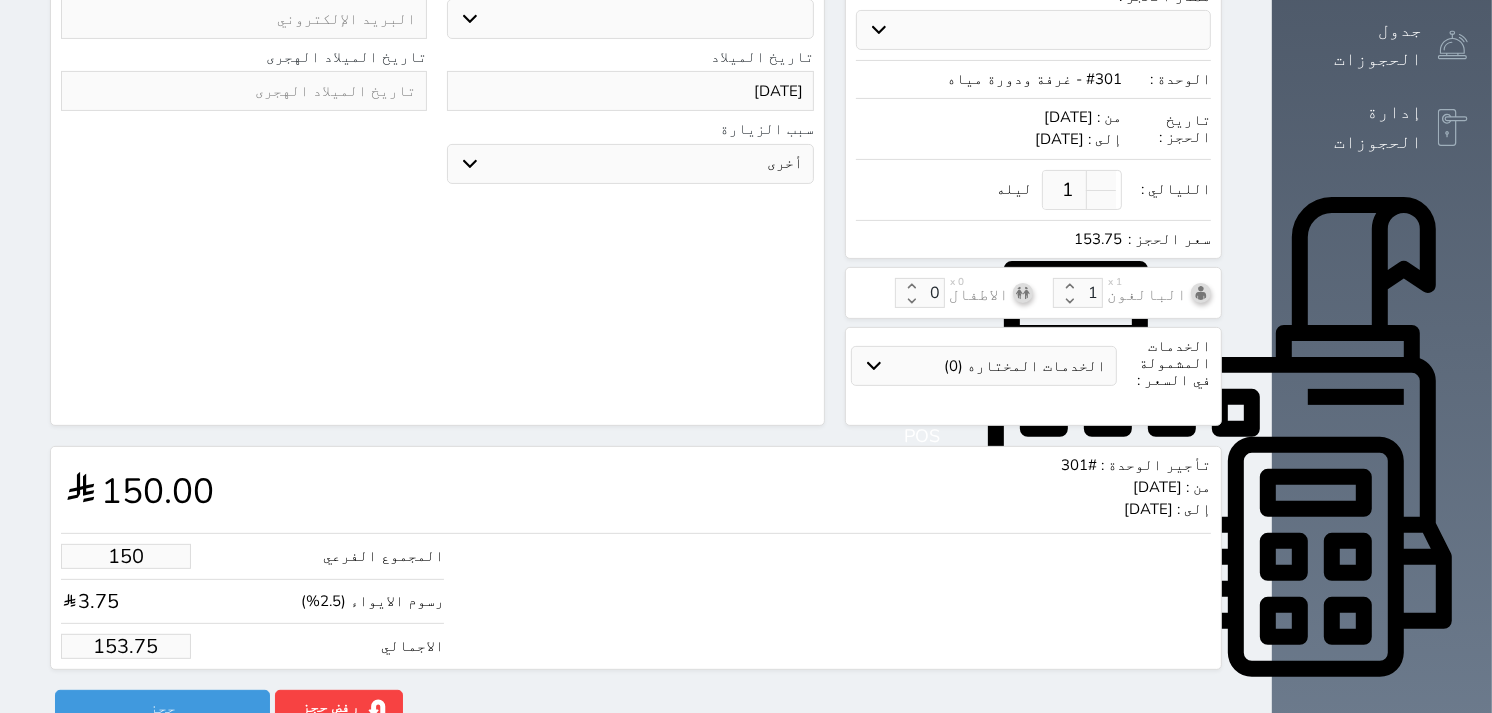 drag, startPoint x: 72, startPoint y: 528, endPoint x: 106, endPoint y: 532, distance: 34.234486 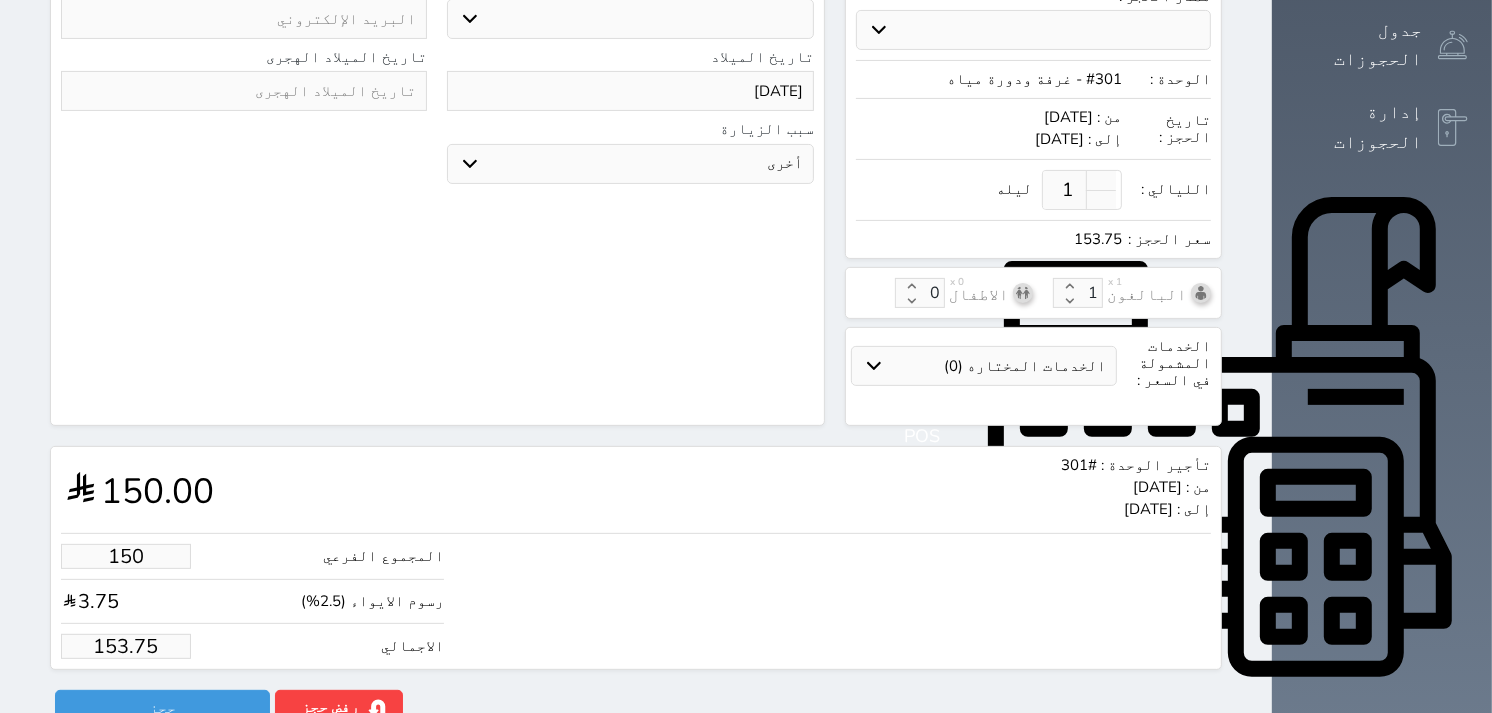 type on "15" 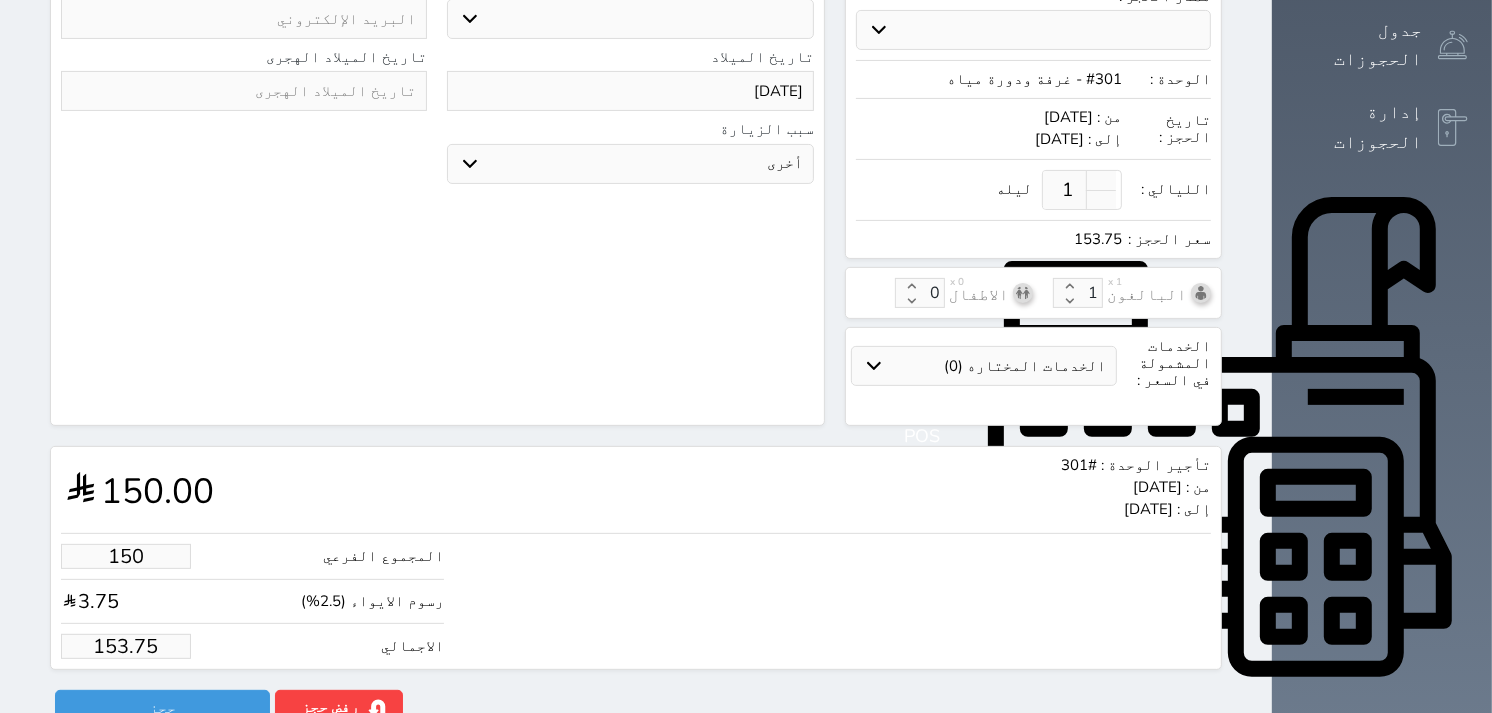 type on "15.38" 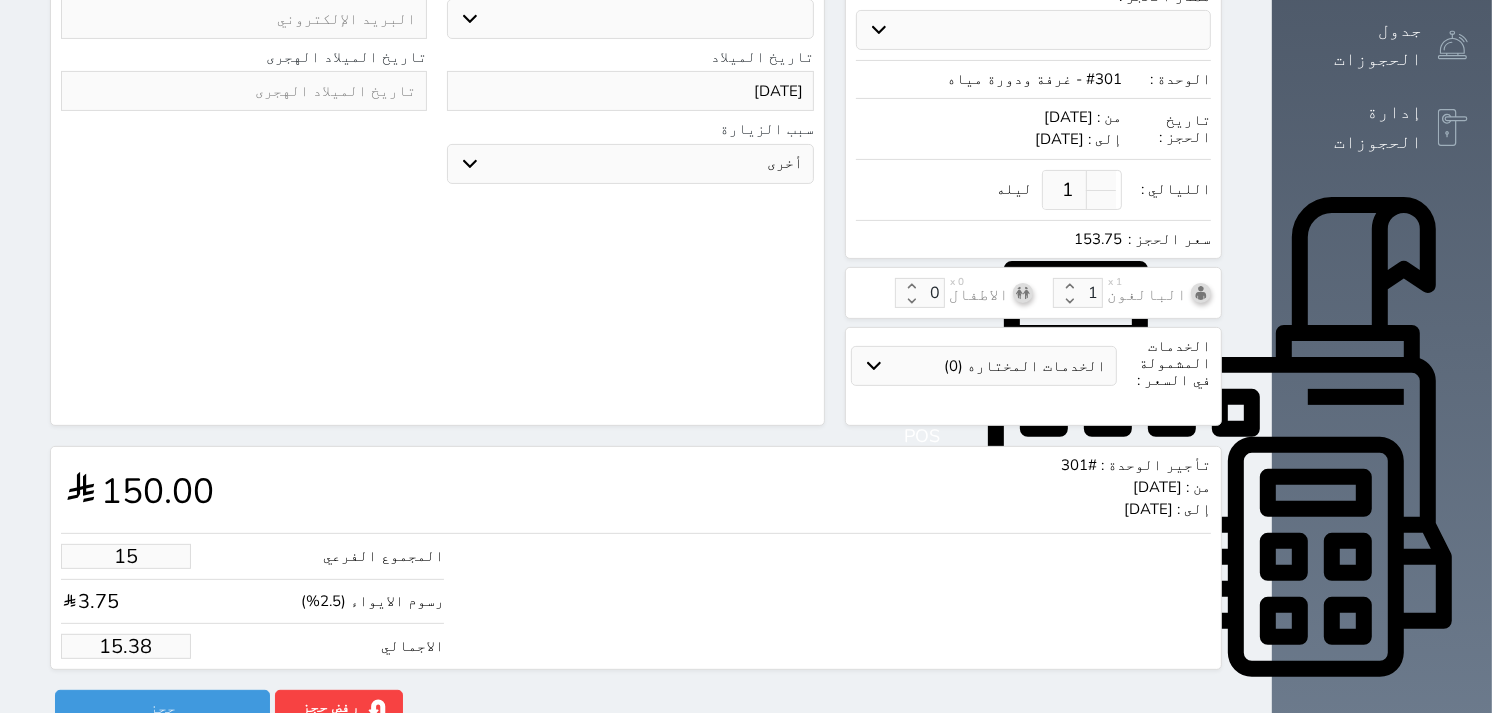 type on "1" 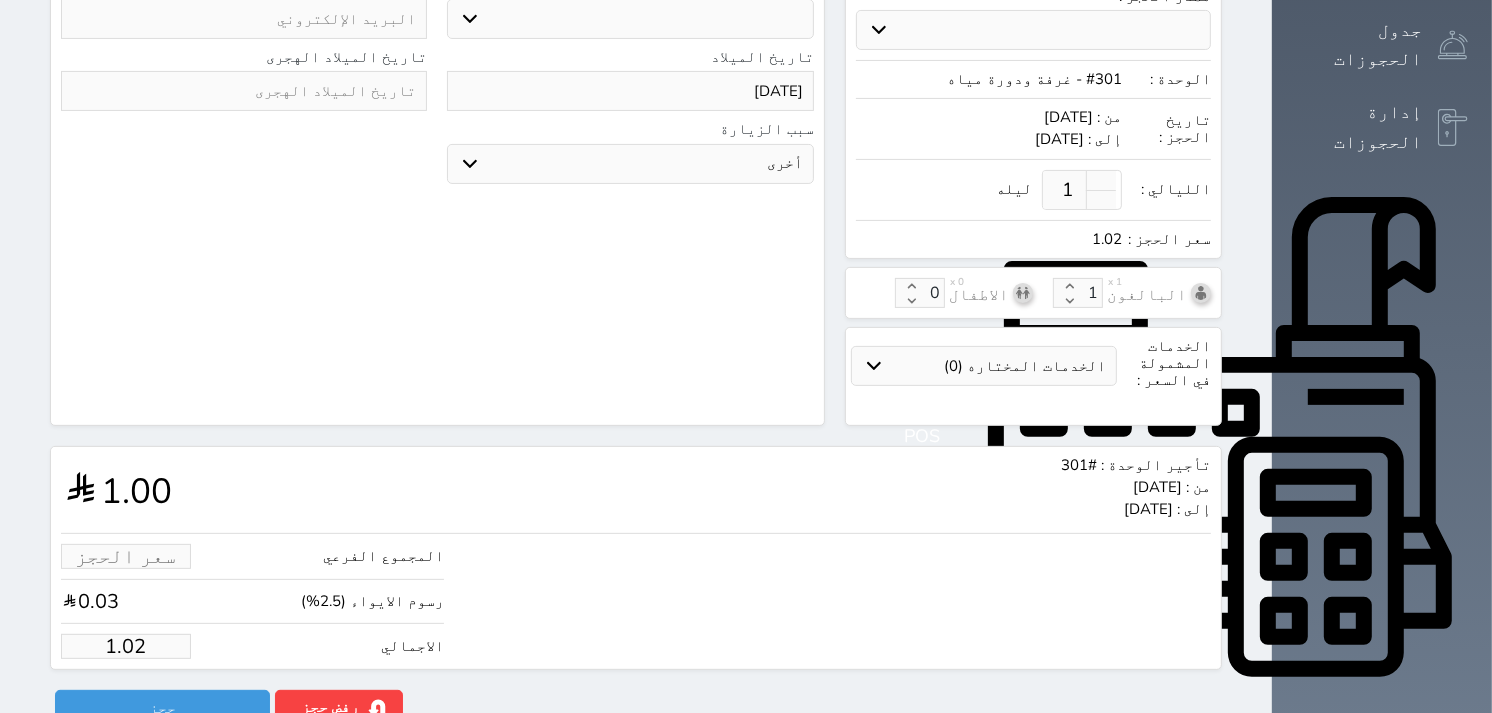 type on "3" 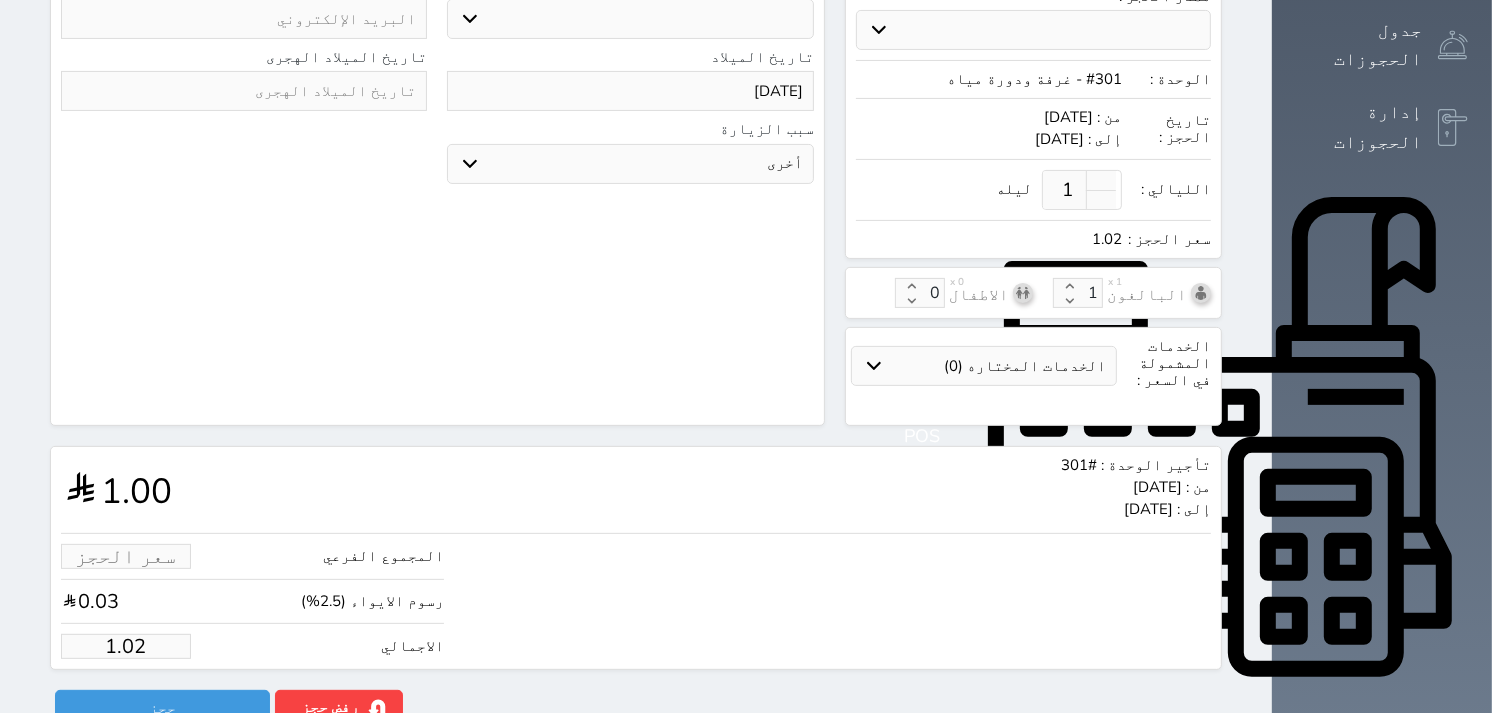 type on "3.08" 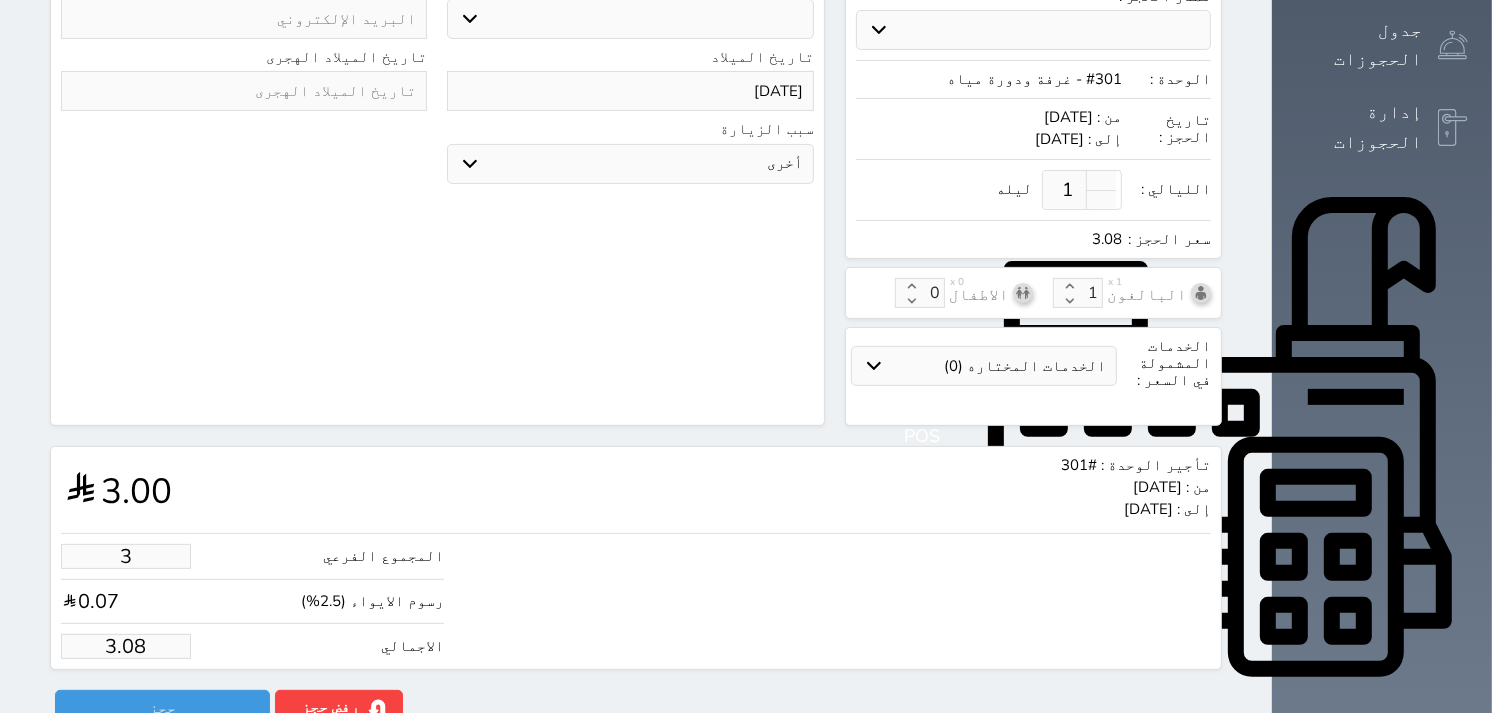 type on "1" 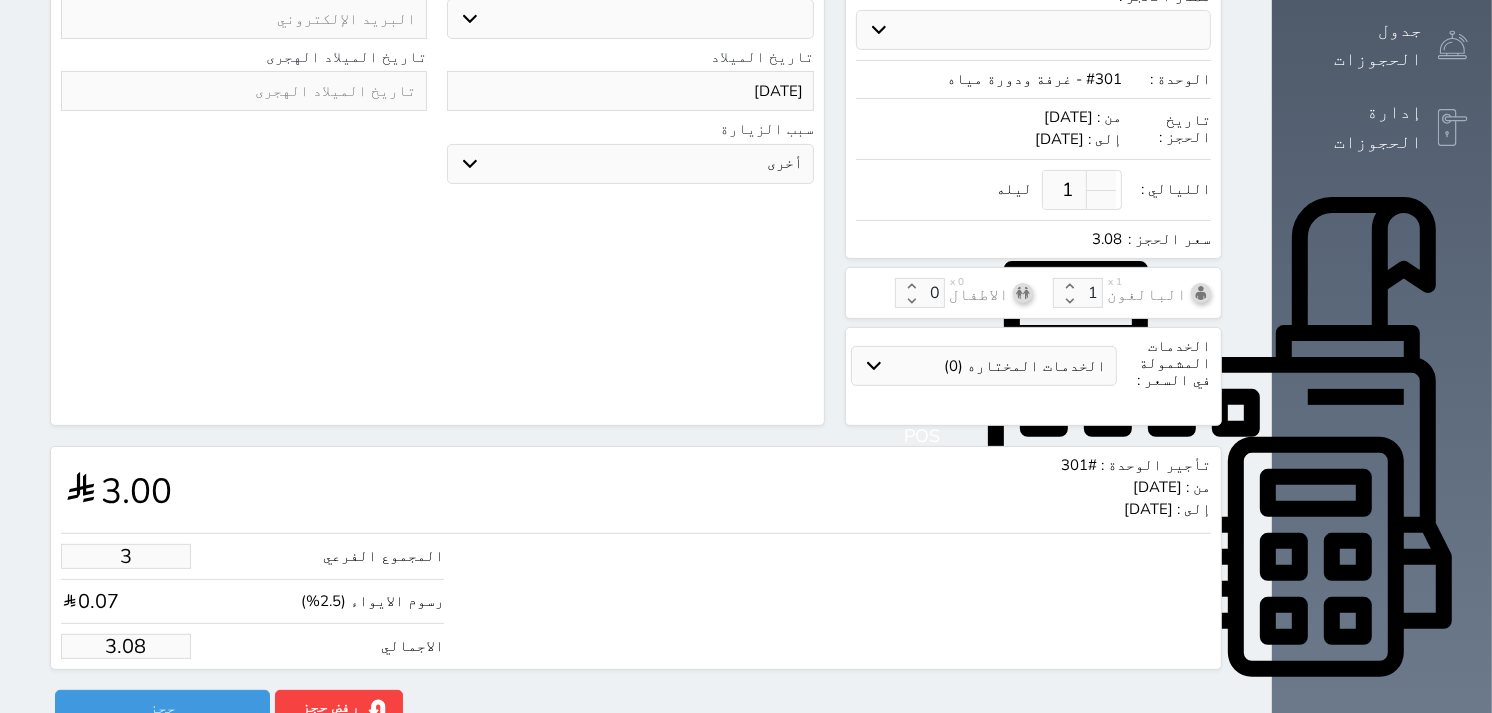 type on "1.02" 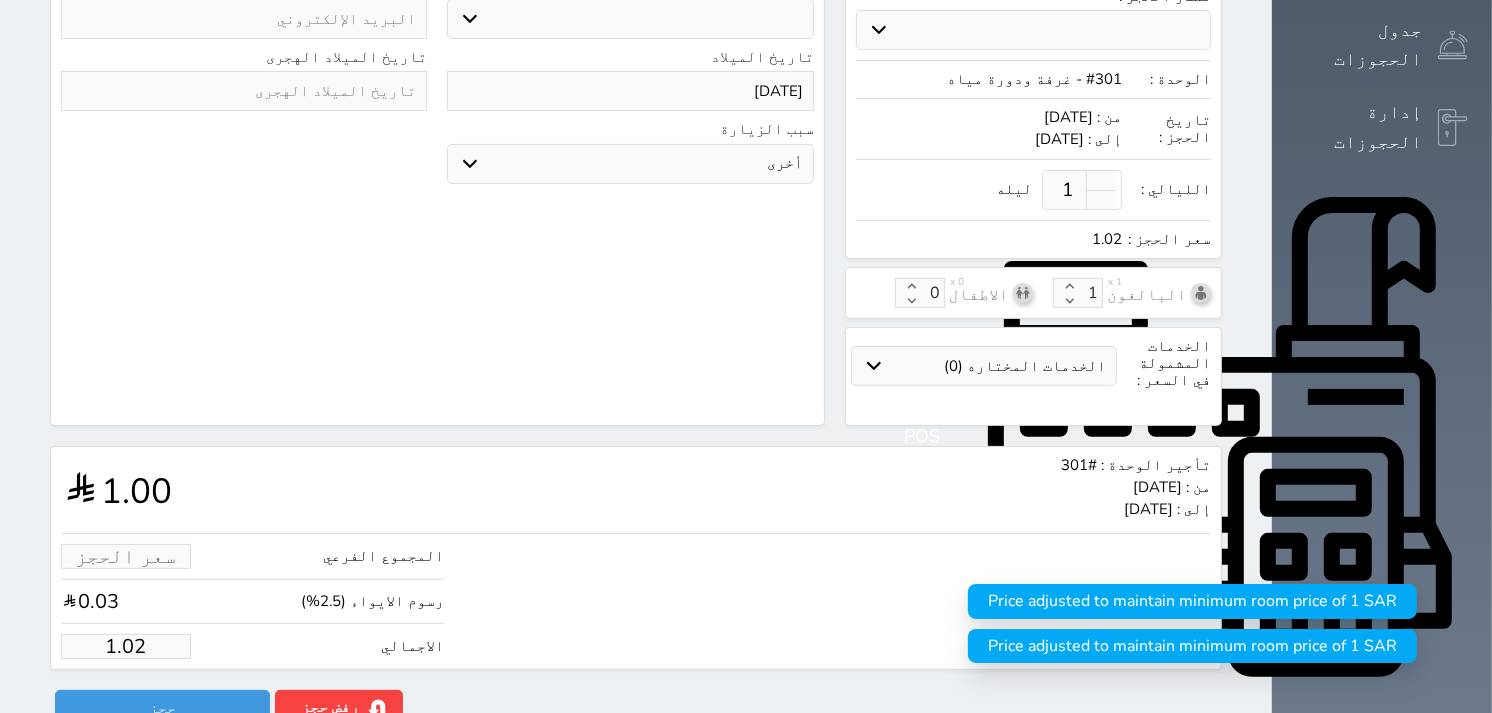 type on "4" 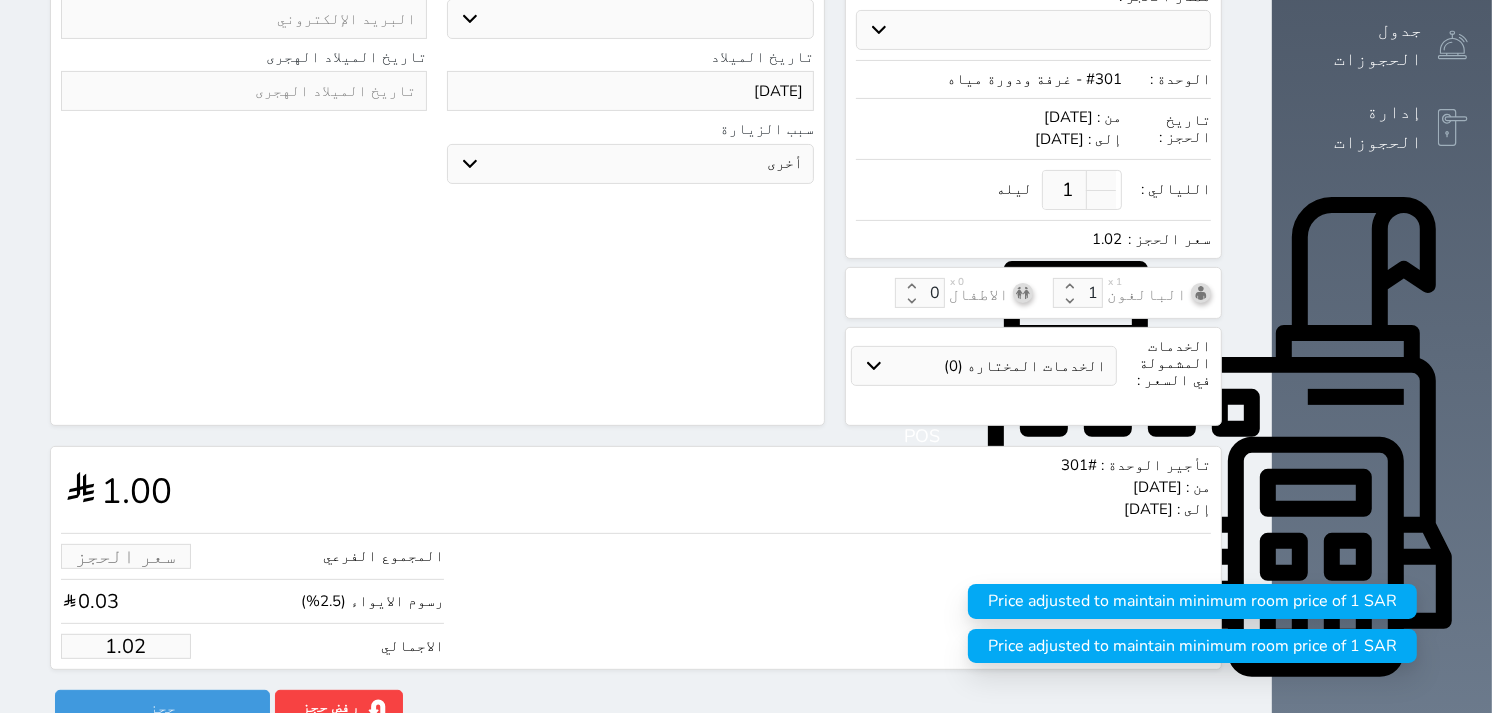type on "4.10" 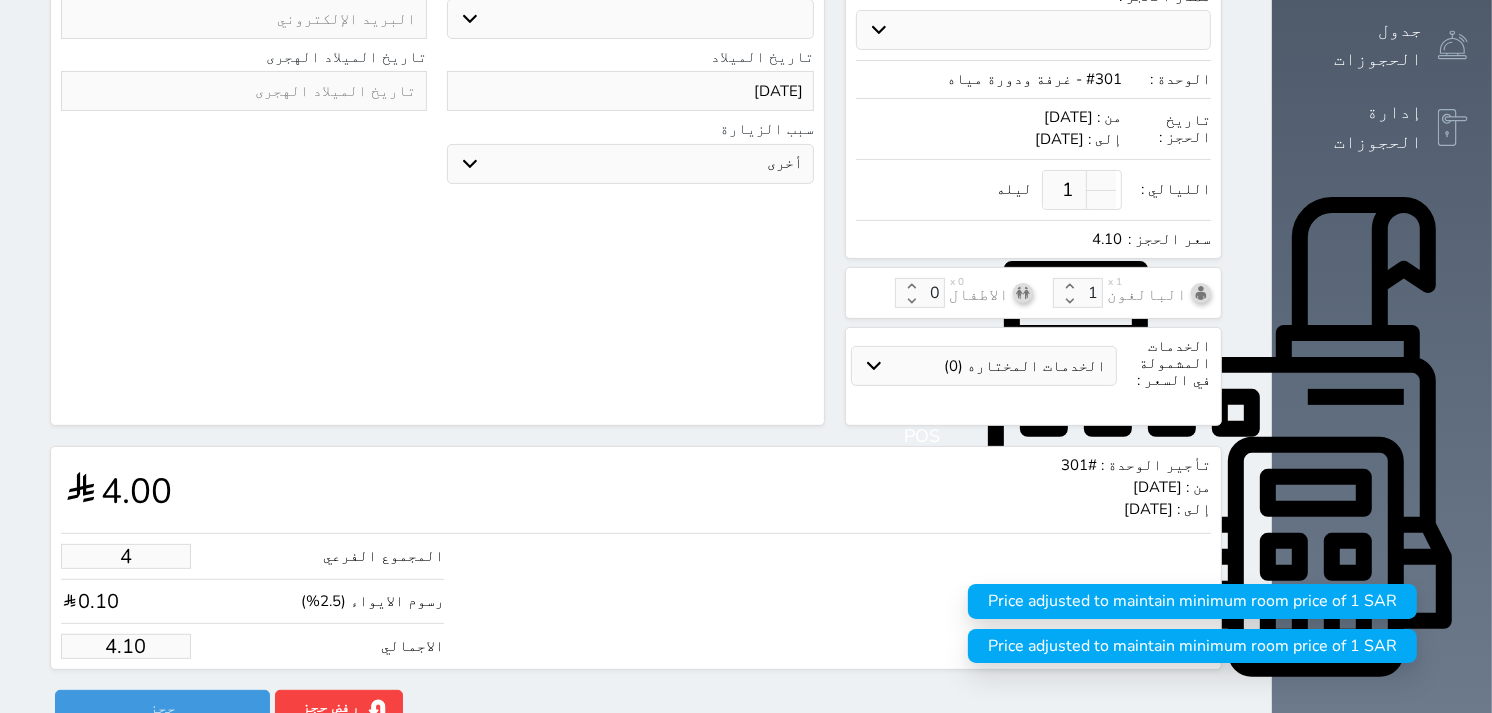 type on "40" 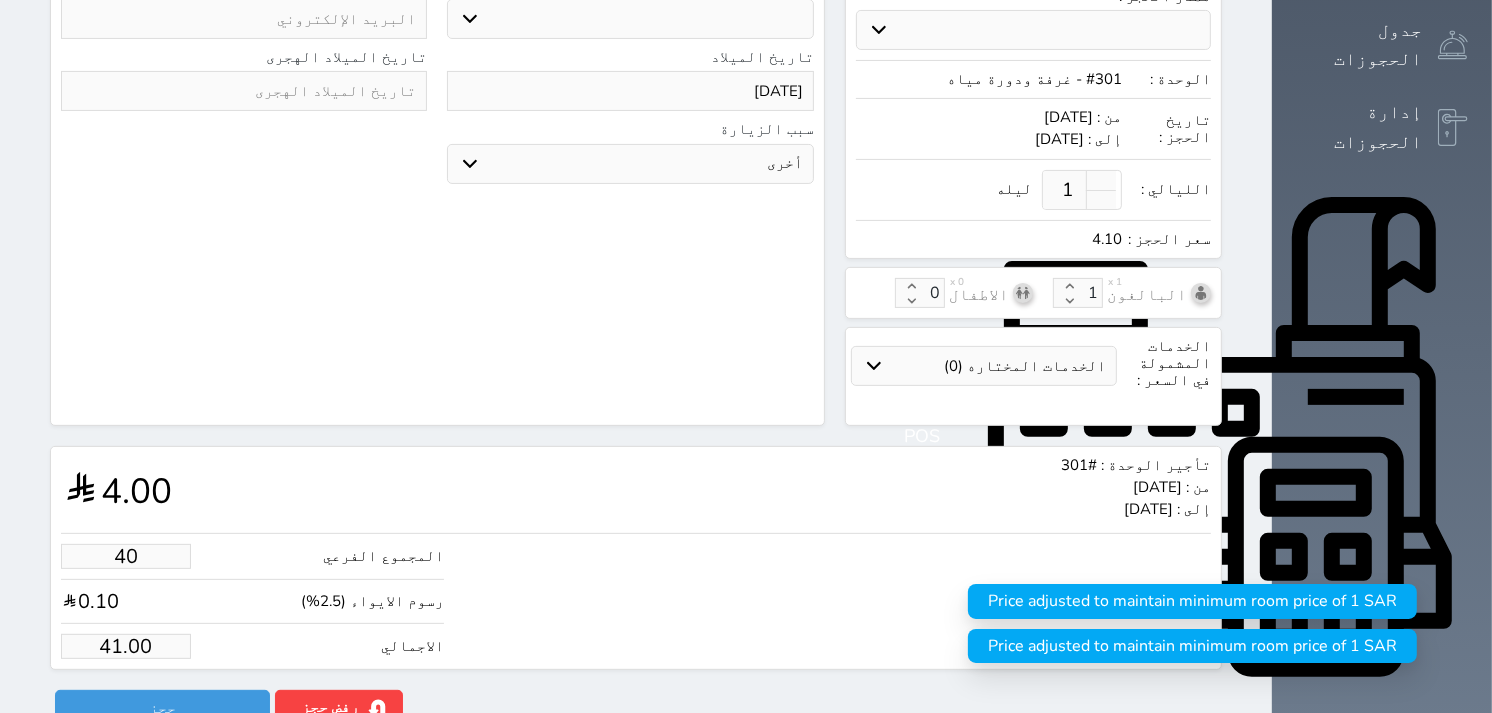 type on "400" 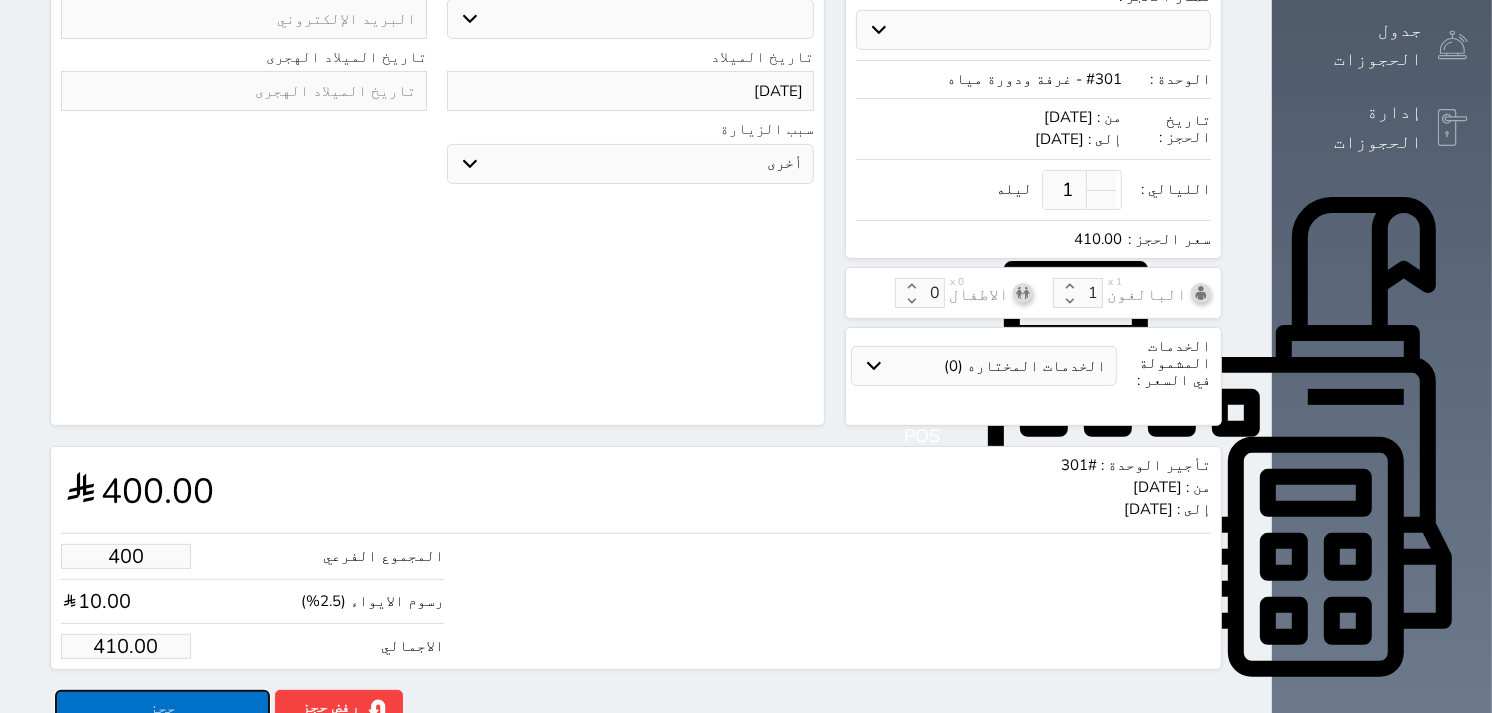 type on "400.00" 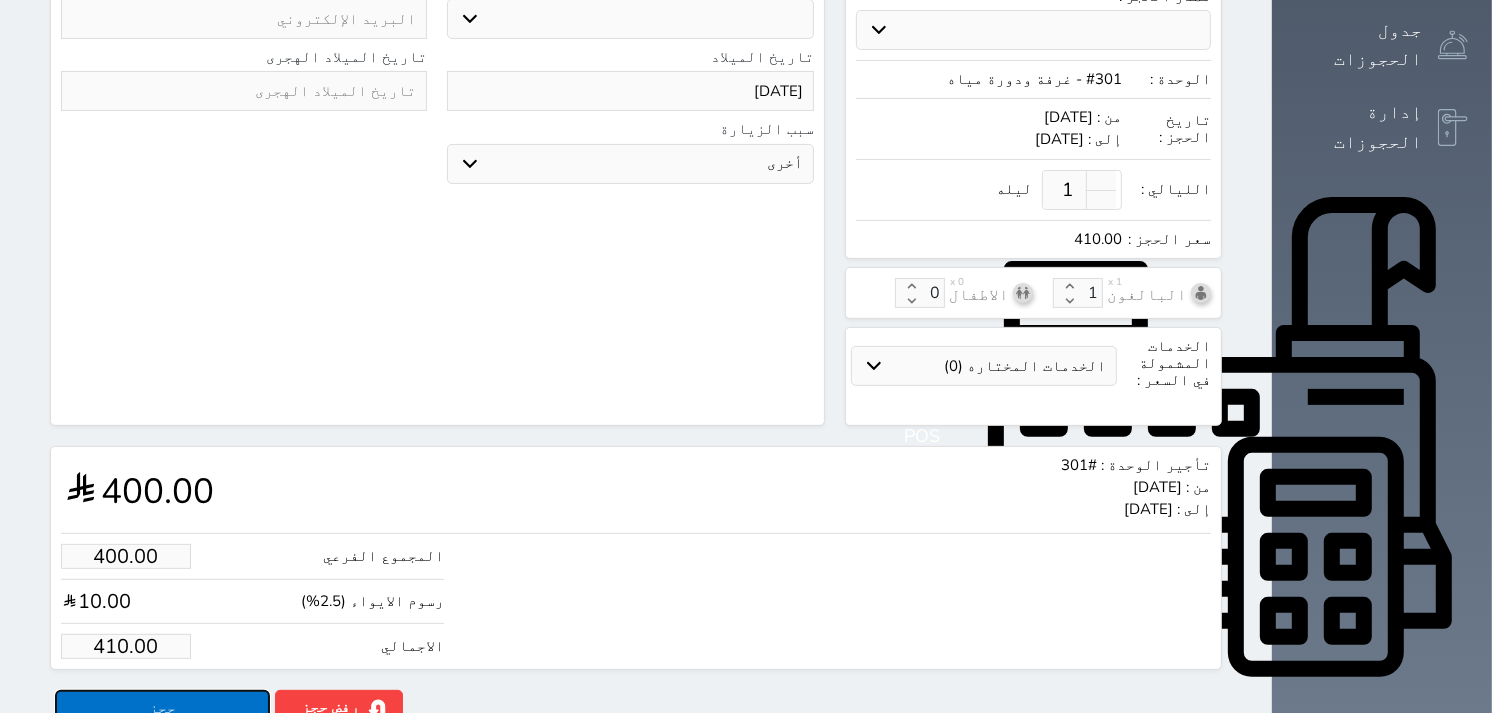 click on "حجز" at bounding box center [162, 707] 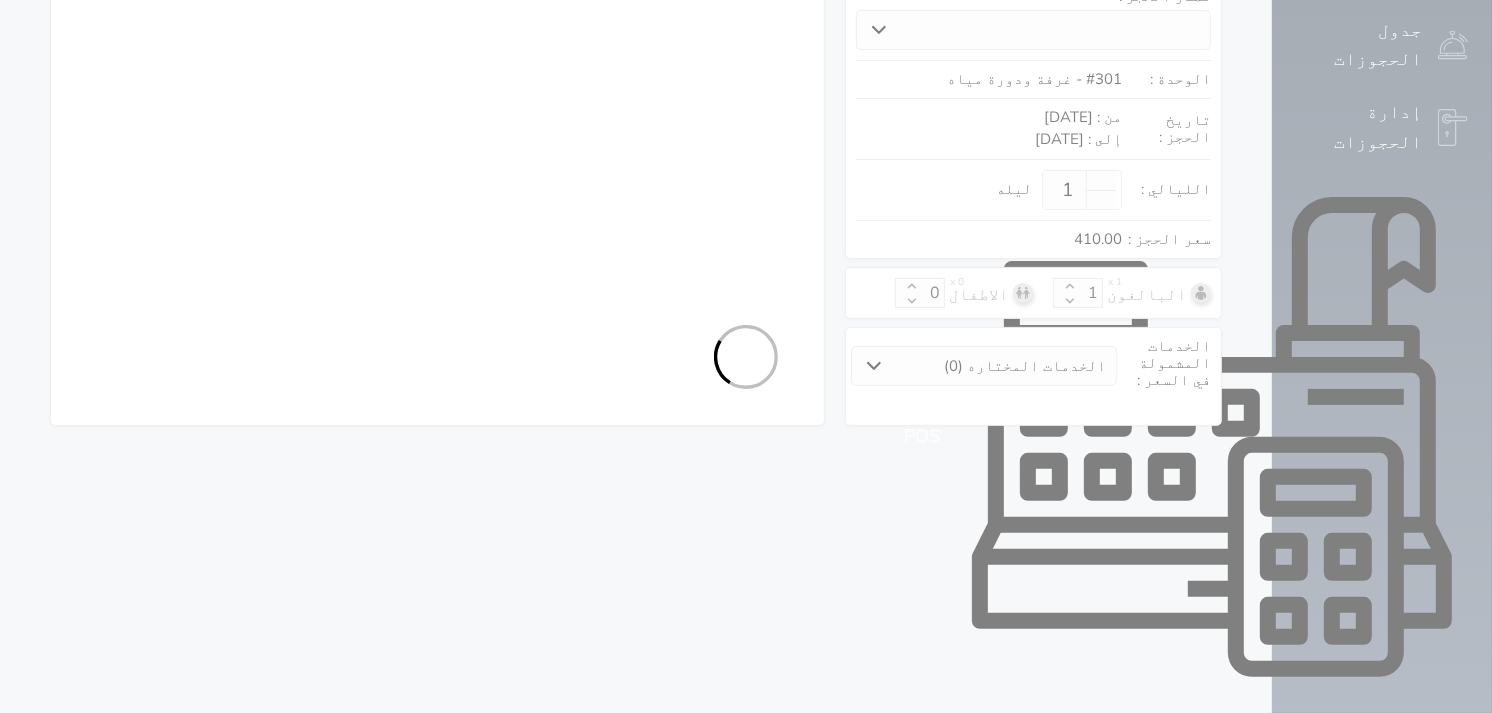 click on "Your browser does not support the audio element.
حجز جماعي جديد   حجز جديد             الرئيسية     تسكين الوحدات     جدول الحجوزات     إدارة الحجوزات     POS     الإدارة المالية     العملاء     تقييمات العملاء     الوحدات     الخدمات     التقارير     الإعدادات     الدعم الفني
أبيات صوان للوحدات السكنية
حجز جماعي جديد   حجز جديد   غير مرتبط مع منصة زاتكا المرحلة الثانية   غير مرتبط مع شموس   غير مرتبط مع المنصة الوطنية للرصد السياحي             إشعار   الغرفة   النزيل   المصدر
[PERSON_NAME]
الحجز:   فئة الحجز:       فردي       جماعي   نوع الإيجار:       يومي       شهري     نوع الحجز :" at bounding box center (746, -116) 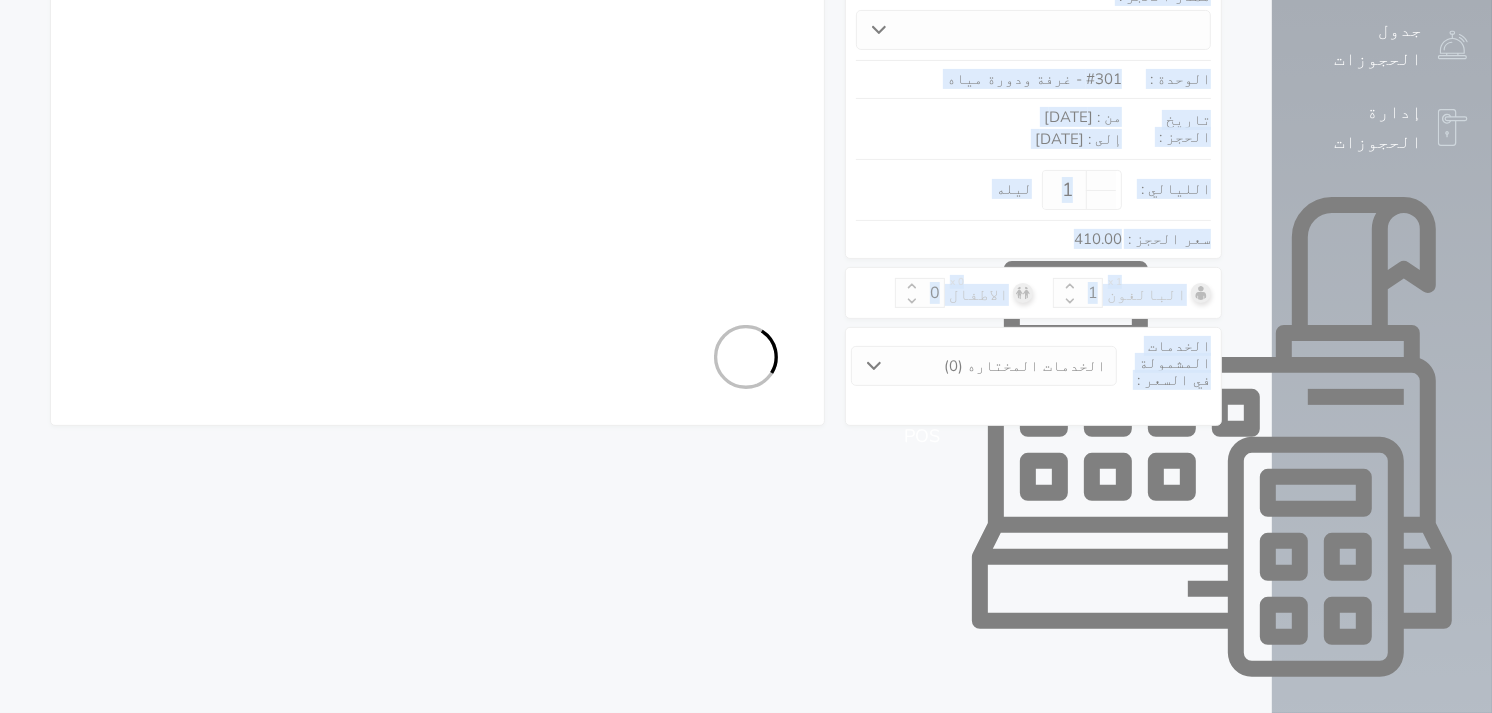 select on "1" 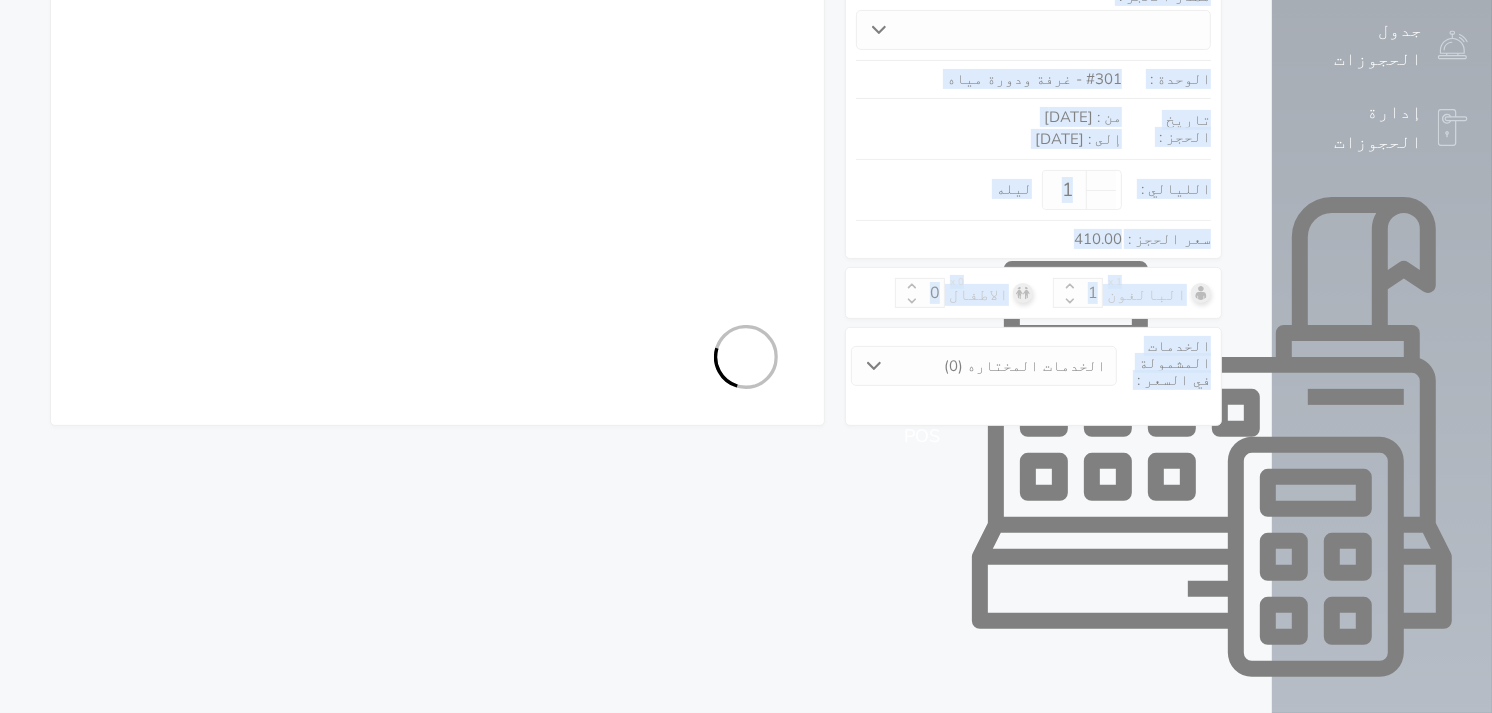 select on "113" 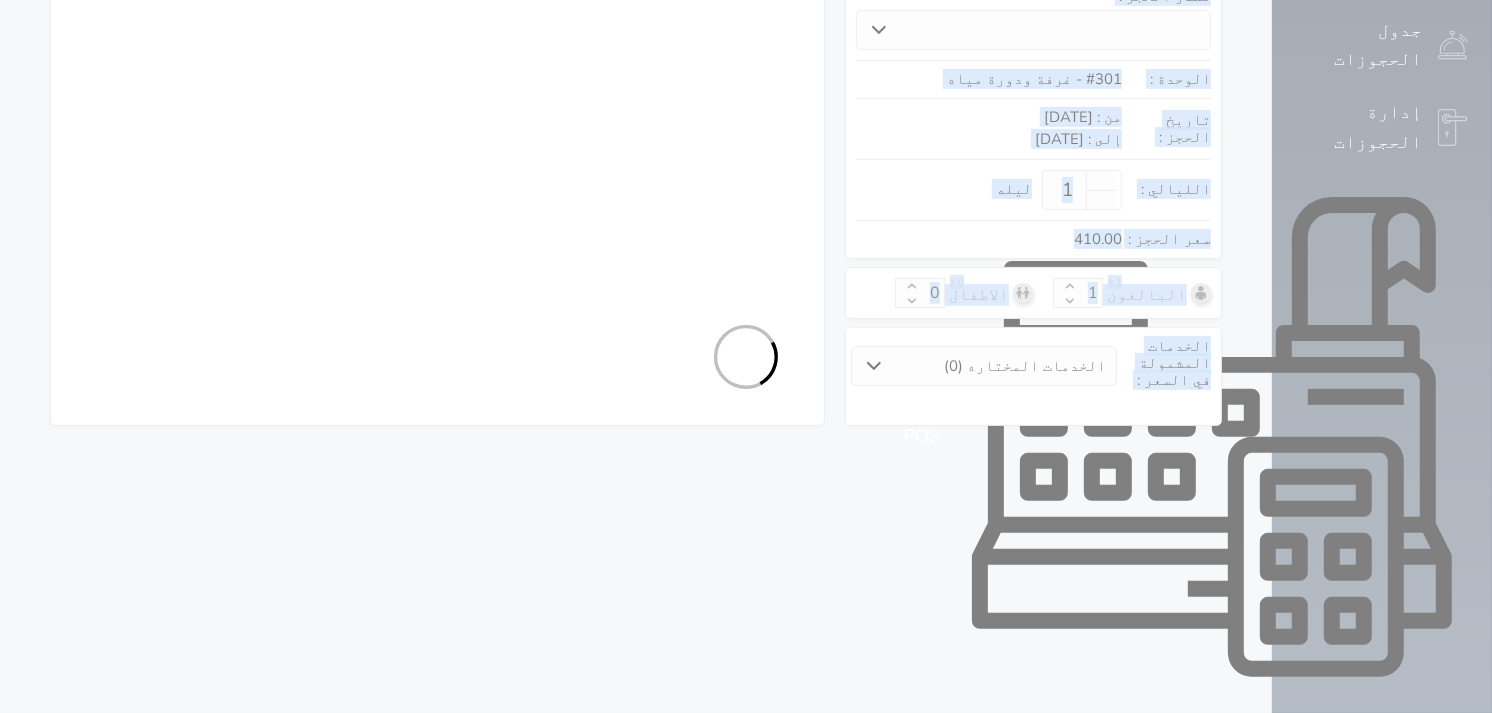 select on "1" 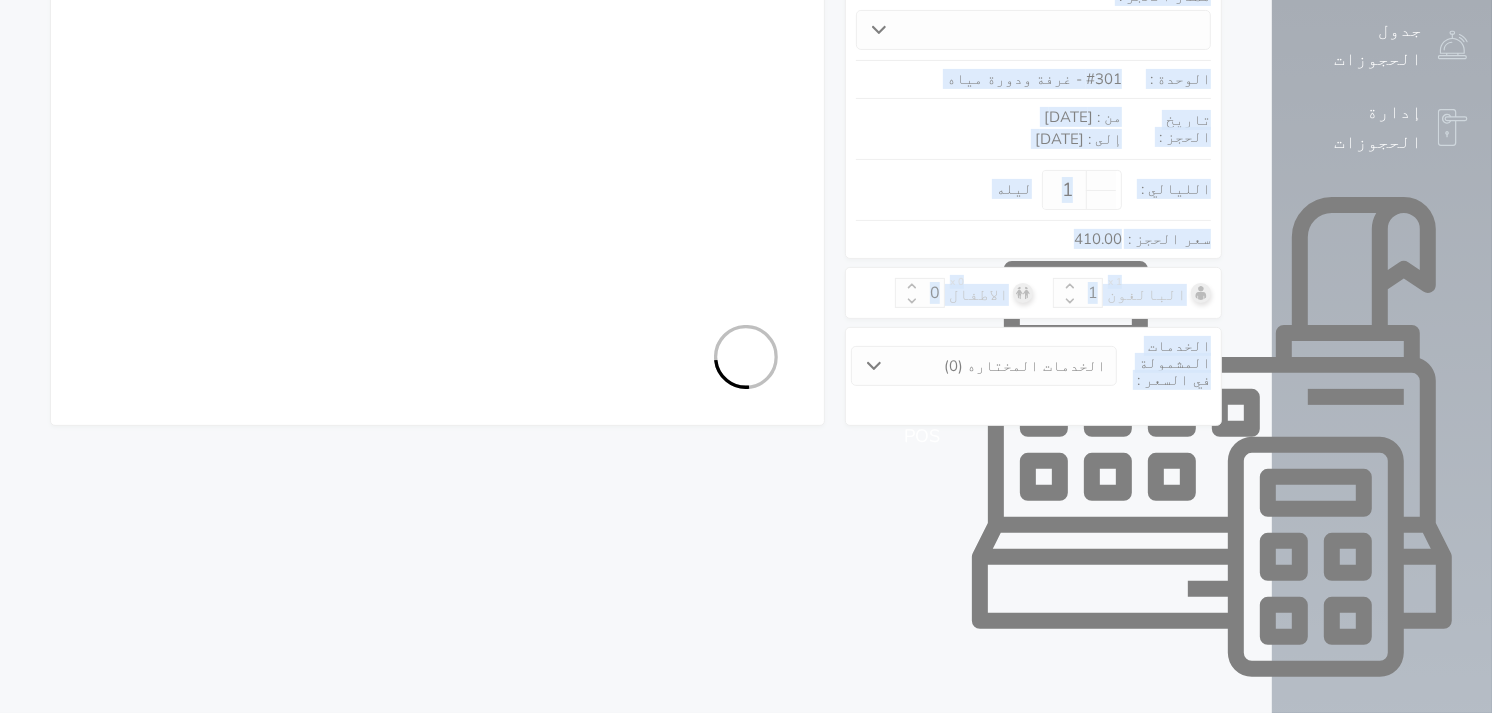select on "7" 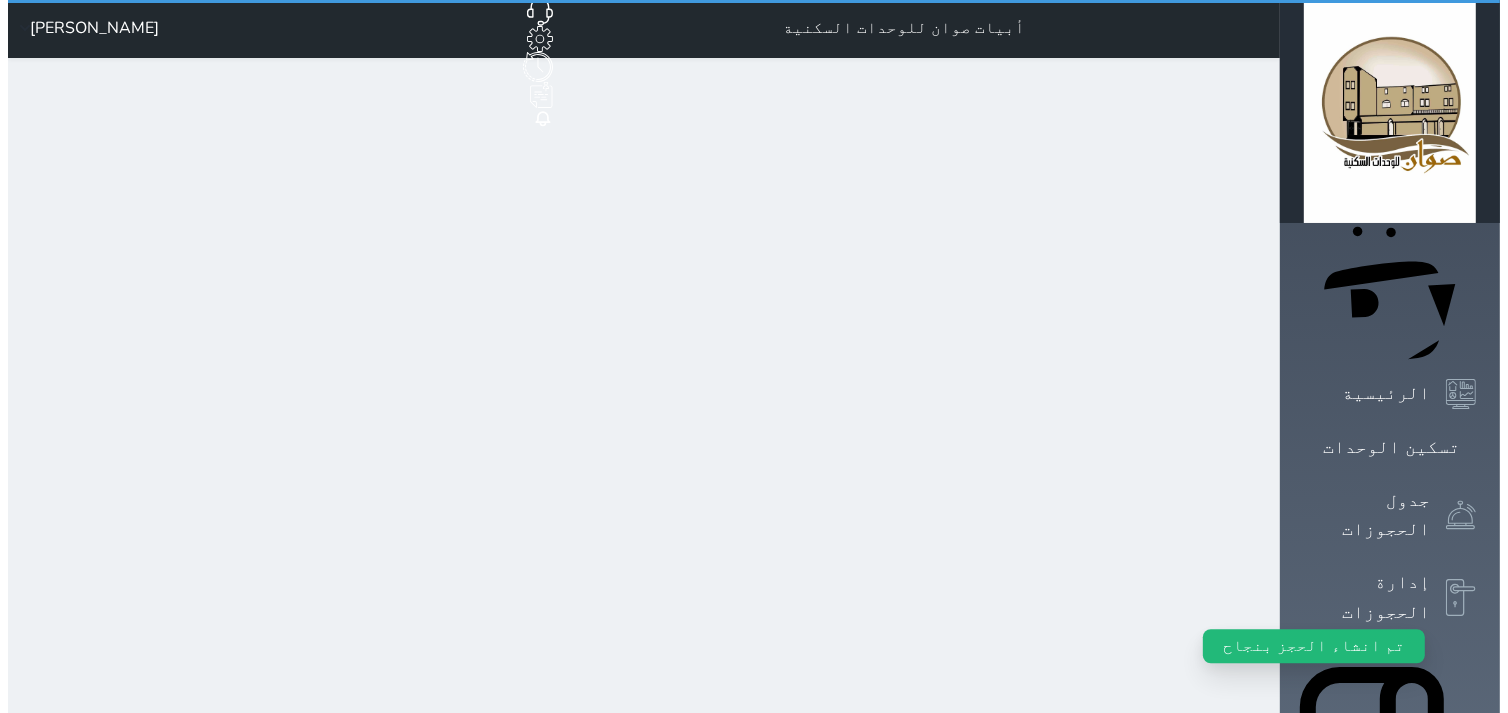 scroll, scrollTop: 0, scrollLeft: 0, axis: both 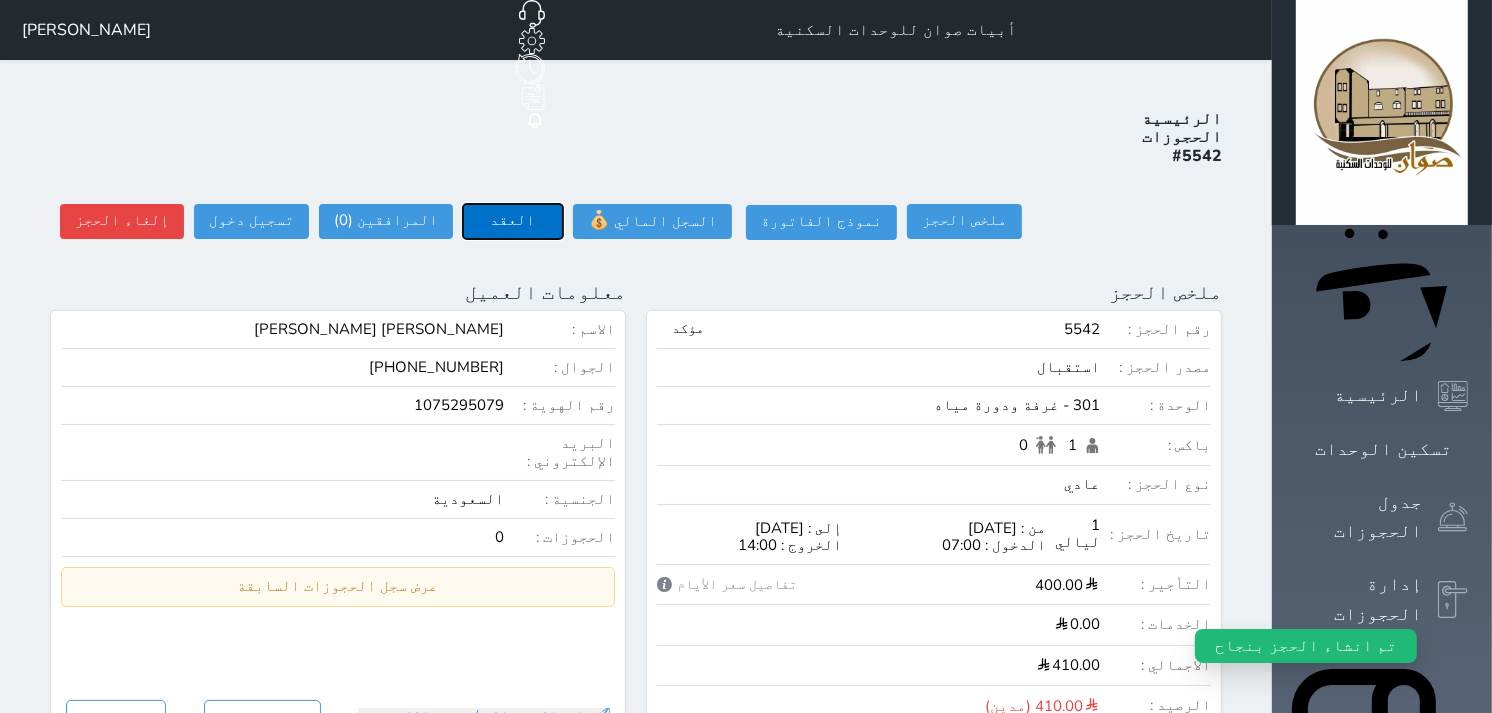 click on "العقد" at bounding box center (513, 221) 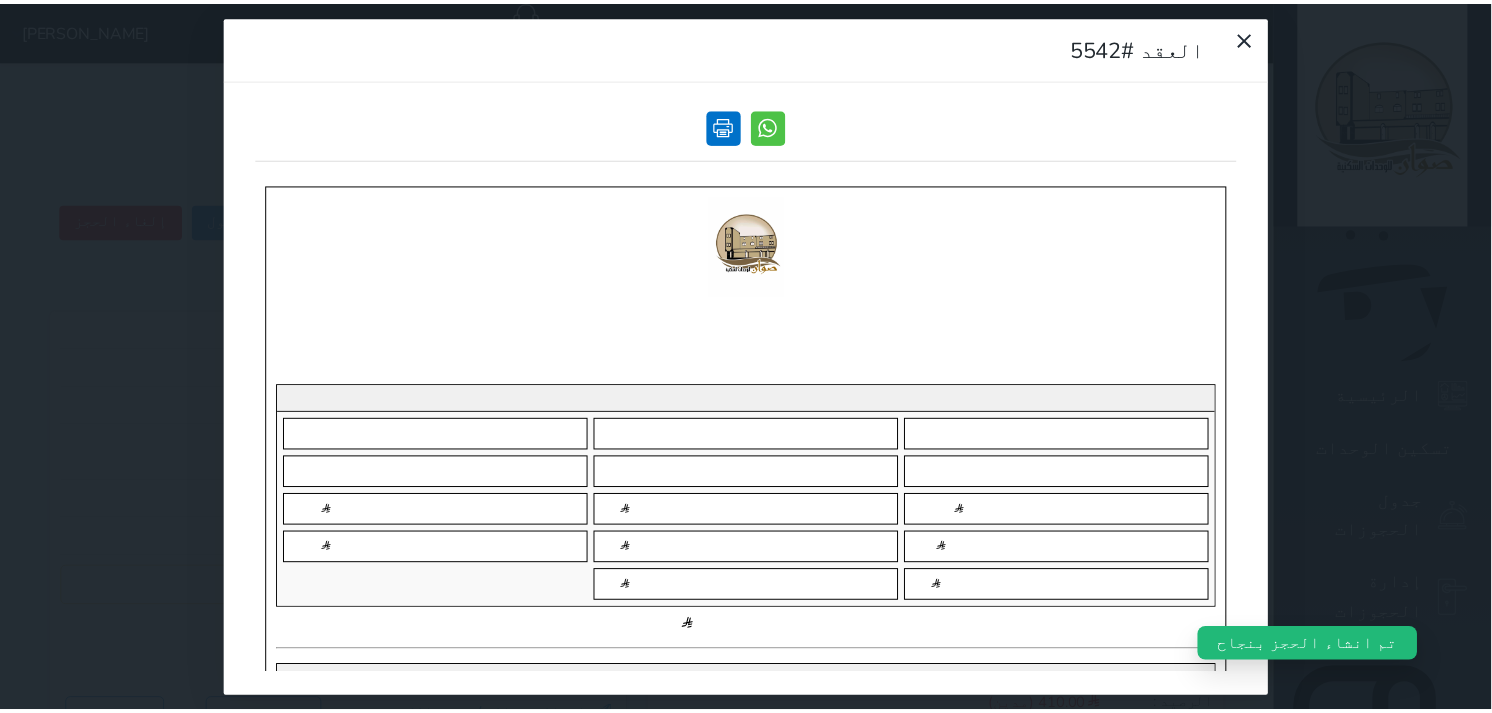 scroll, scrollTop: 0, scrollLeft: 0, axis: both 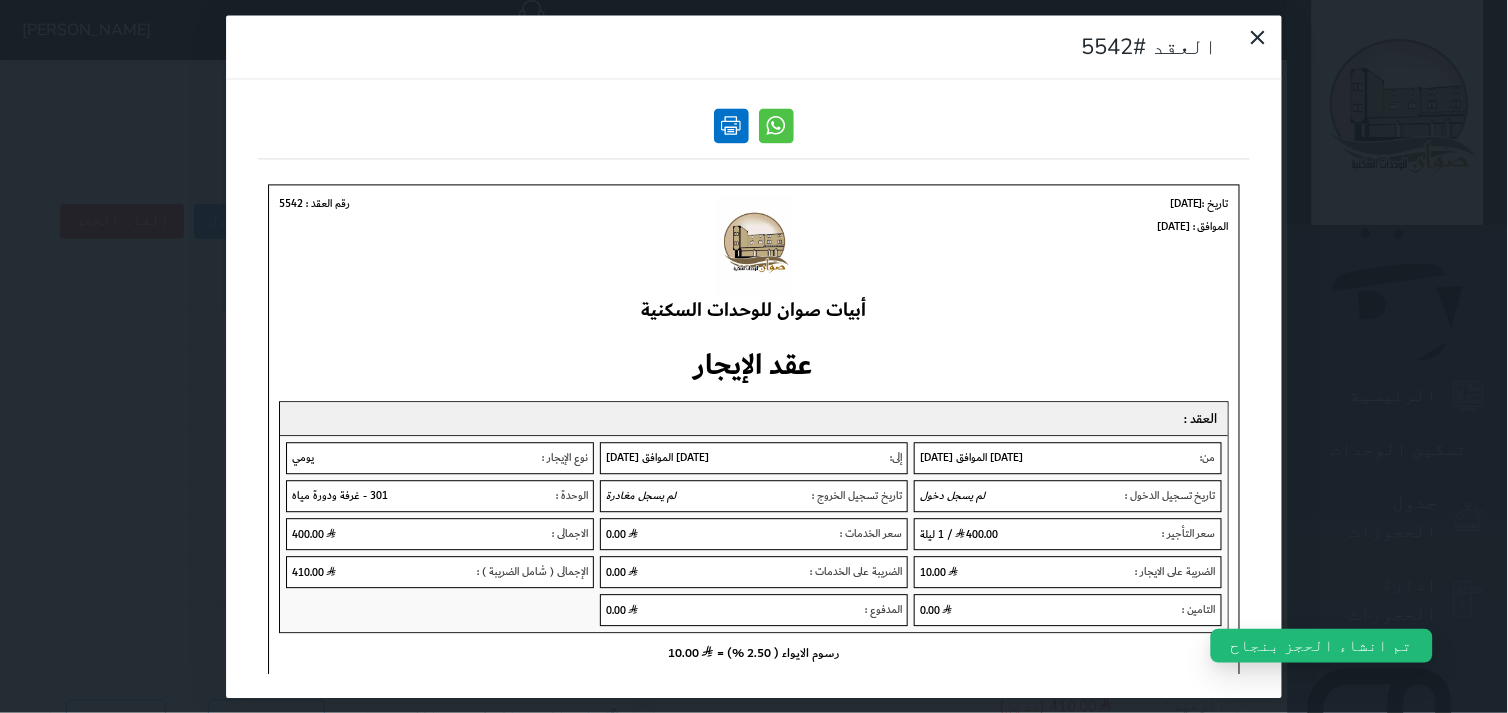 click at bounding box center (731, 125) 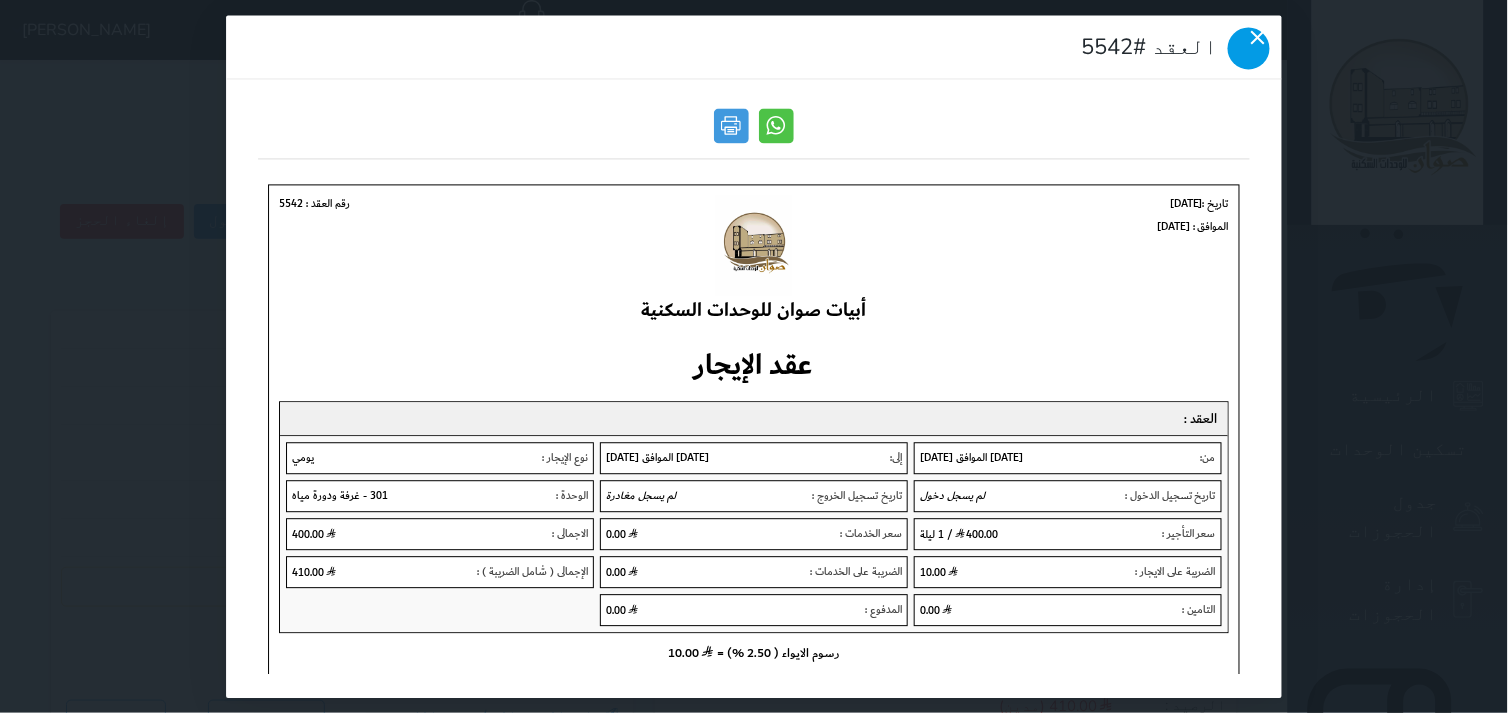 click 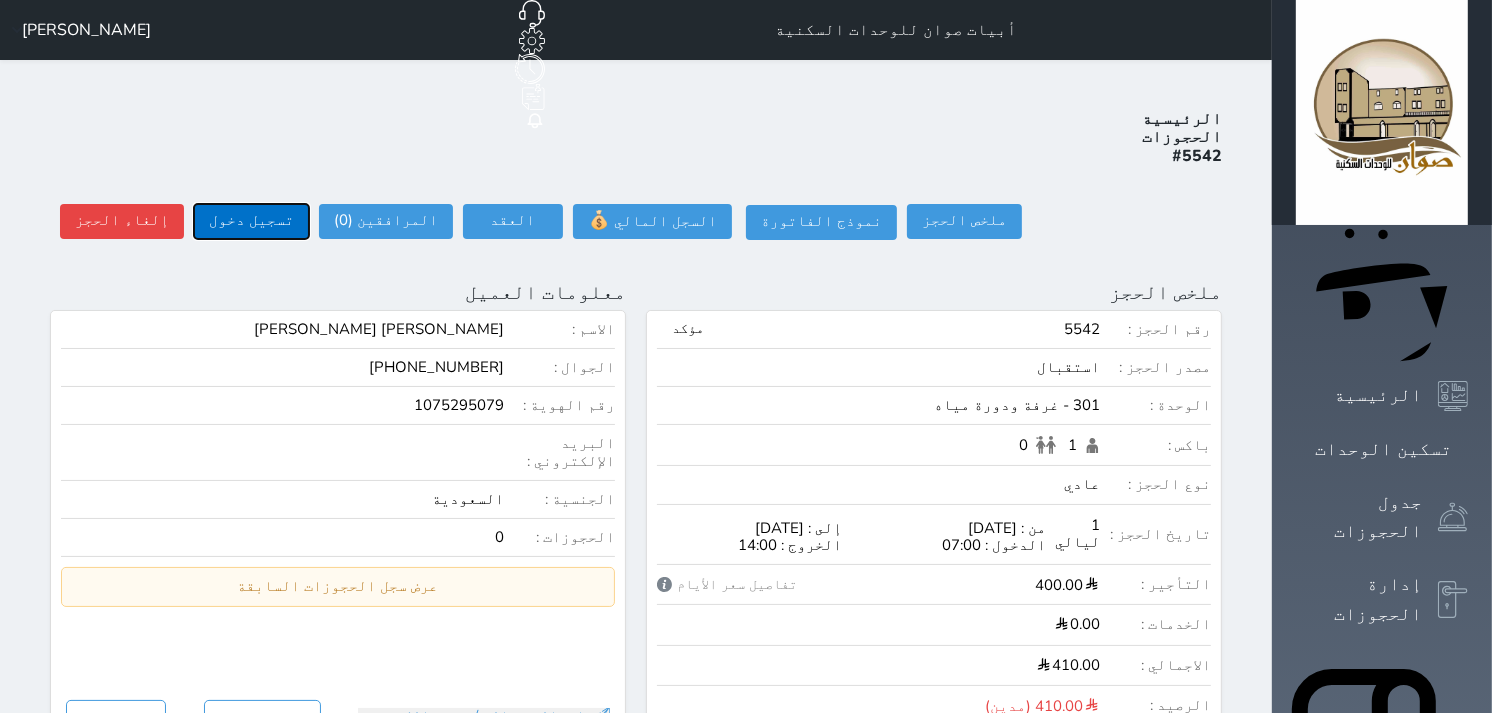 click on "تسجيل دخول" at bounding box center (251, 221) 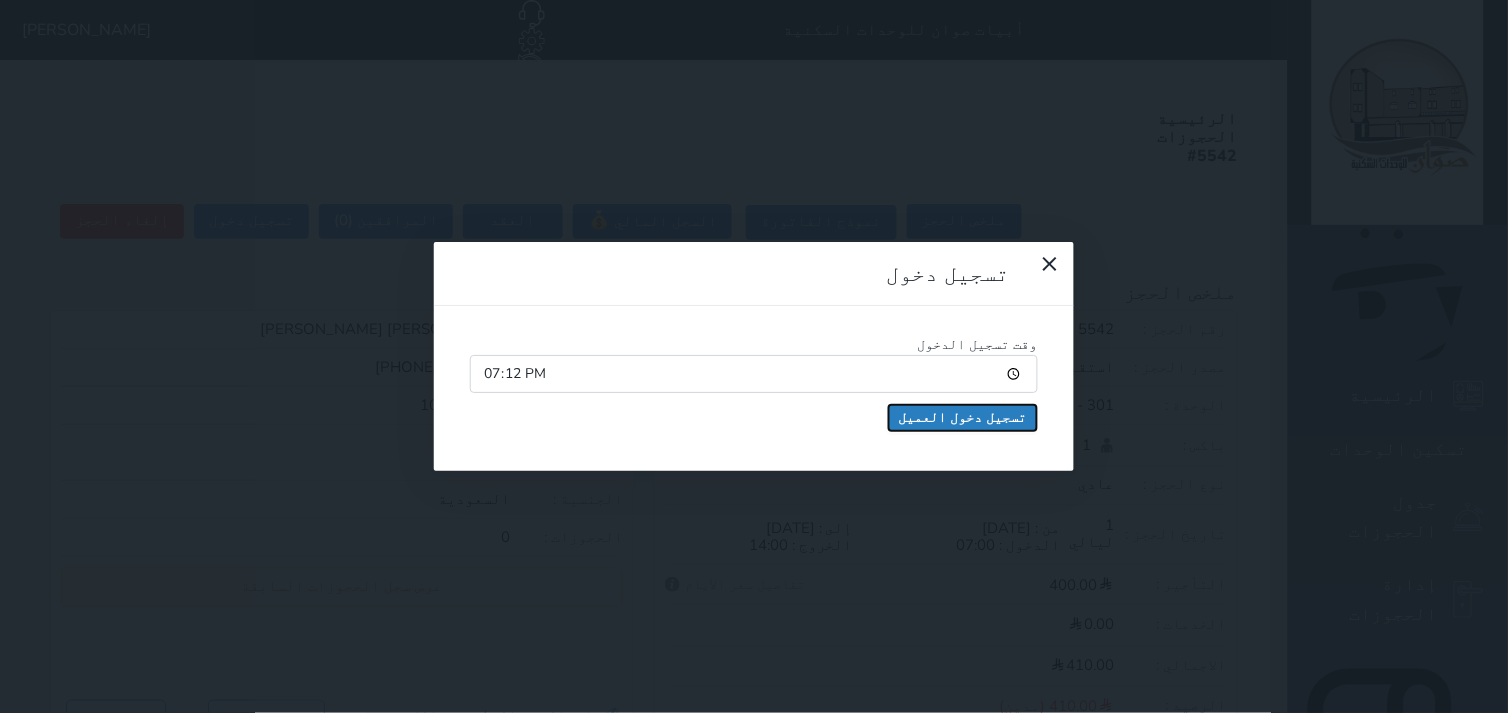 click on "تسجيل دخول العميل" at bounding box center [963, 418] 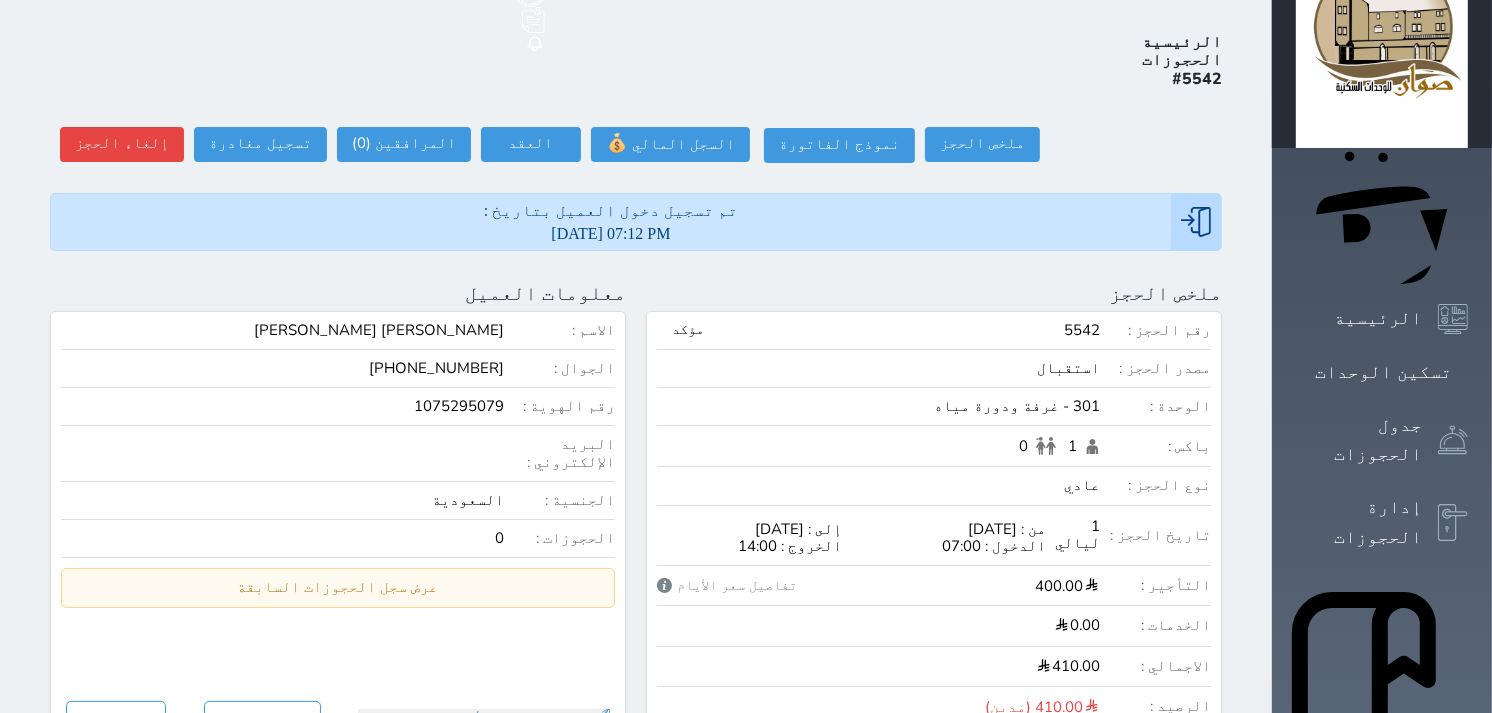 scroll, scrollTop: 111, scrollLeft: 0, axis: vertical 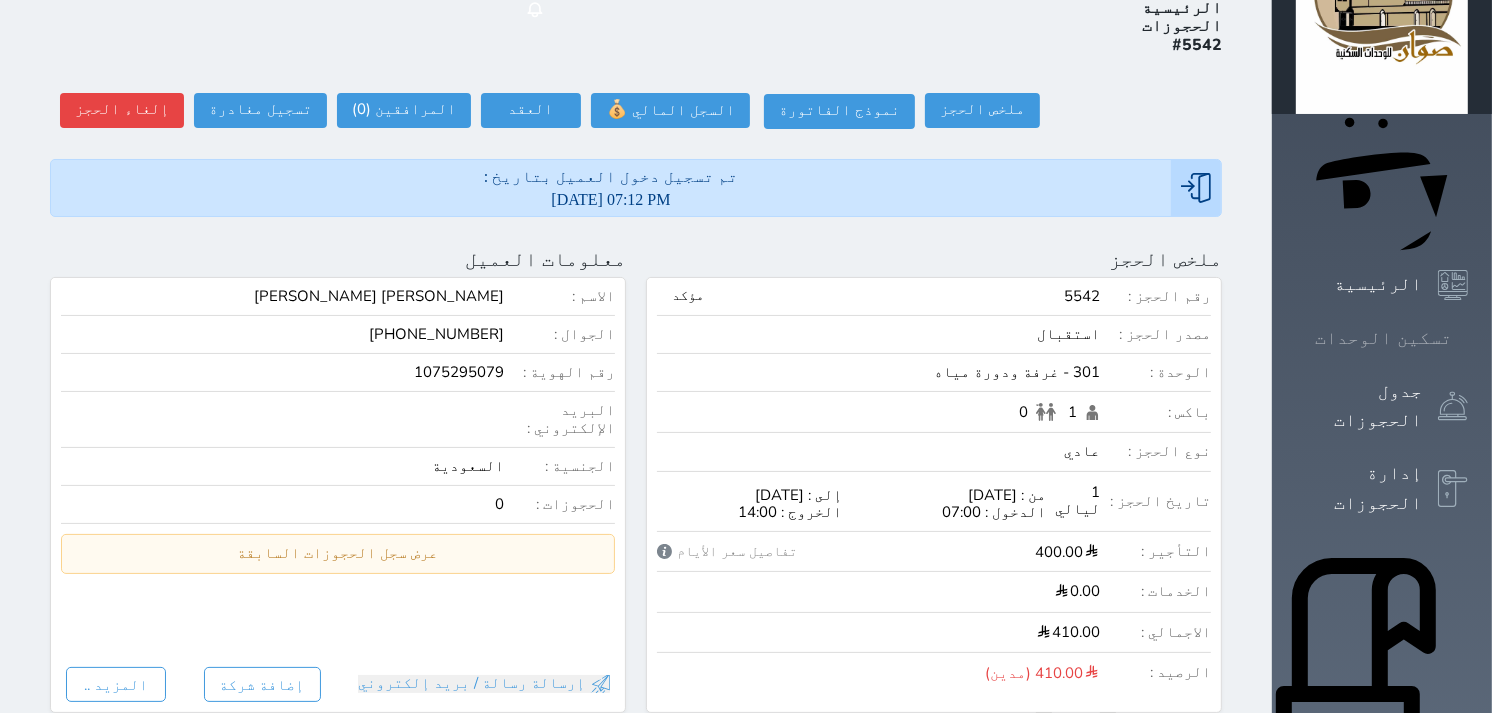 click on "تسكين الوحدات" at bounding box center (1382, 338) 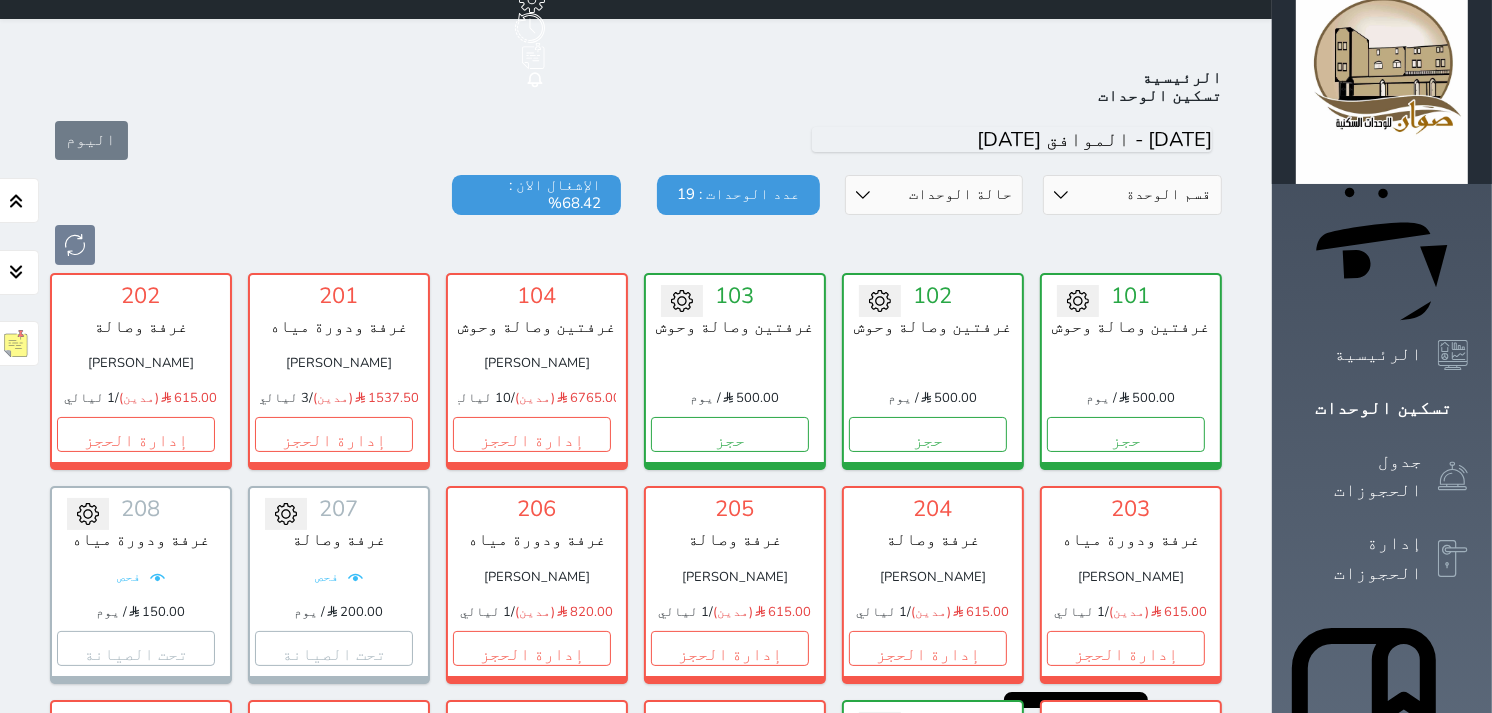 scroll, scrollTop: 111, scrollLeft: 0, axis: vertical 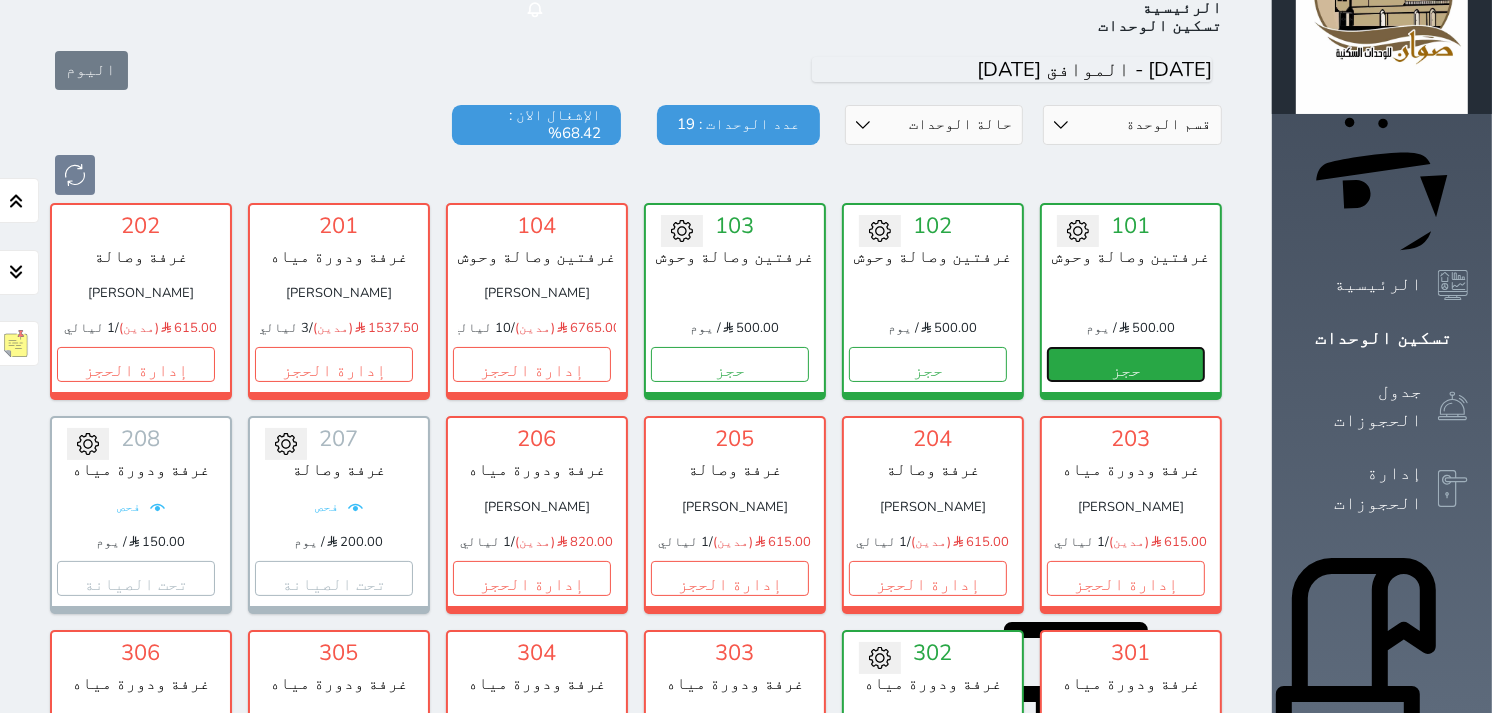 click on "حجز" at bounding box center [1126, 364] 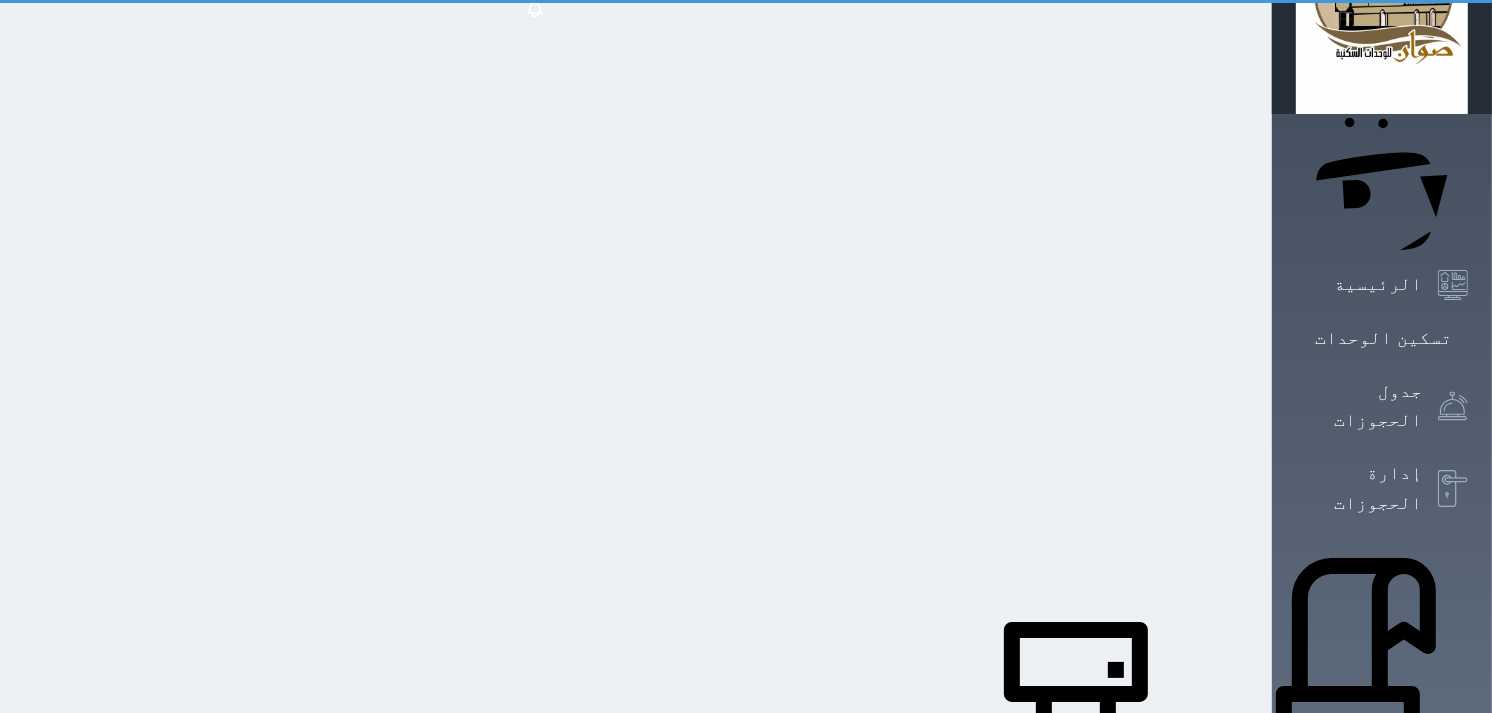 select on "1" 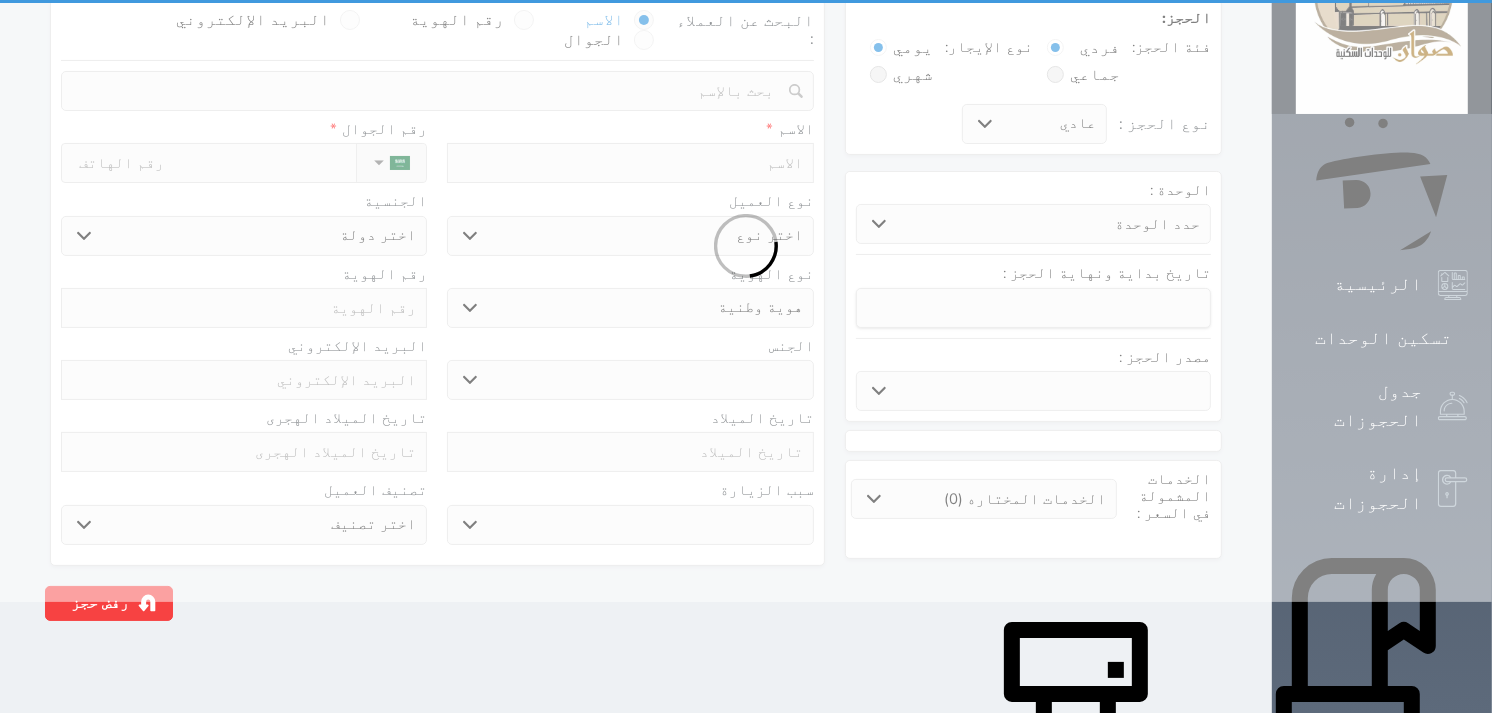scroll, scrollTop: 0, scrollLeft: 0, axis: both 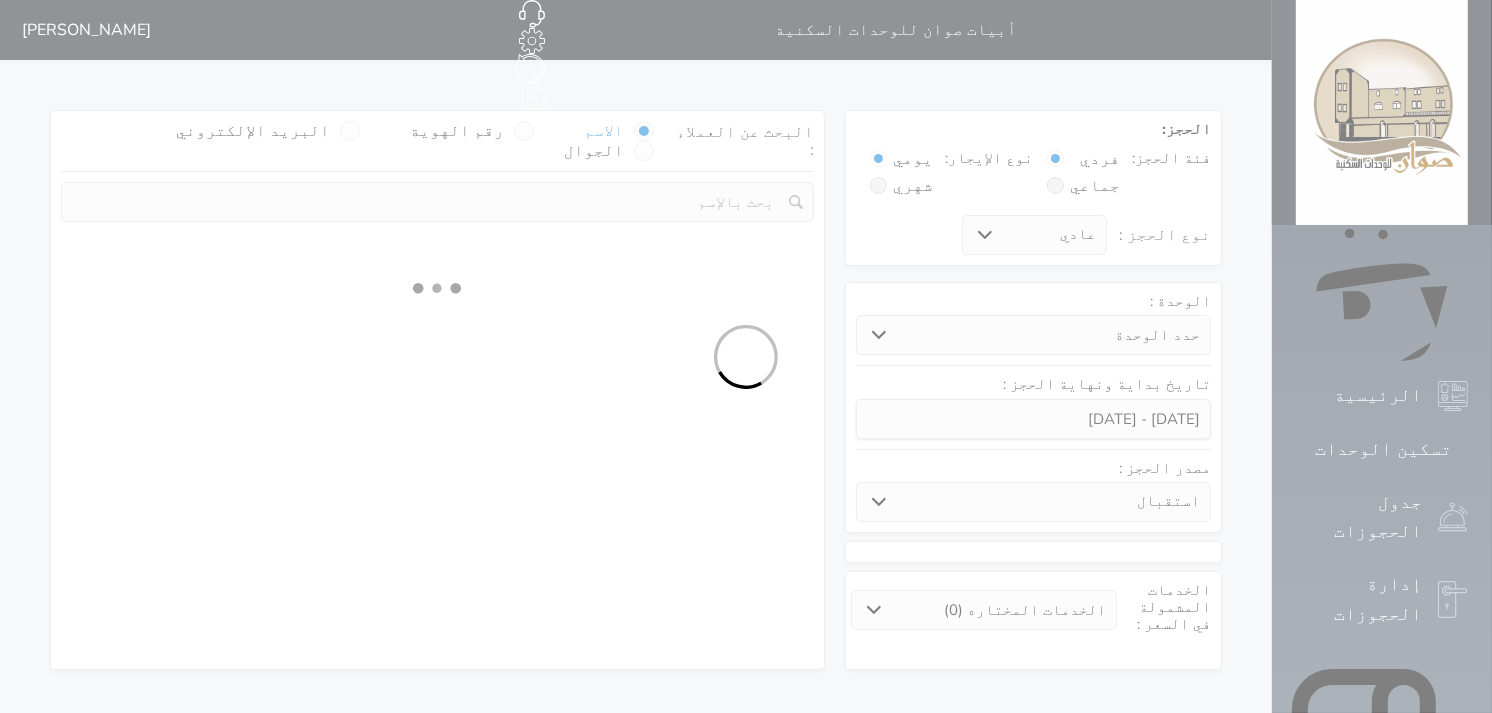 select 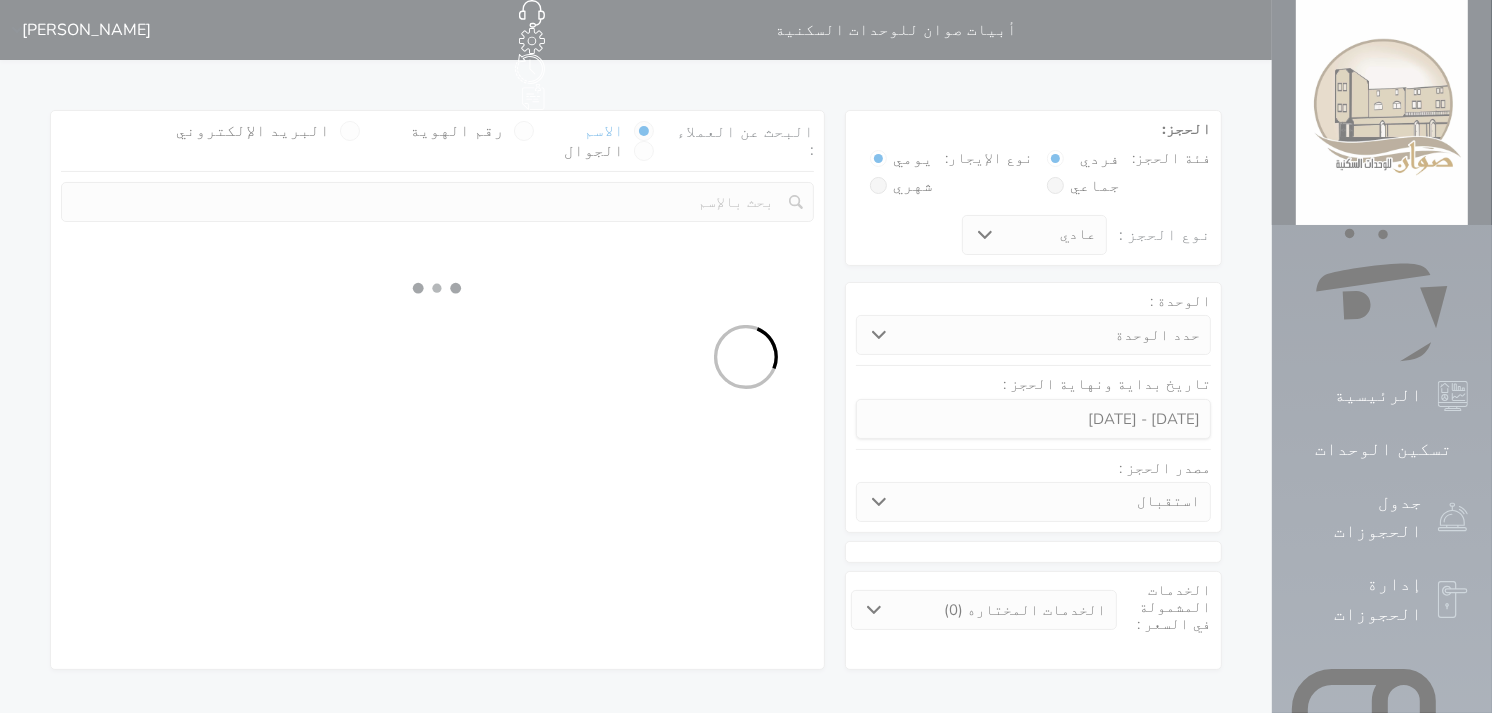 select on "1" 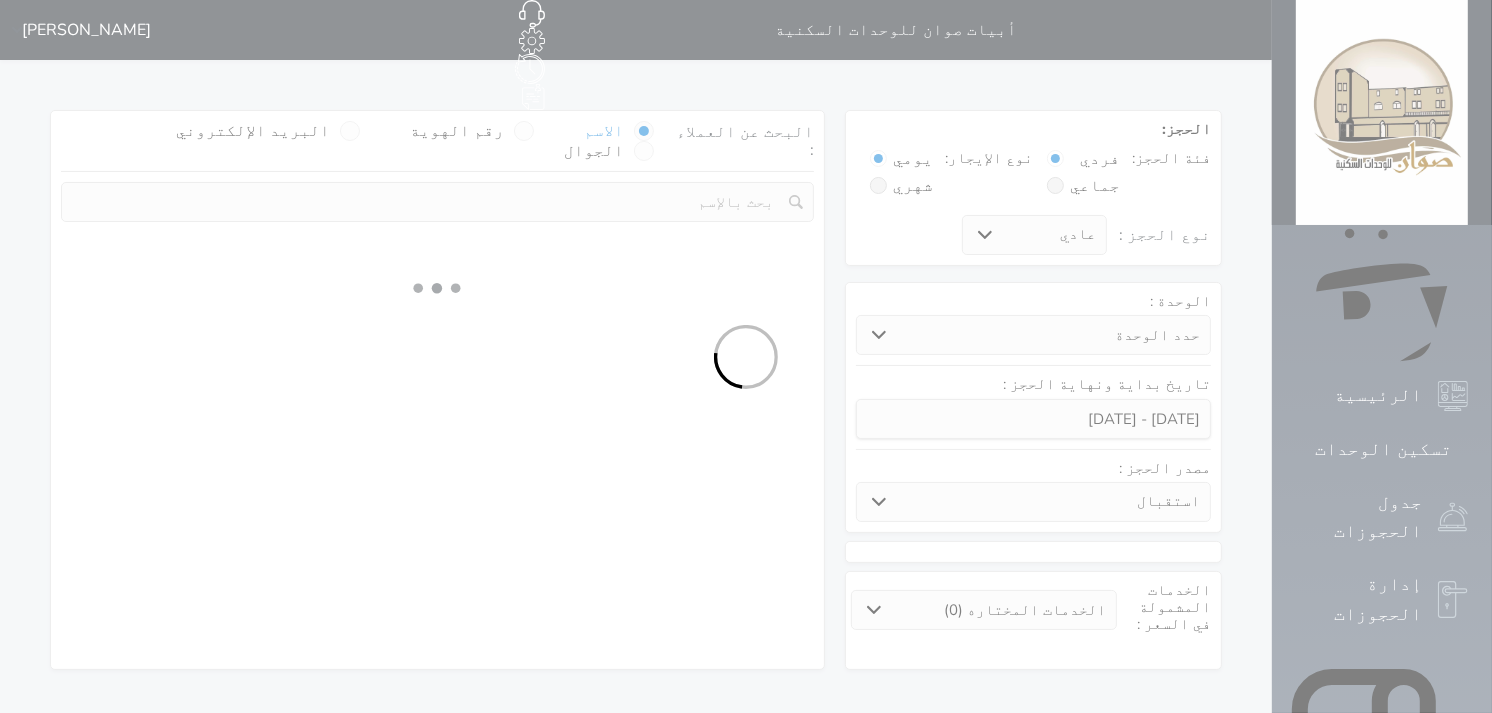 select on "113" 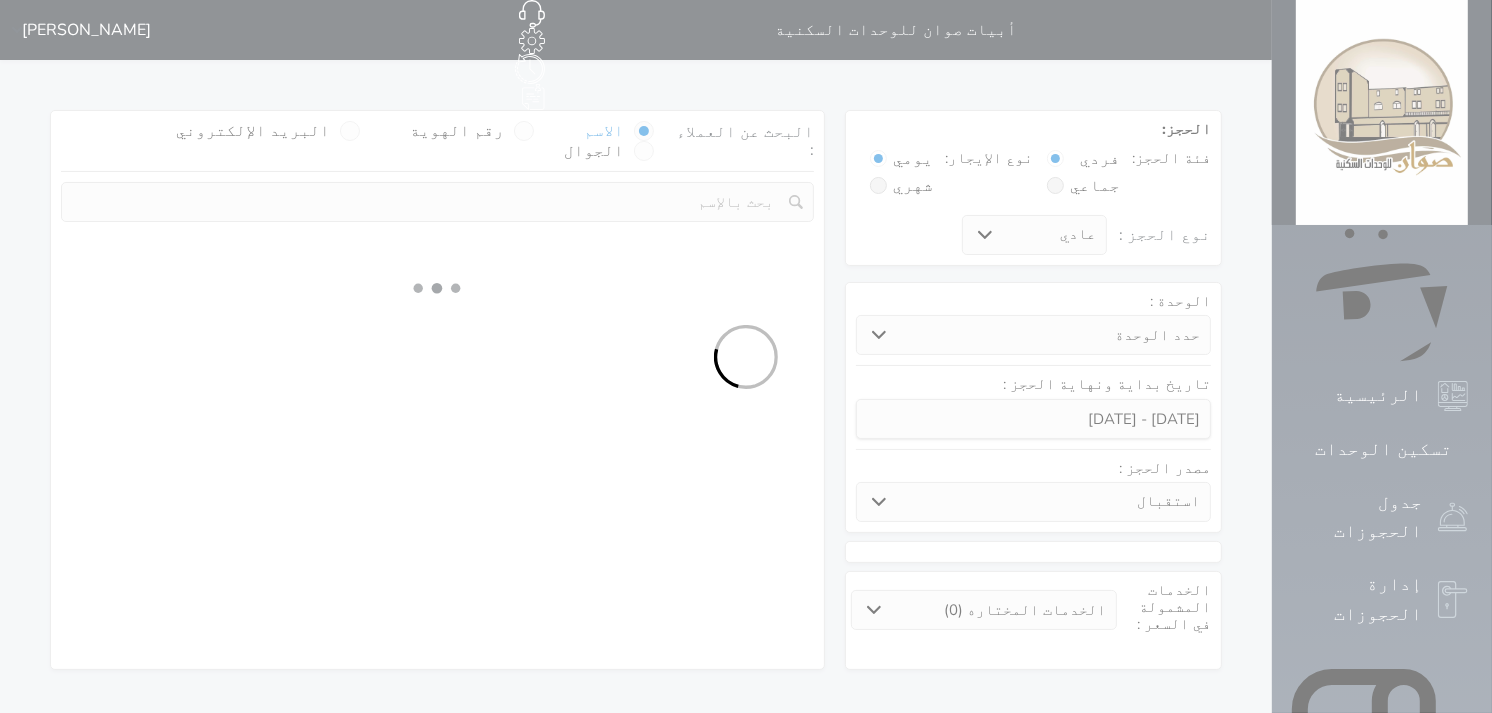 select on "1" 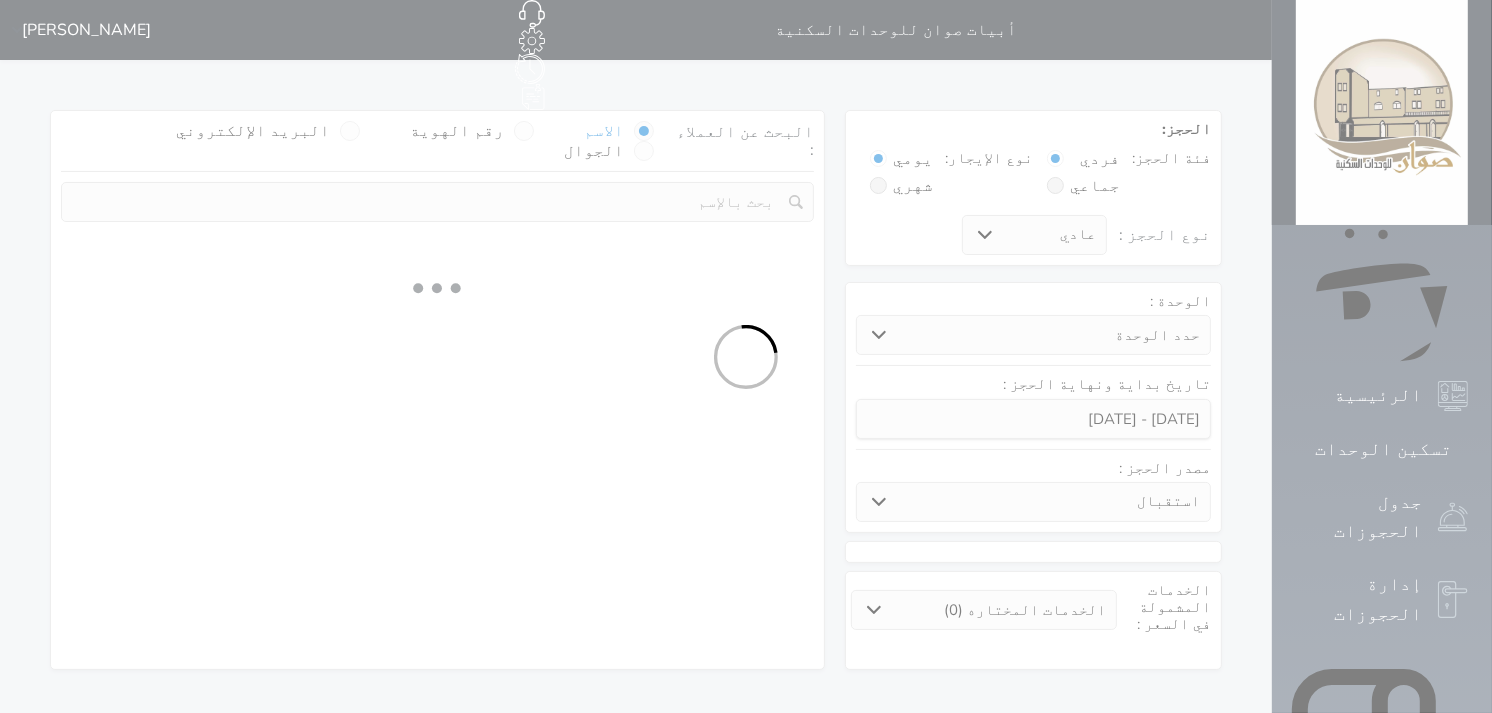select 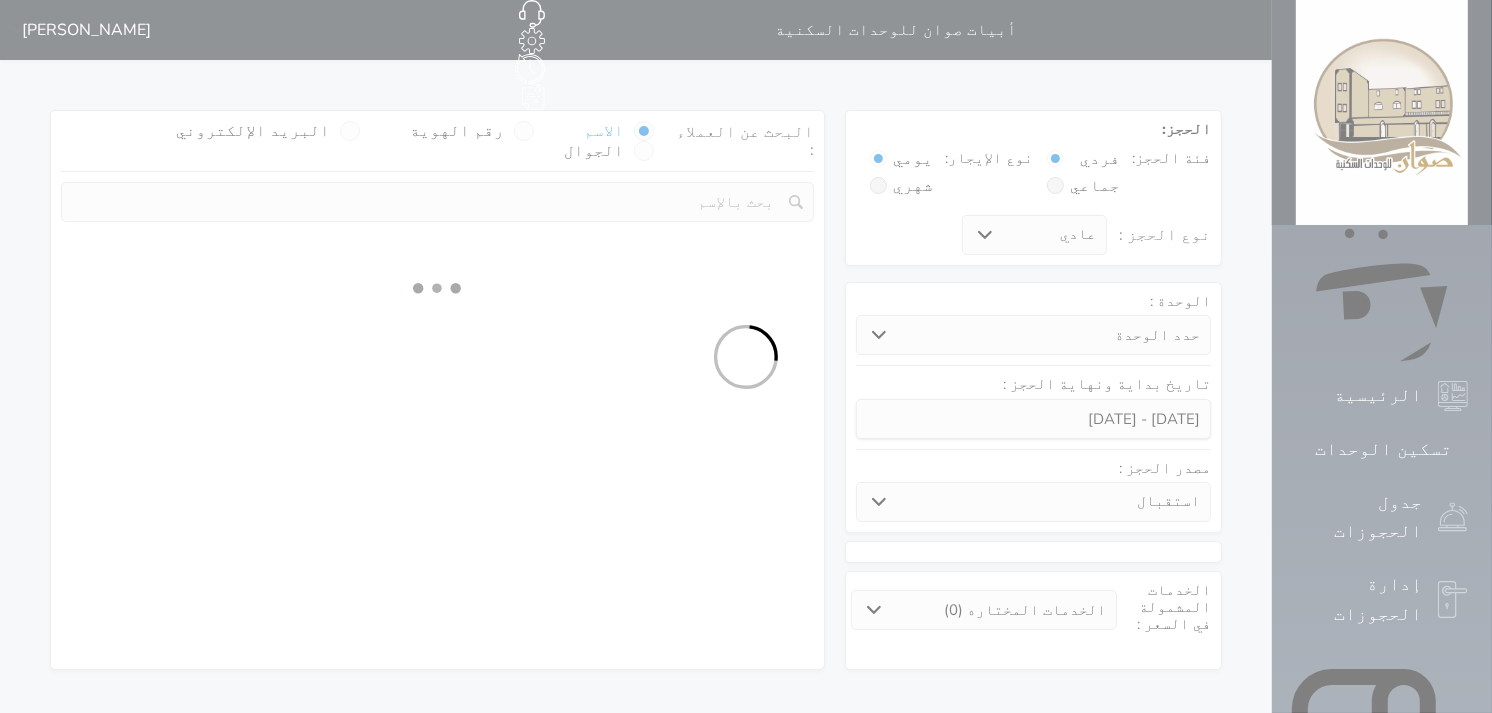 select on "7" 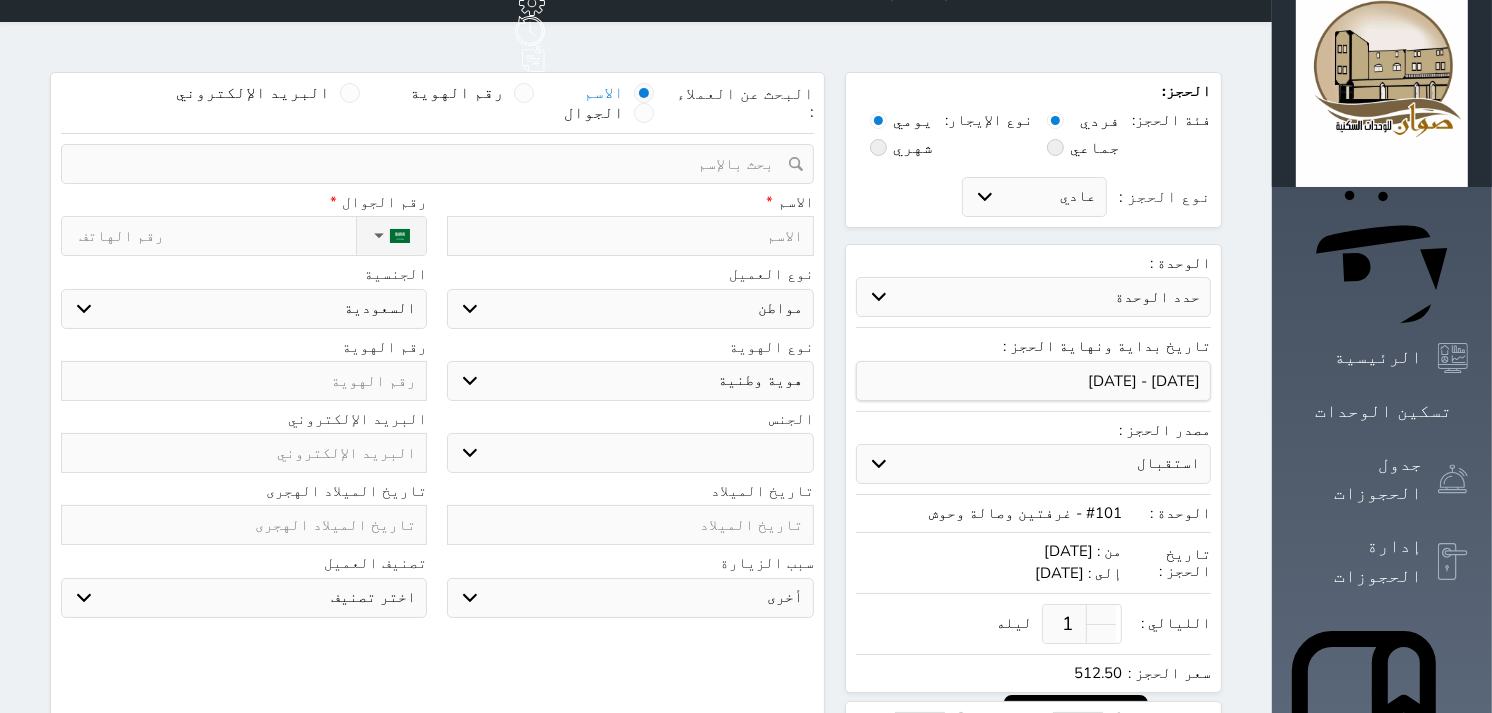 scroll, scrollTop: 0, scrollLeft: 0, axis: both 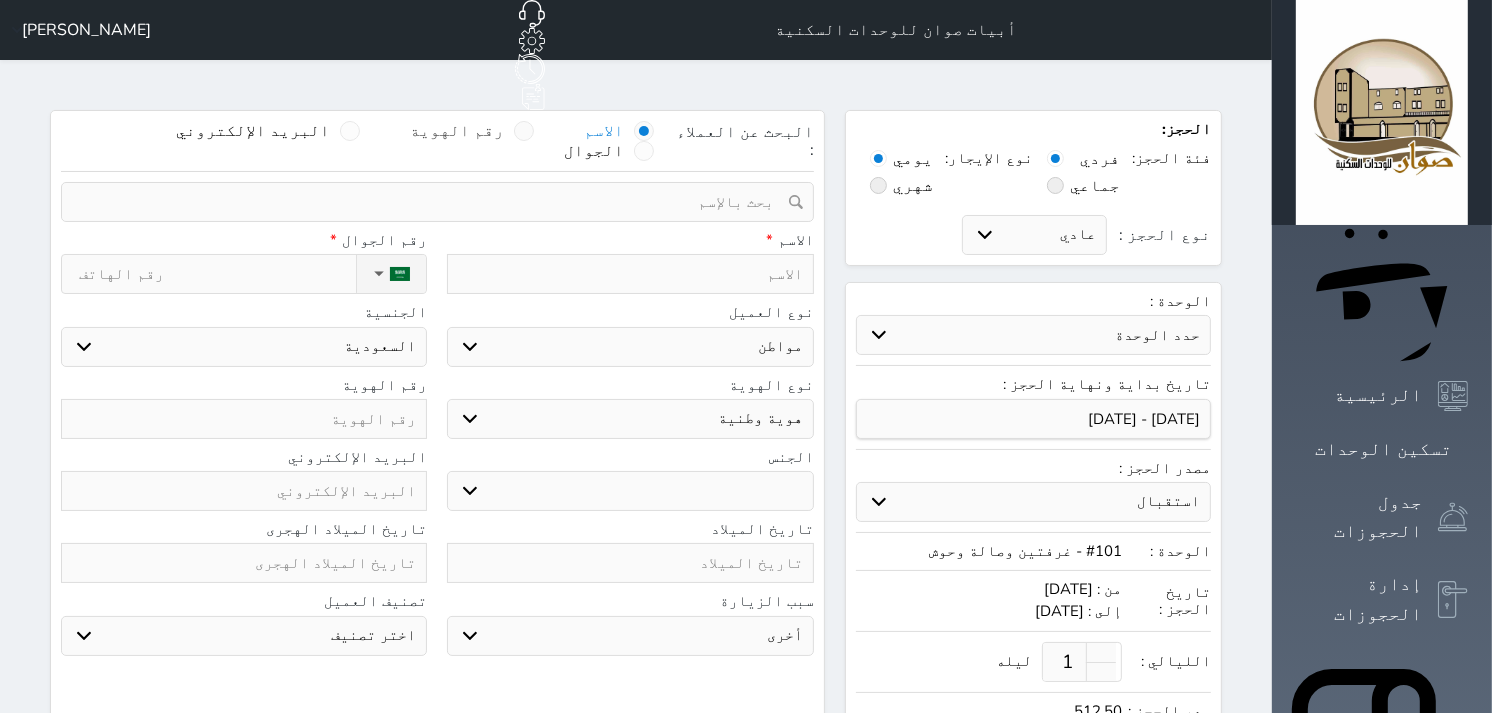 click at bounding box center [524, 131] 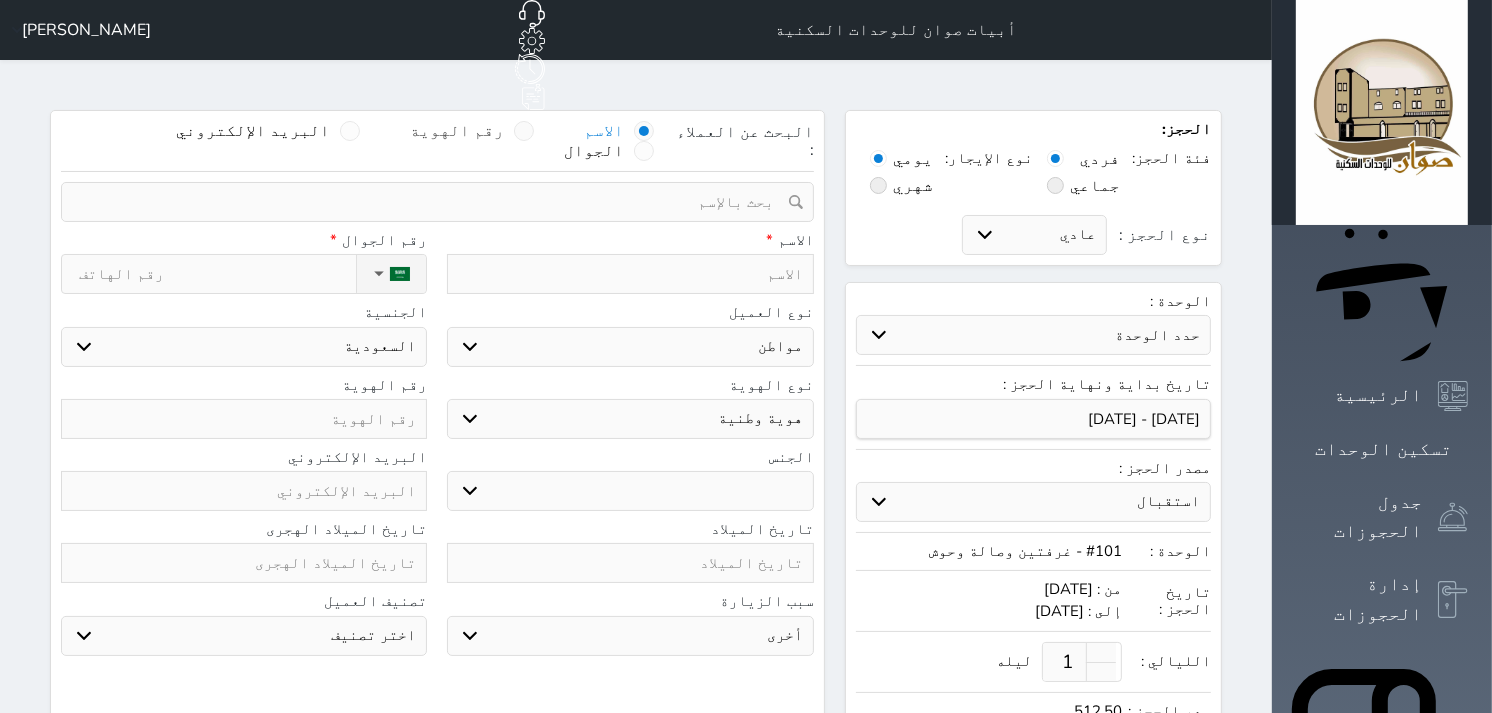 click on "رقم الهوية" at bounding box center (504, 141) 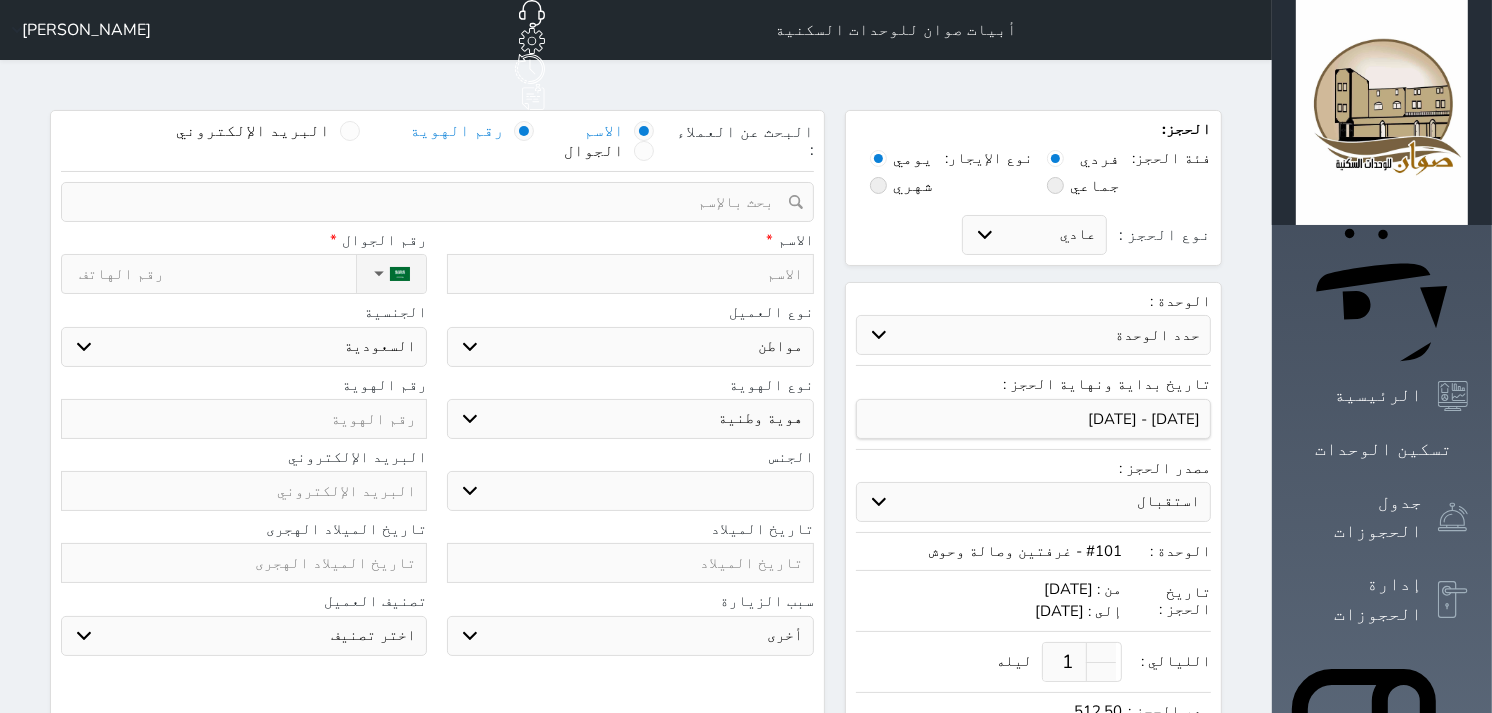 select 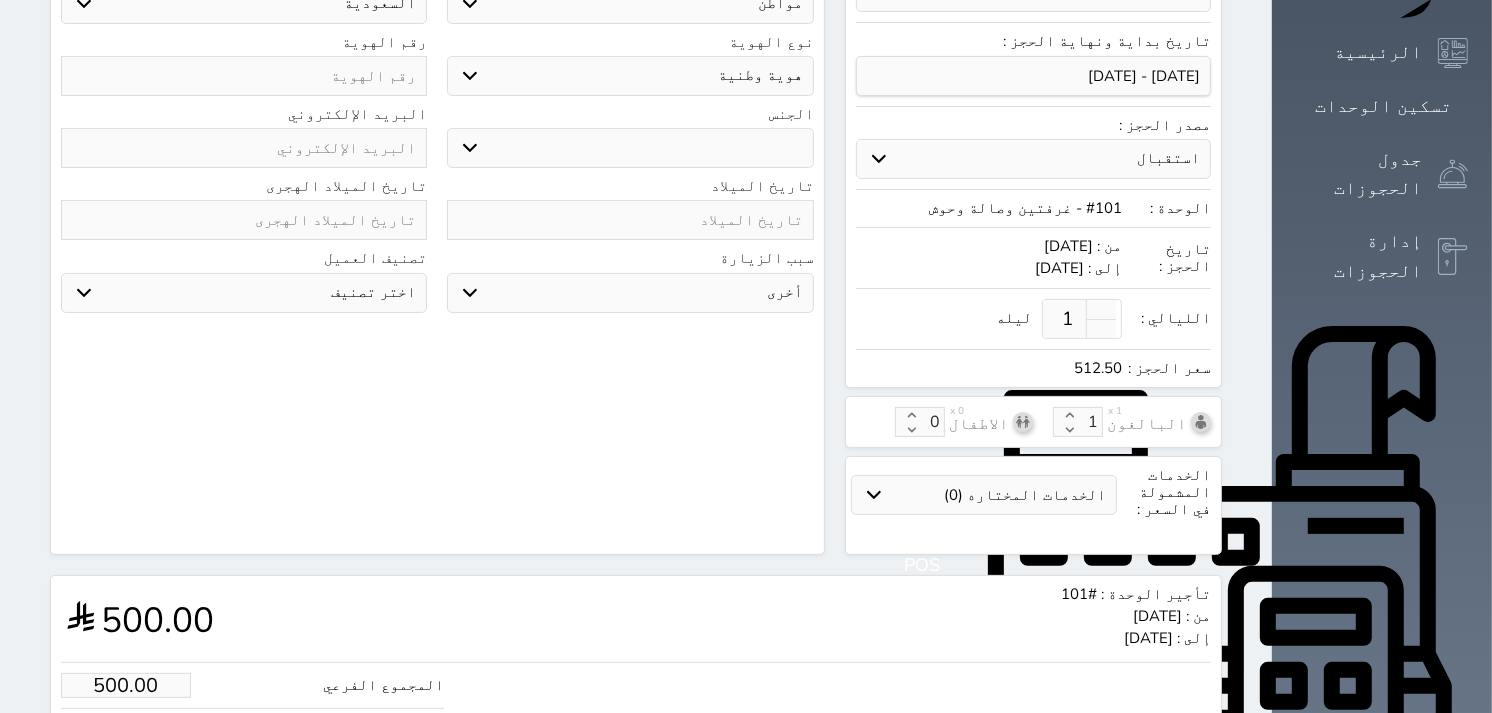 scroll, scrollTop: 472, scrollLeft: 0, axis: vertical 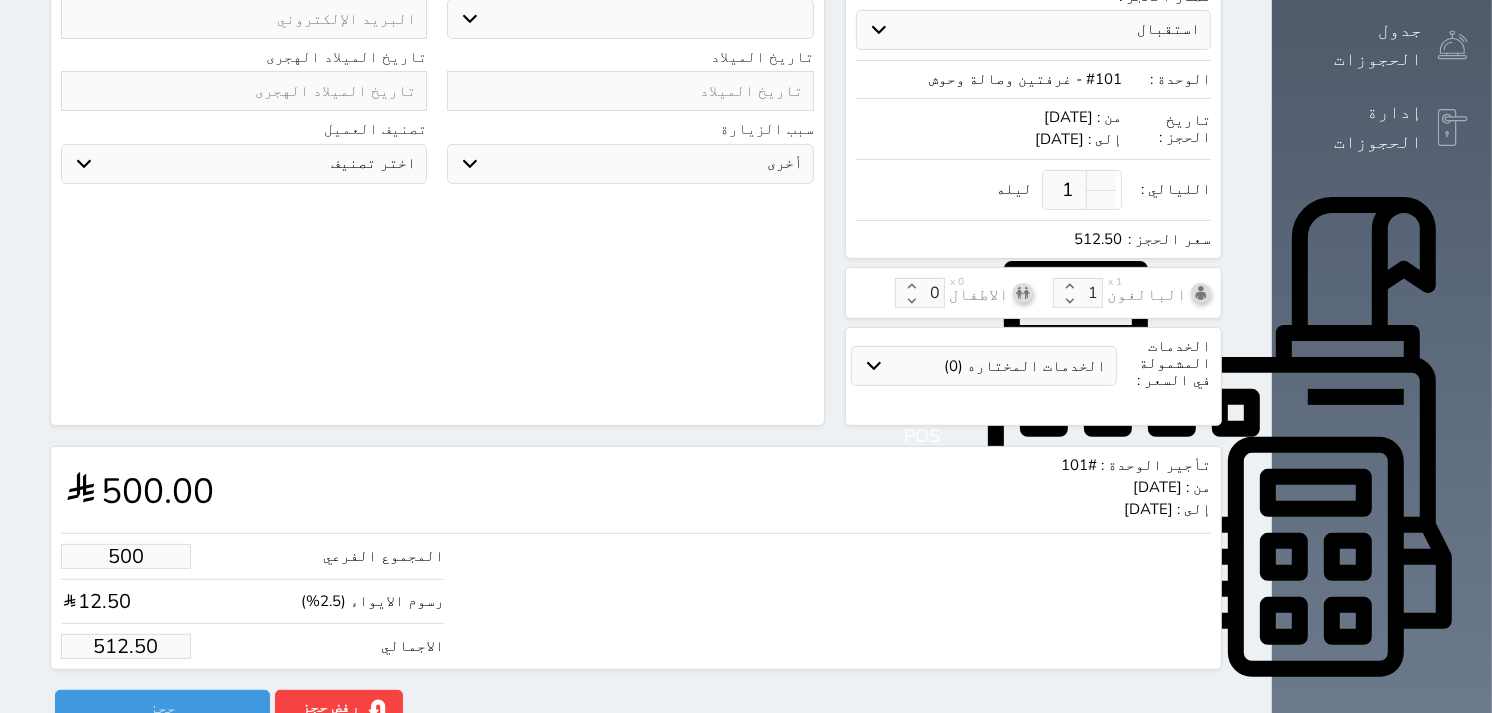 click on "500" at bounding box center [126, 556] 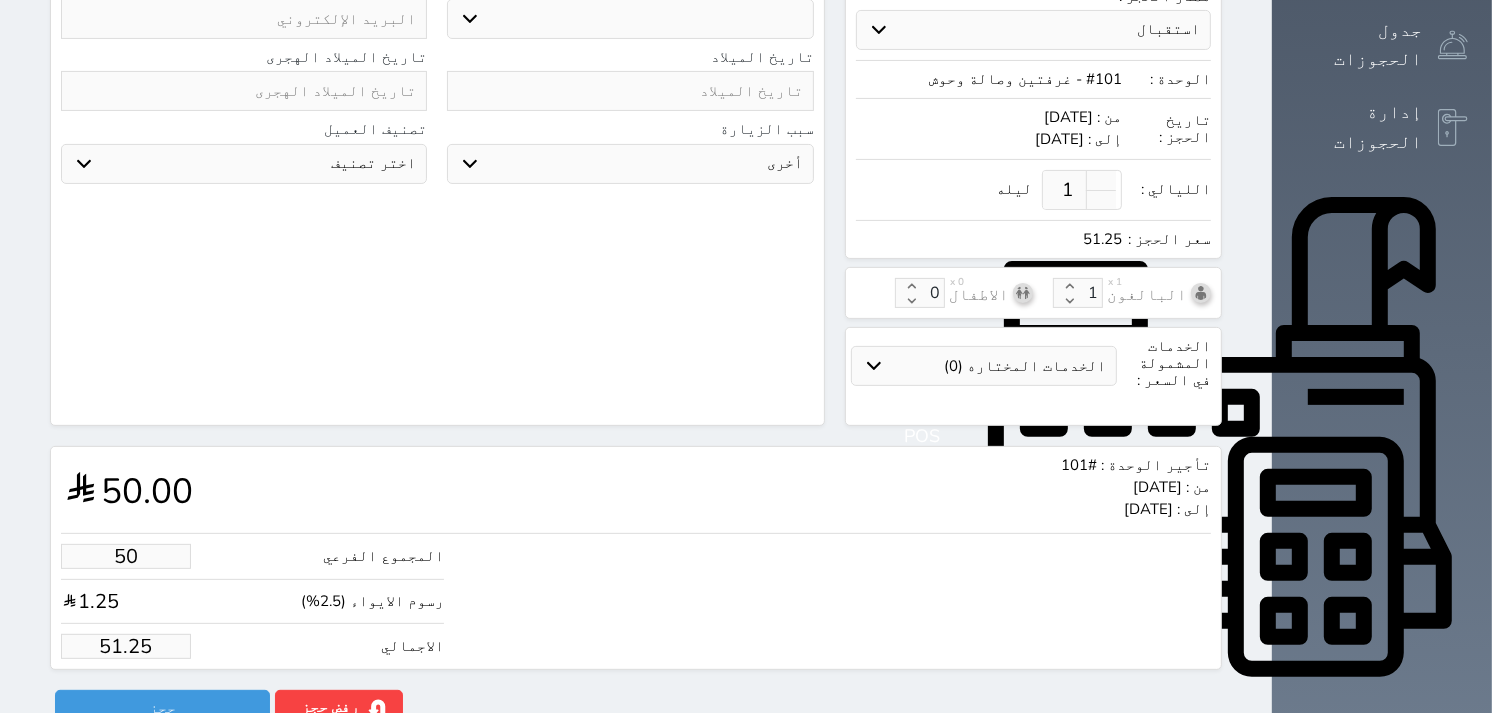 type on "5" 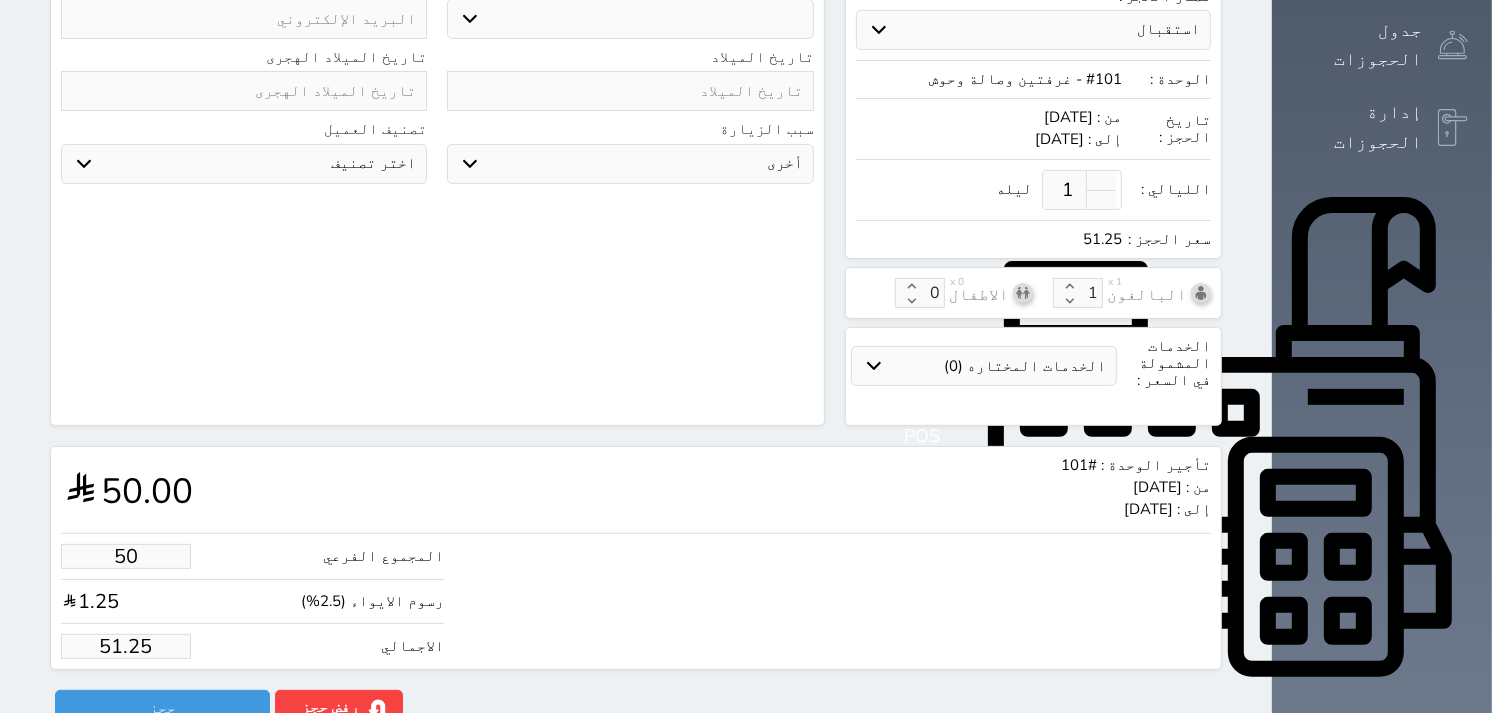 type on "5.13" 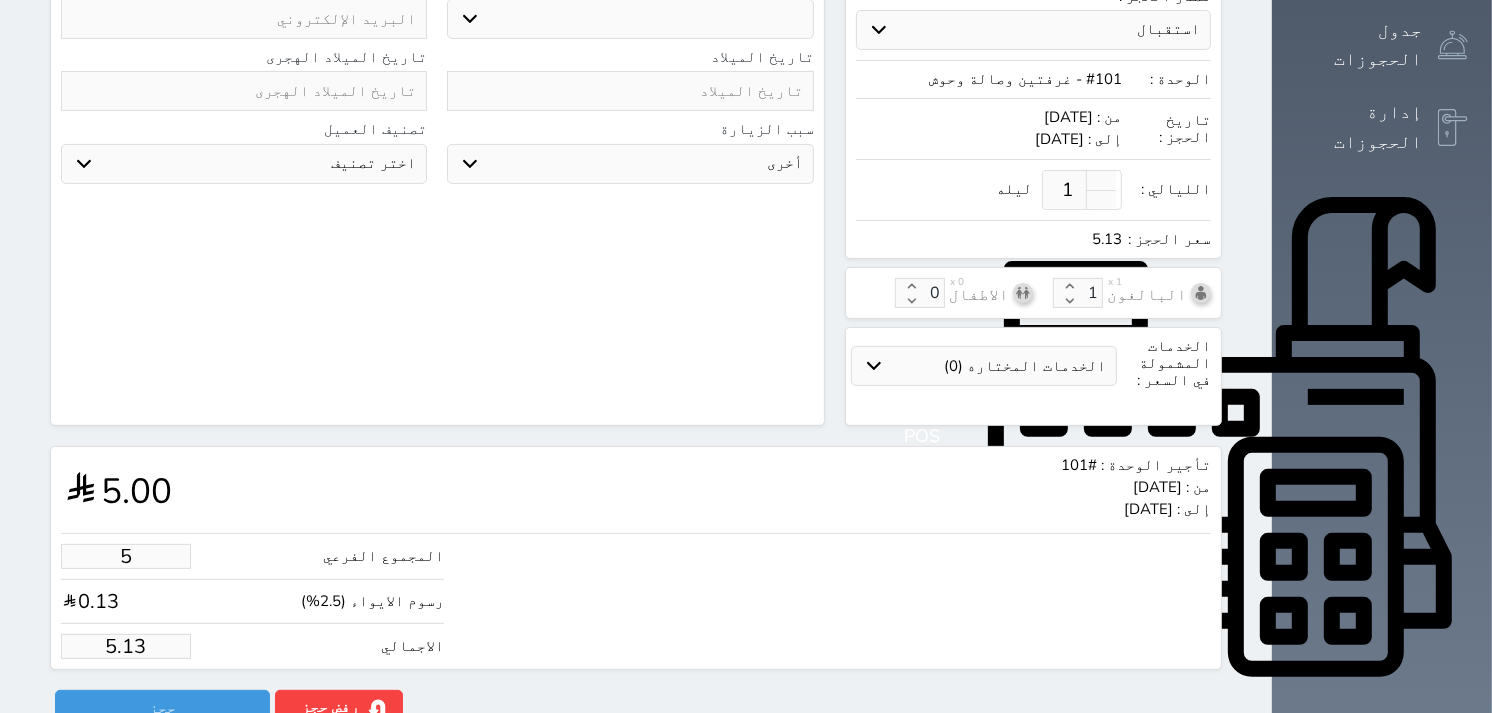 type on "1" 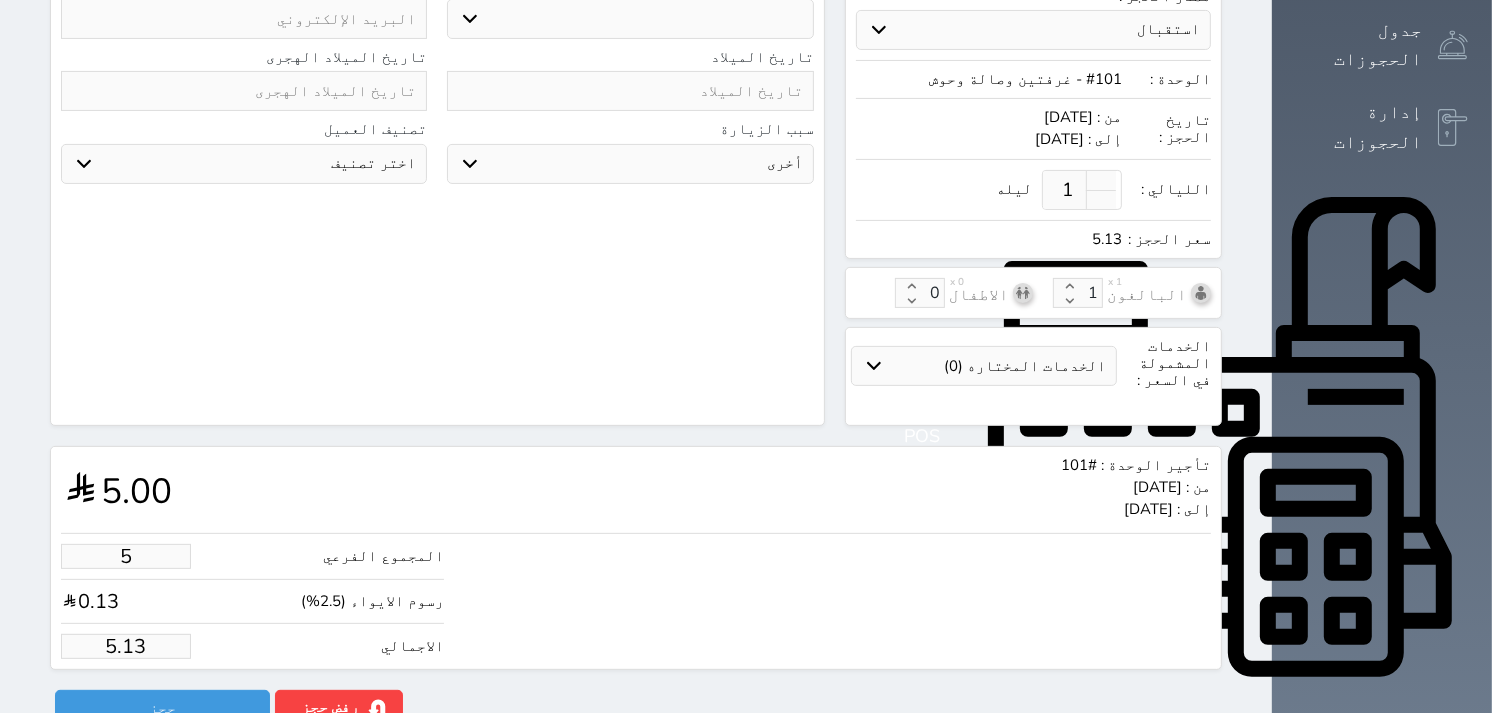 type on "1.02" 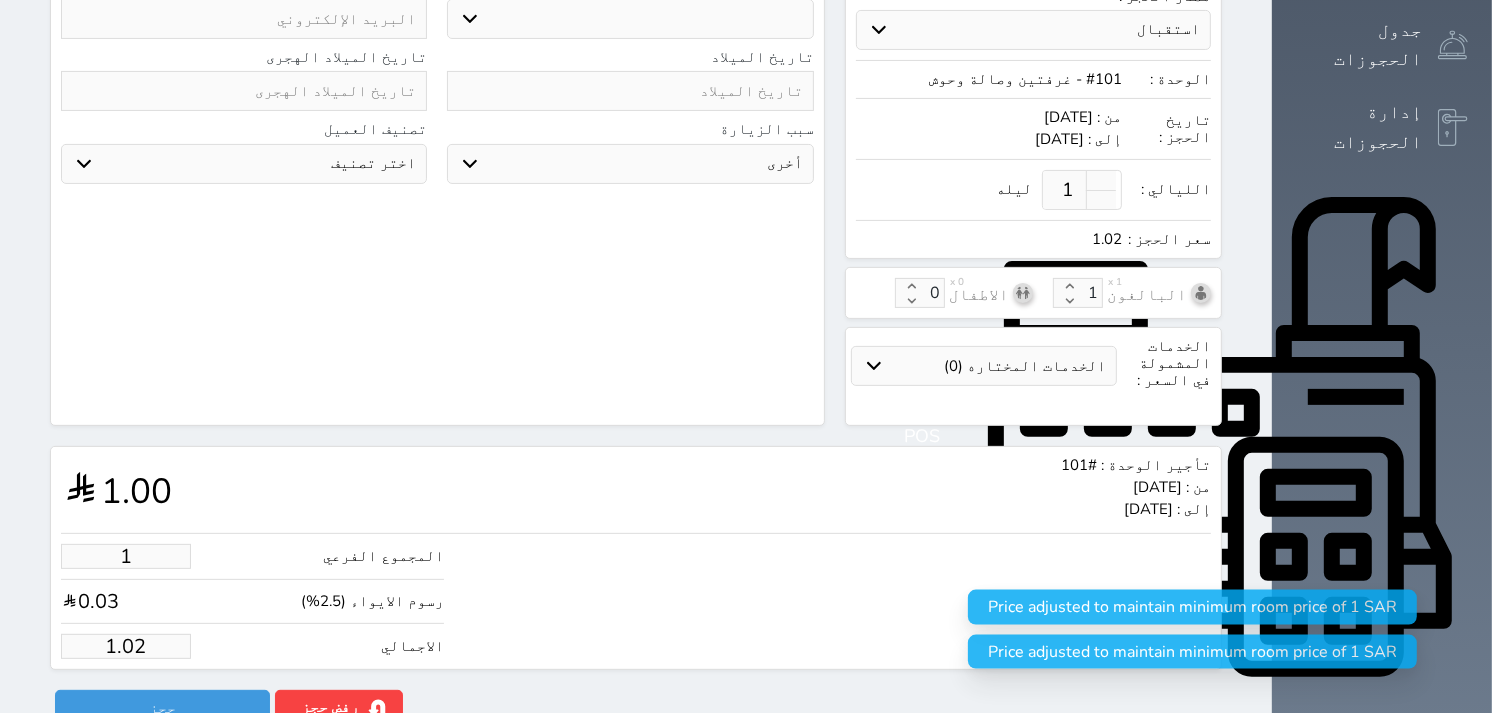 type 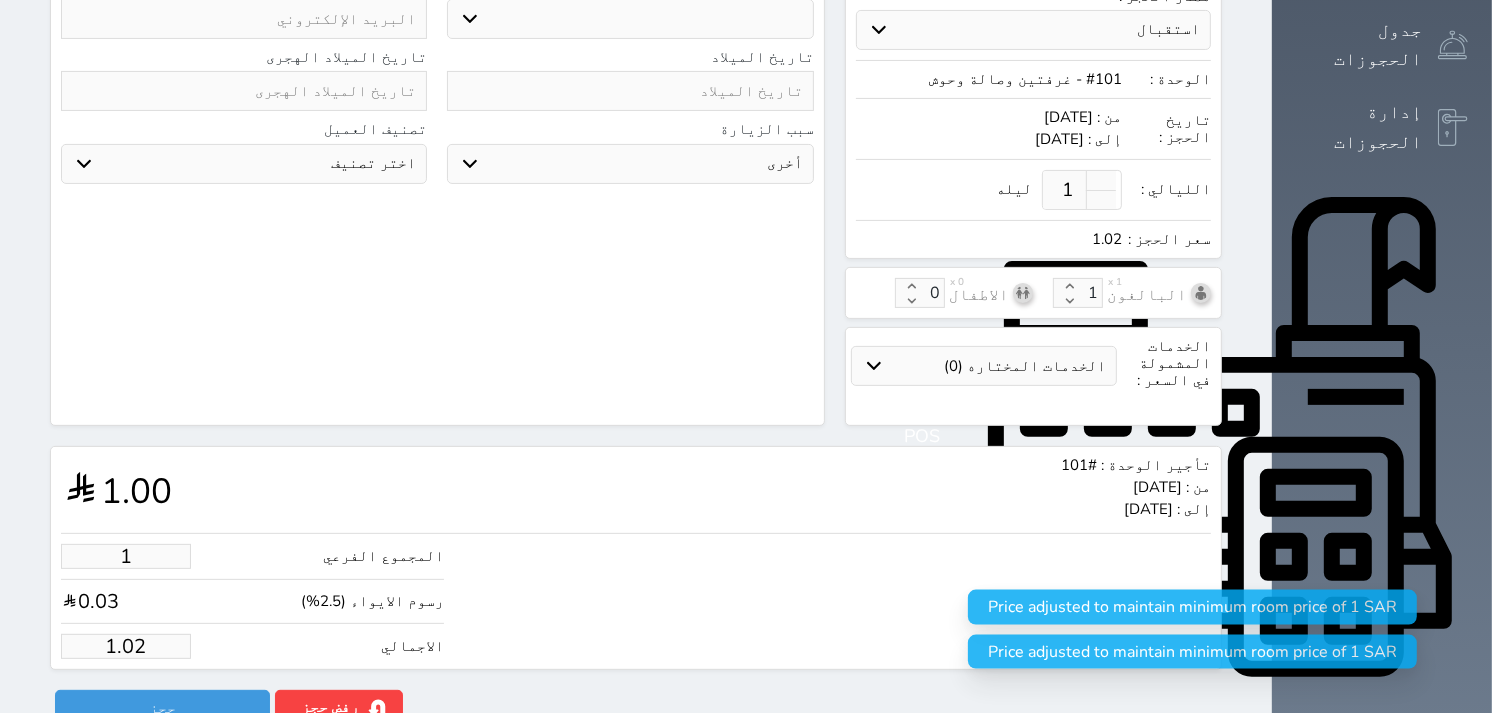 select 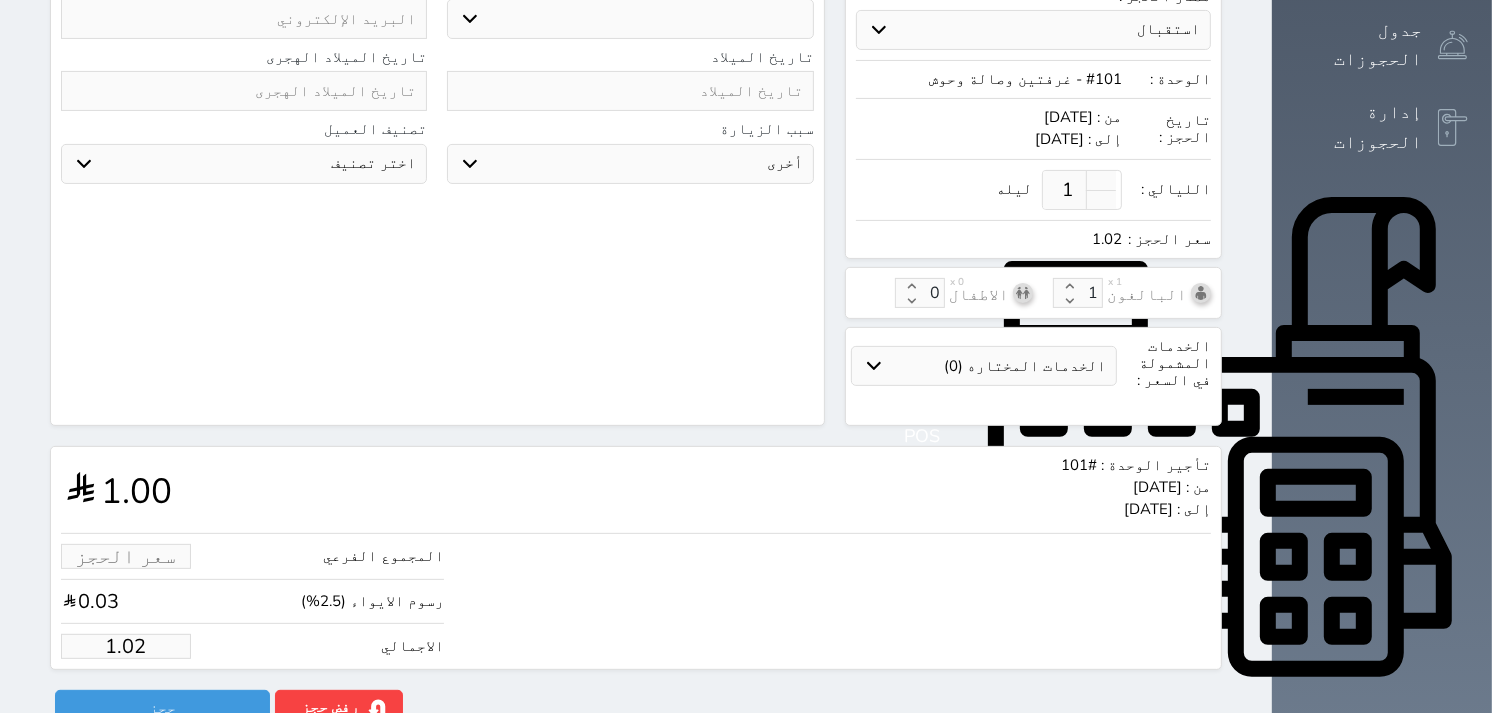 type on "1" 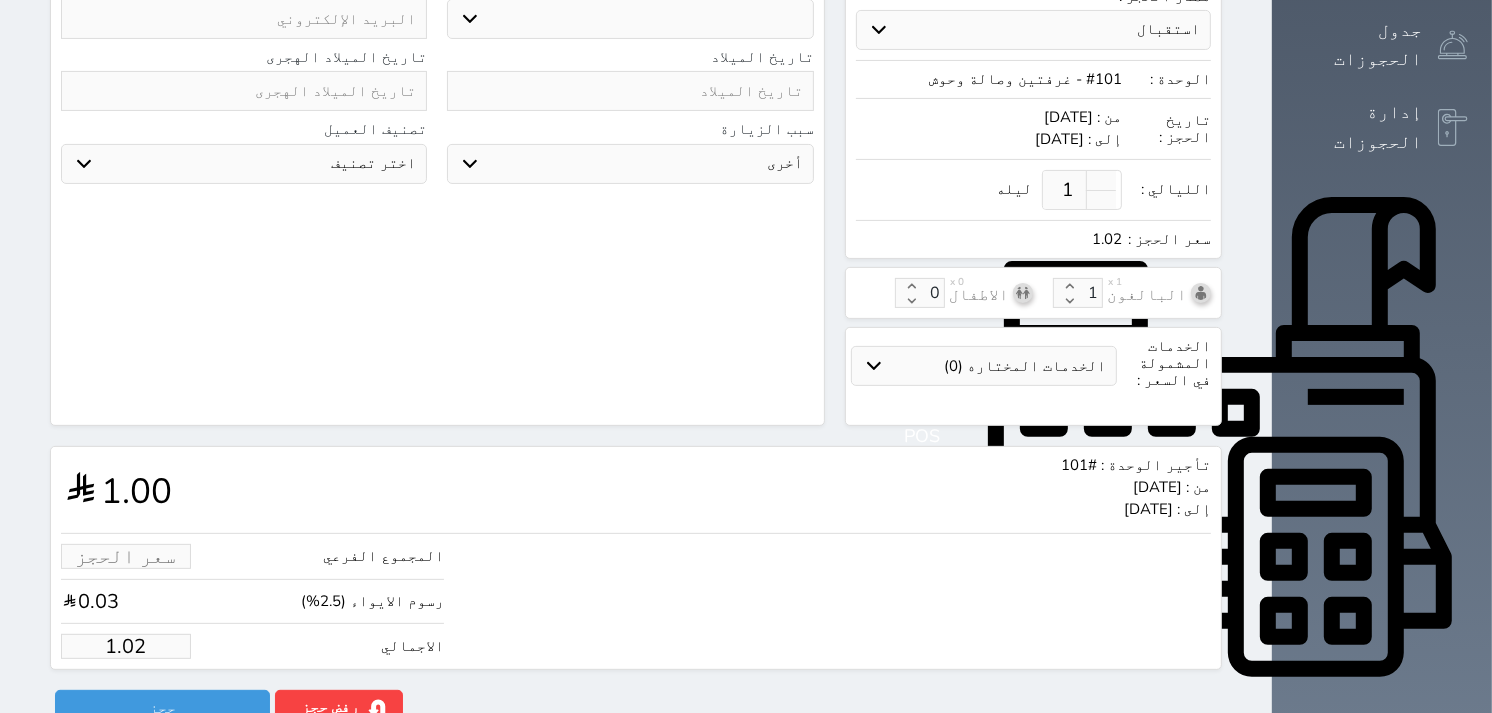 select 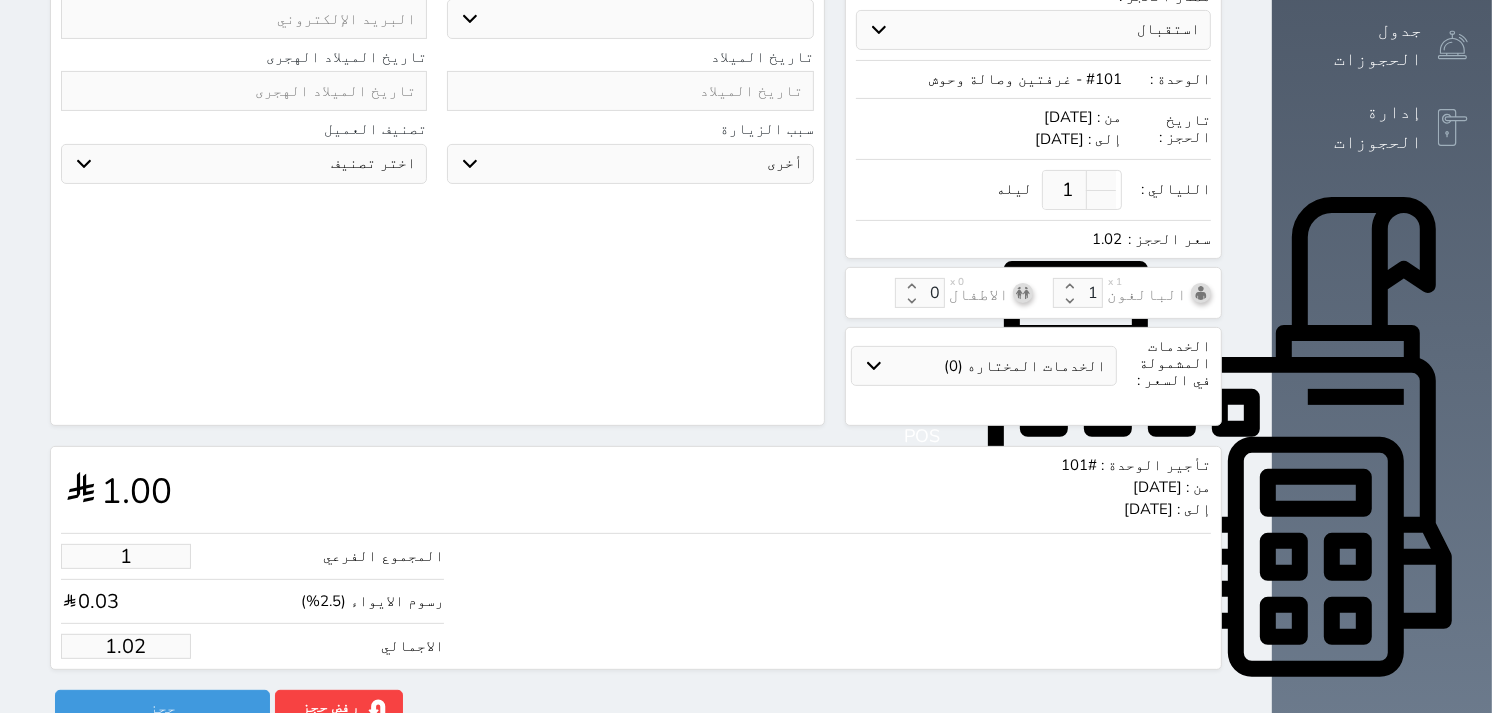 type on "10" 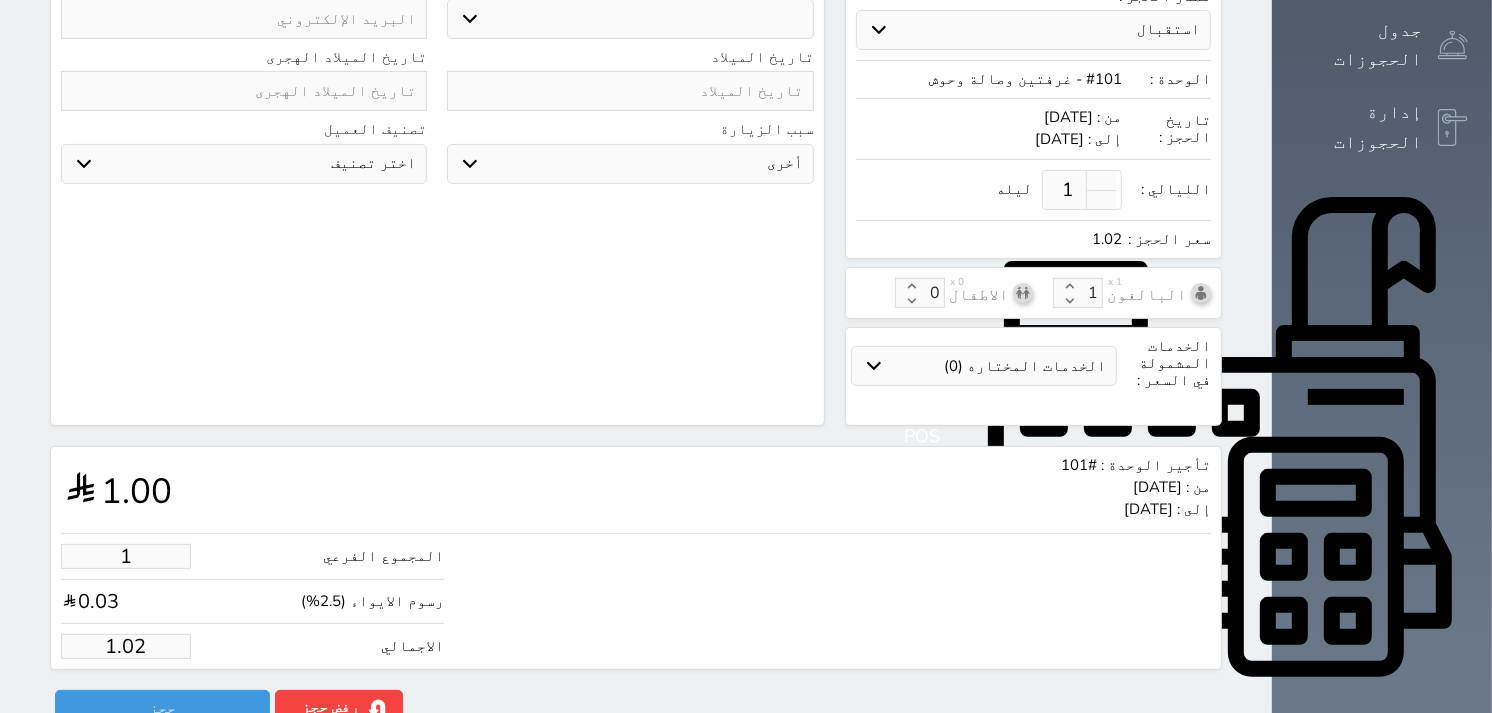 type on "10.25" 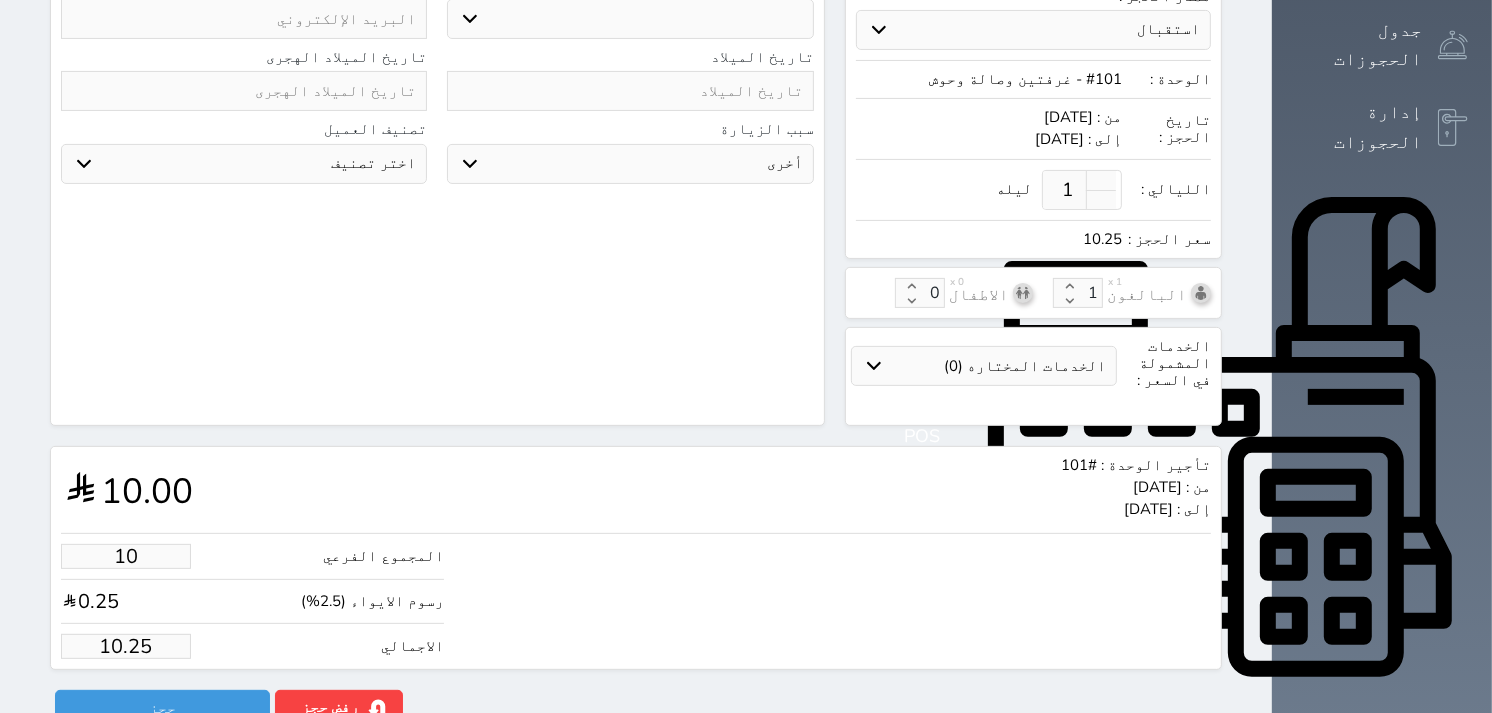 type on "100" 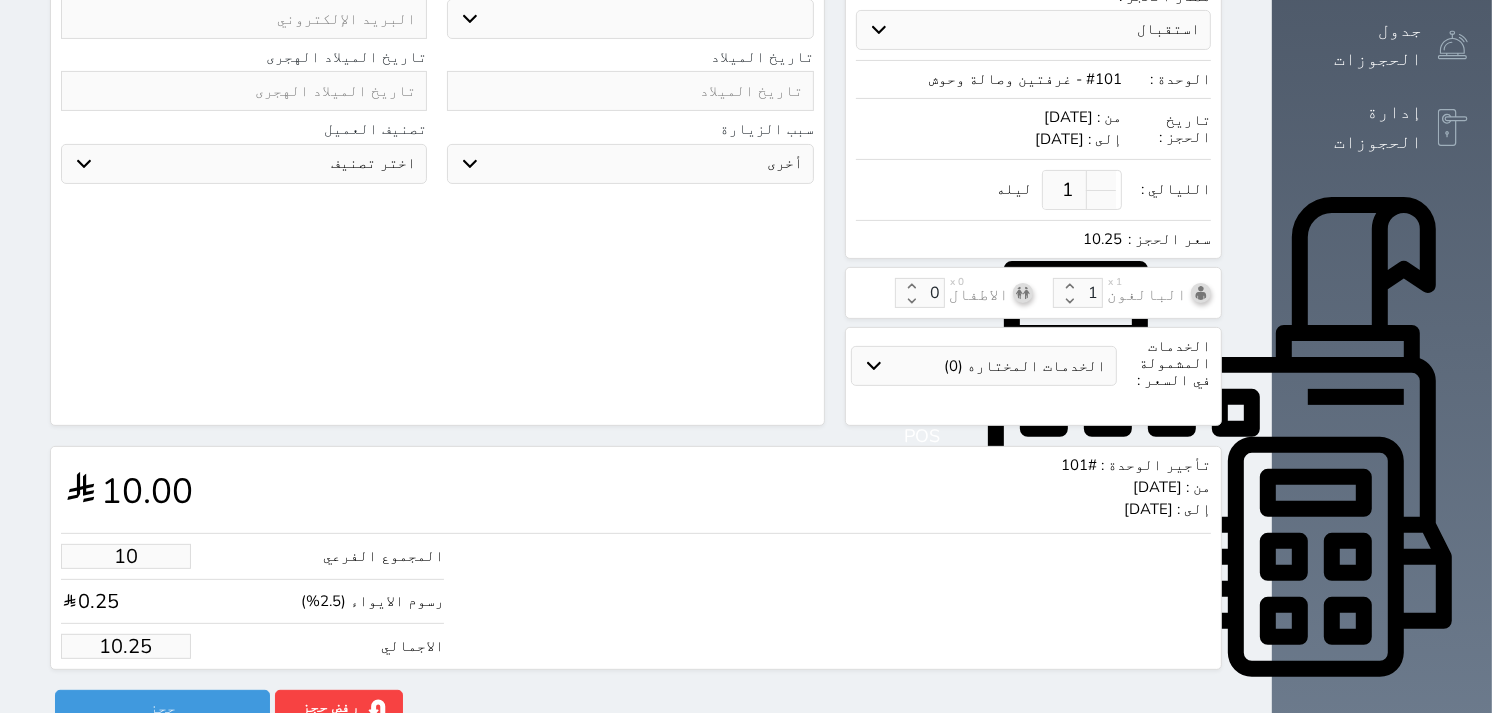 type on "102.50" 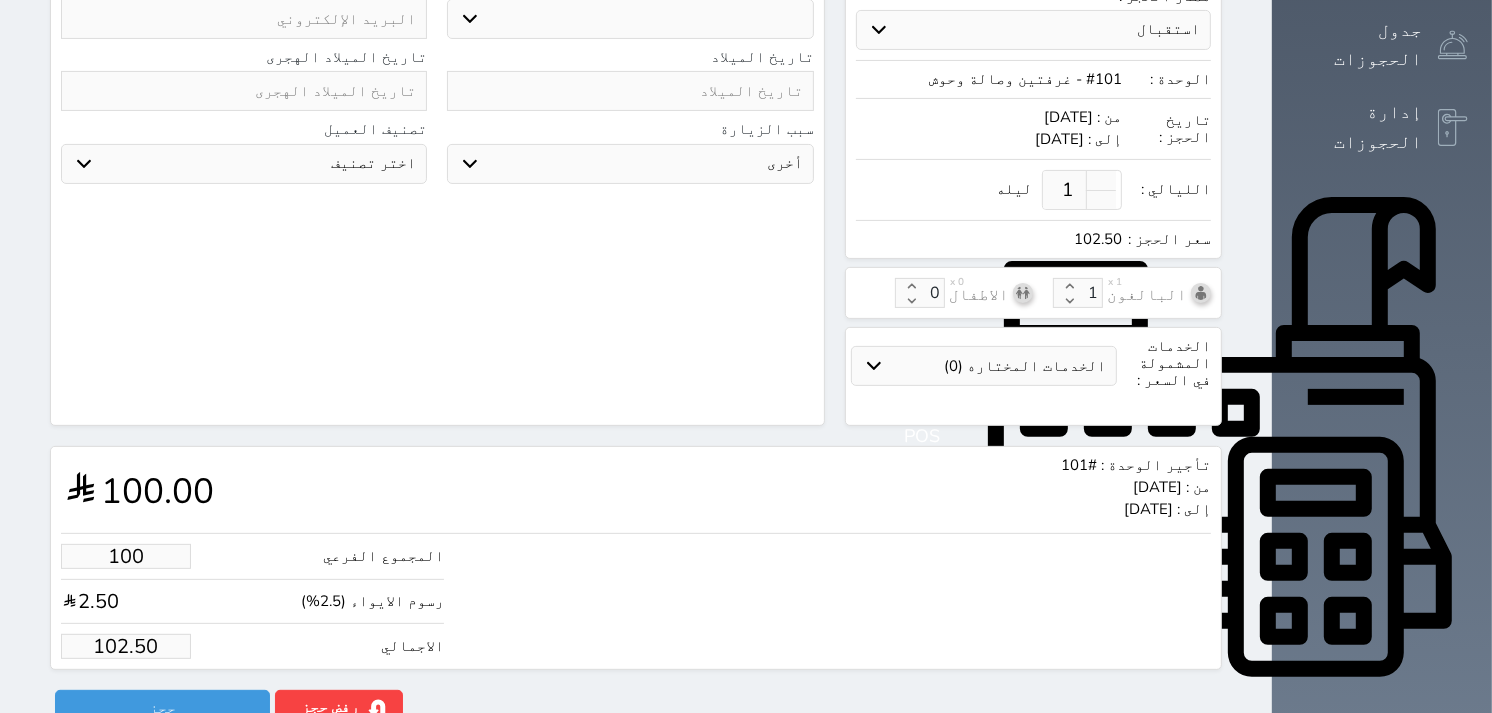 type on "1000" 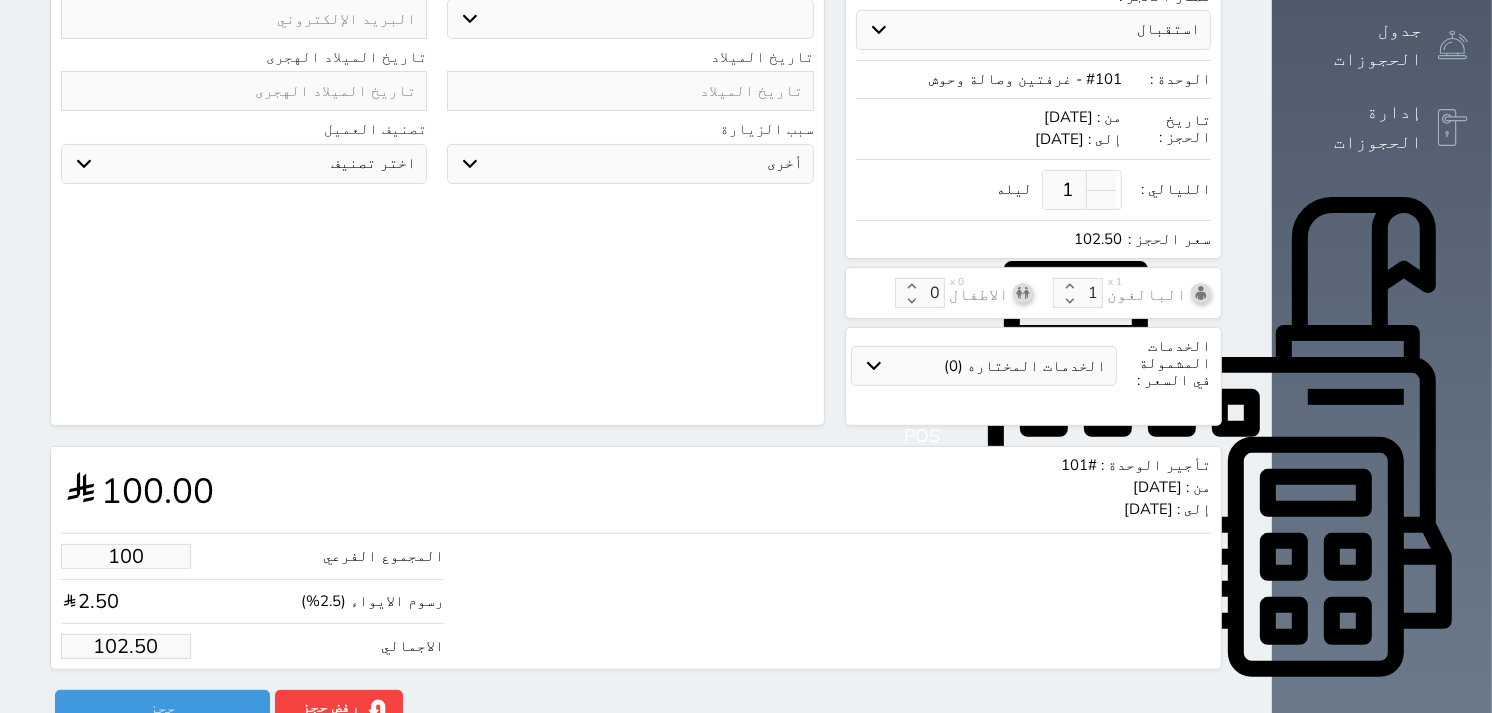 type on "1025.00" 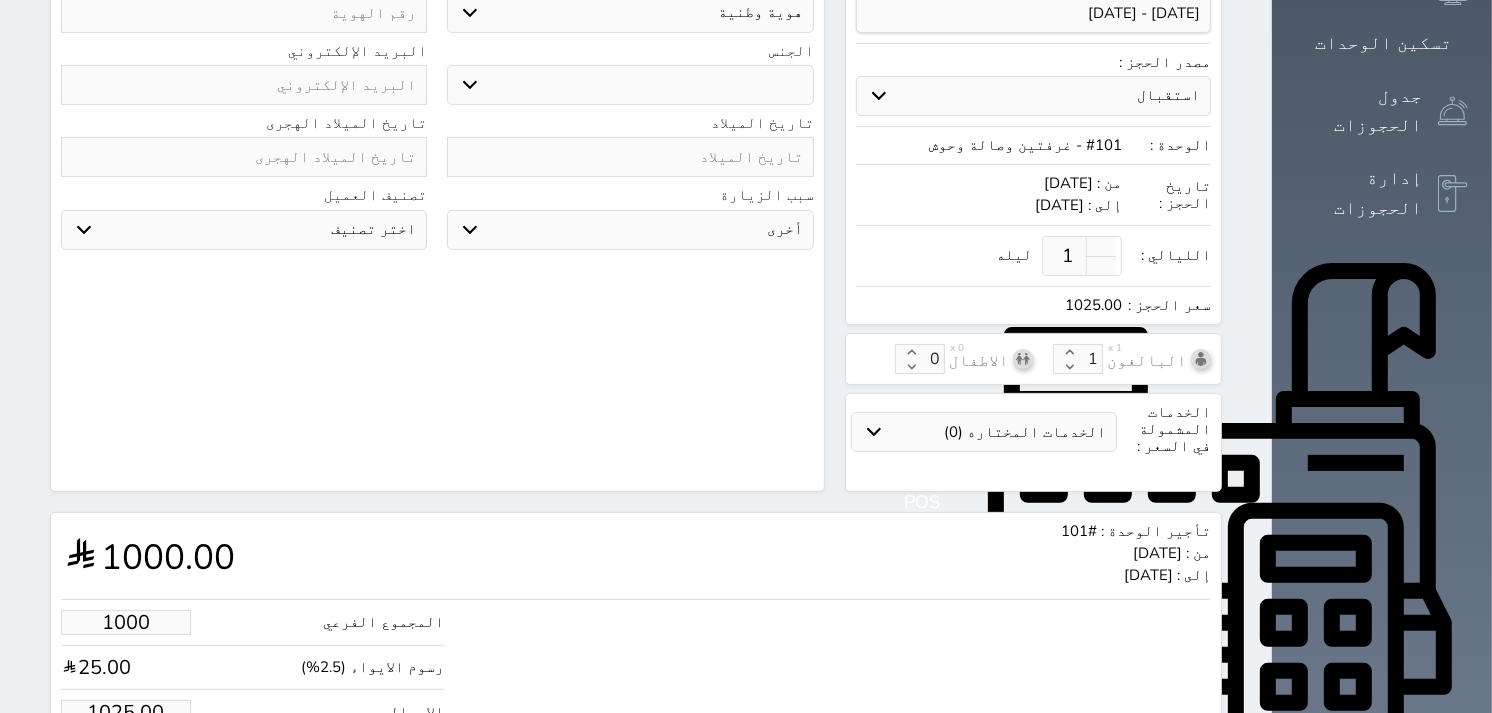 scroll, scrollTop: 472, scrollLeft: 0, axis: vertical 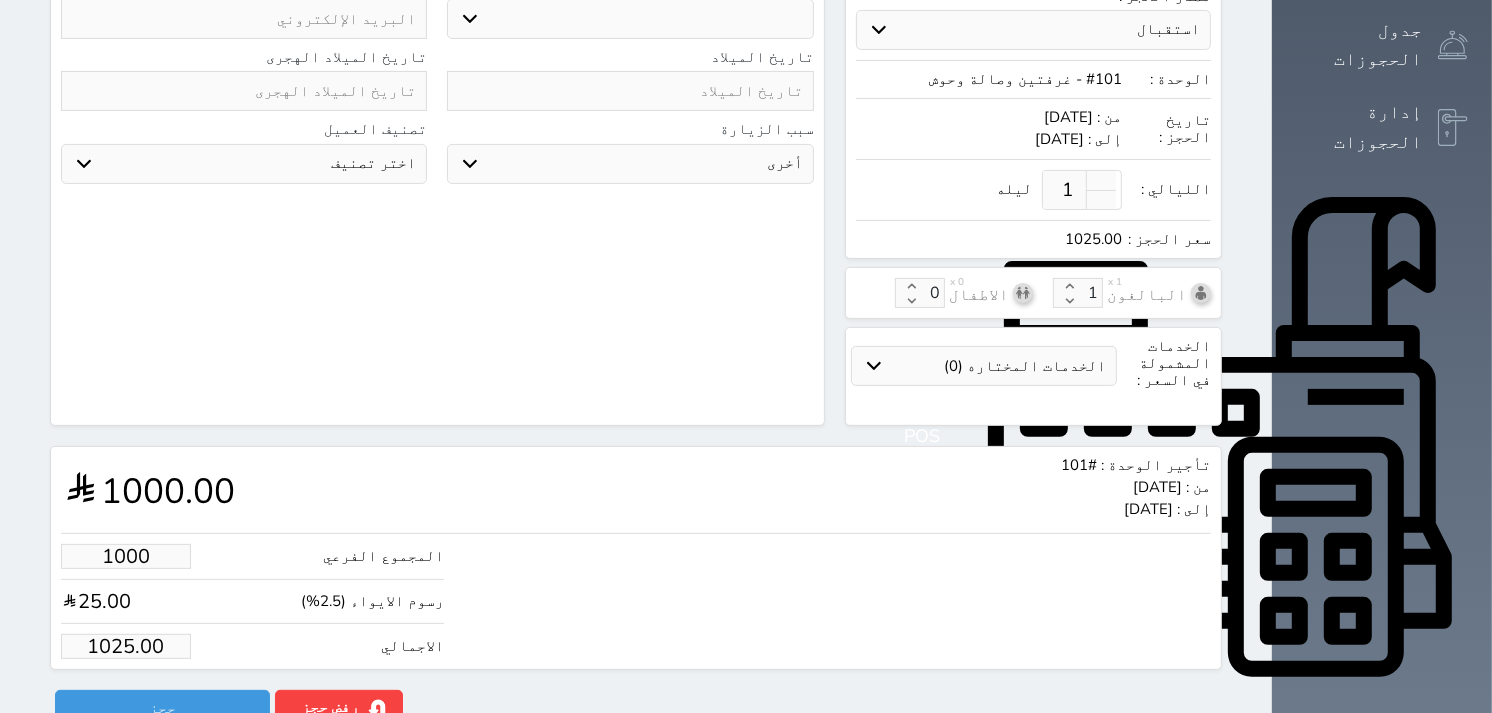 type on "100" 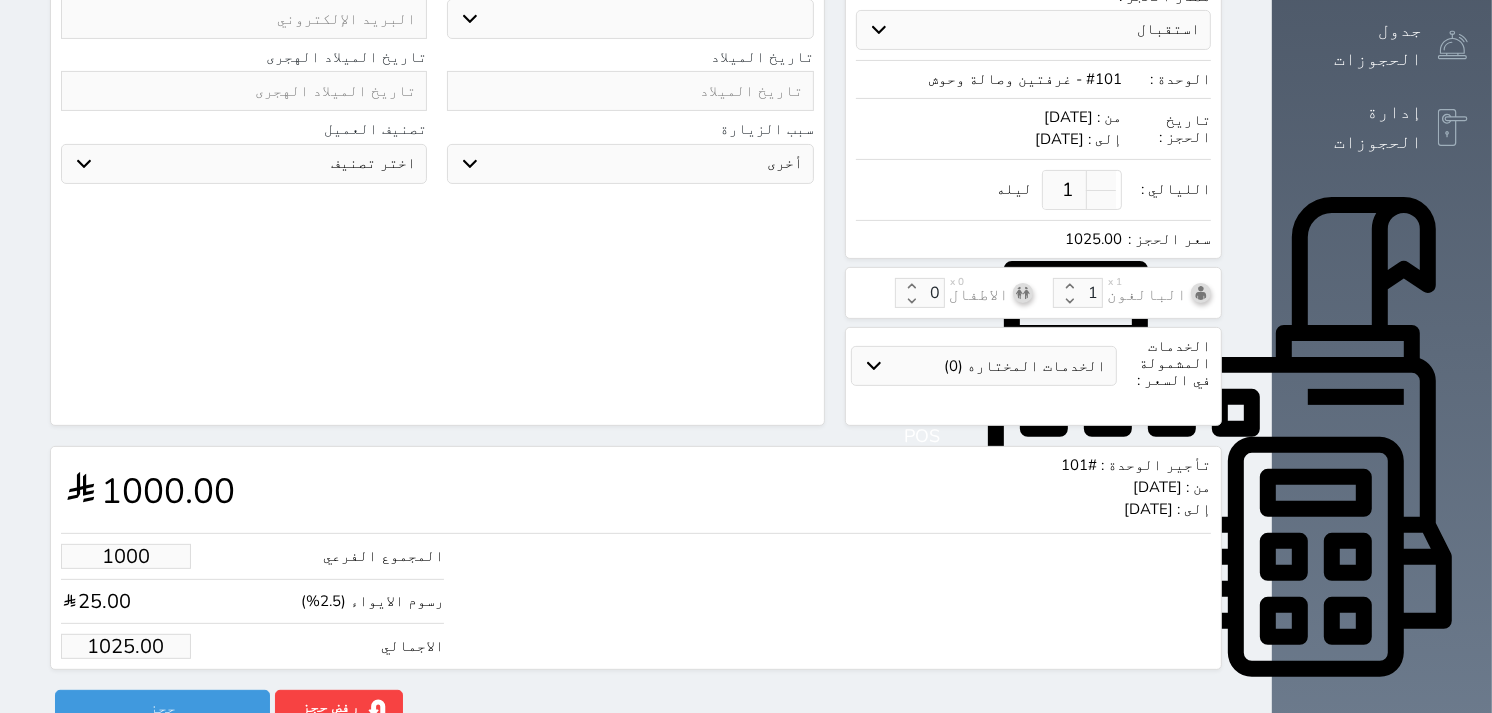 type on "102.50" 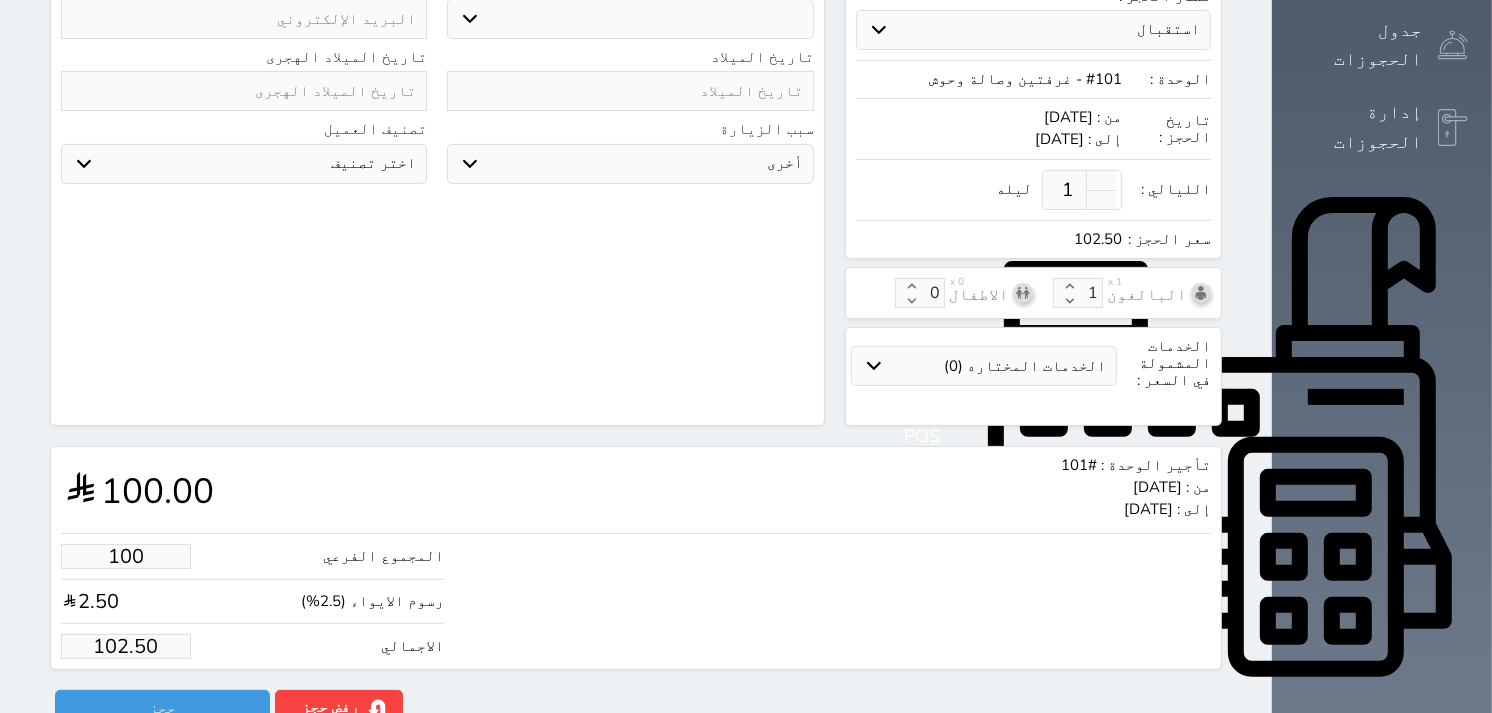 type on "1000" 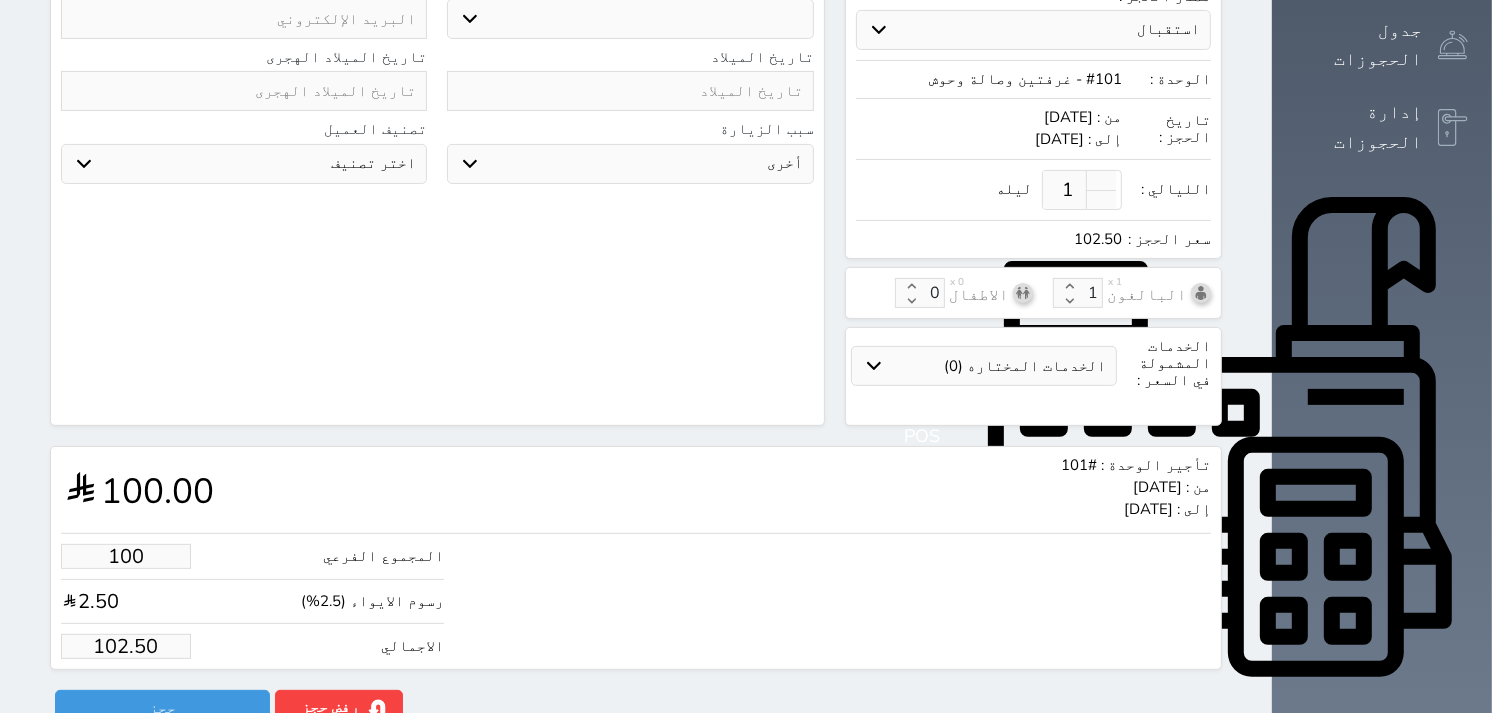 type on "1025.00" 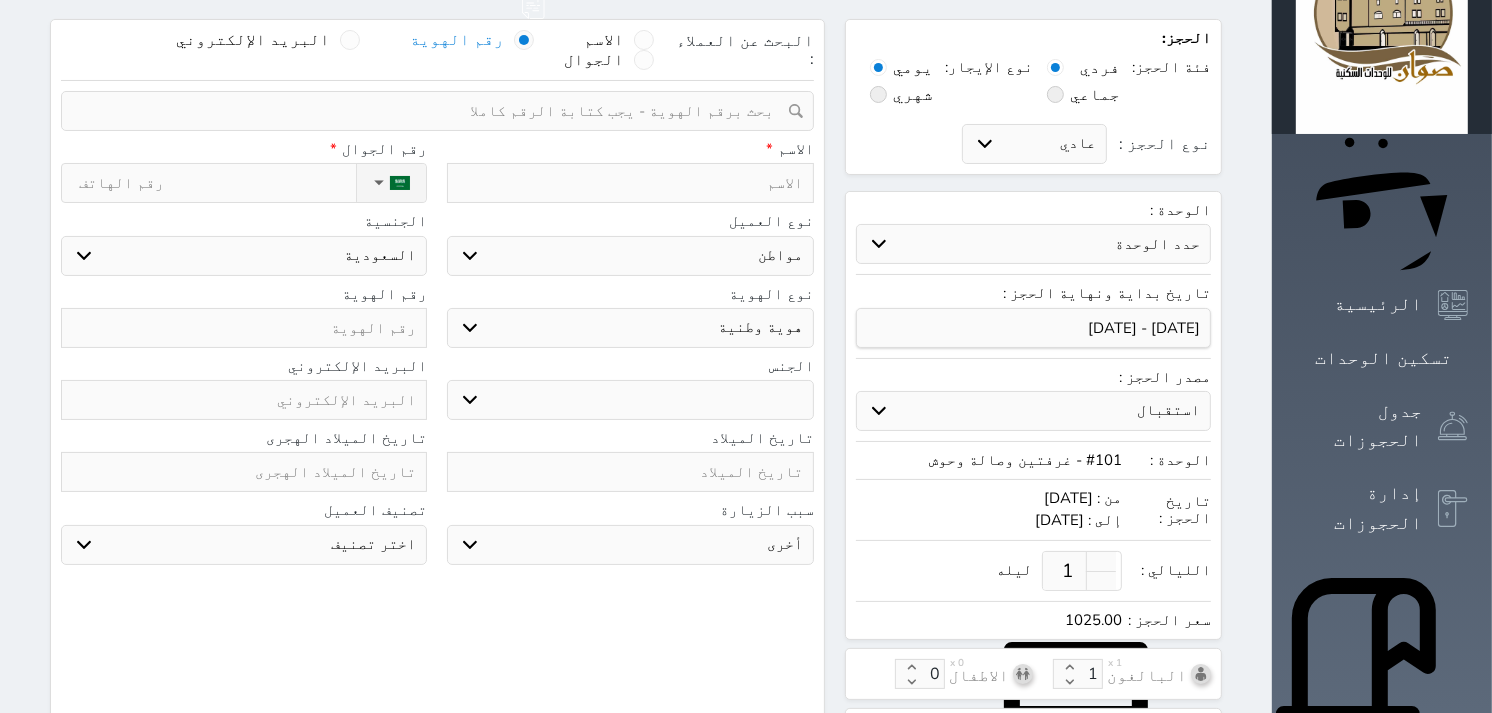 scroll, scrollTop: 27, scrollLeft: 0, axis: vertical 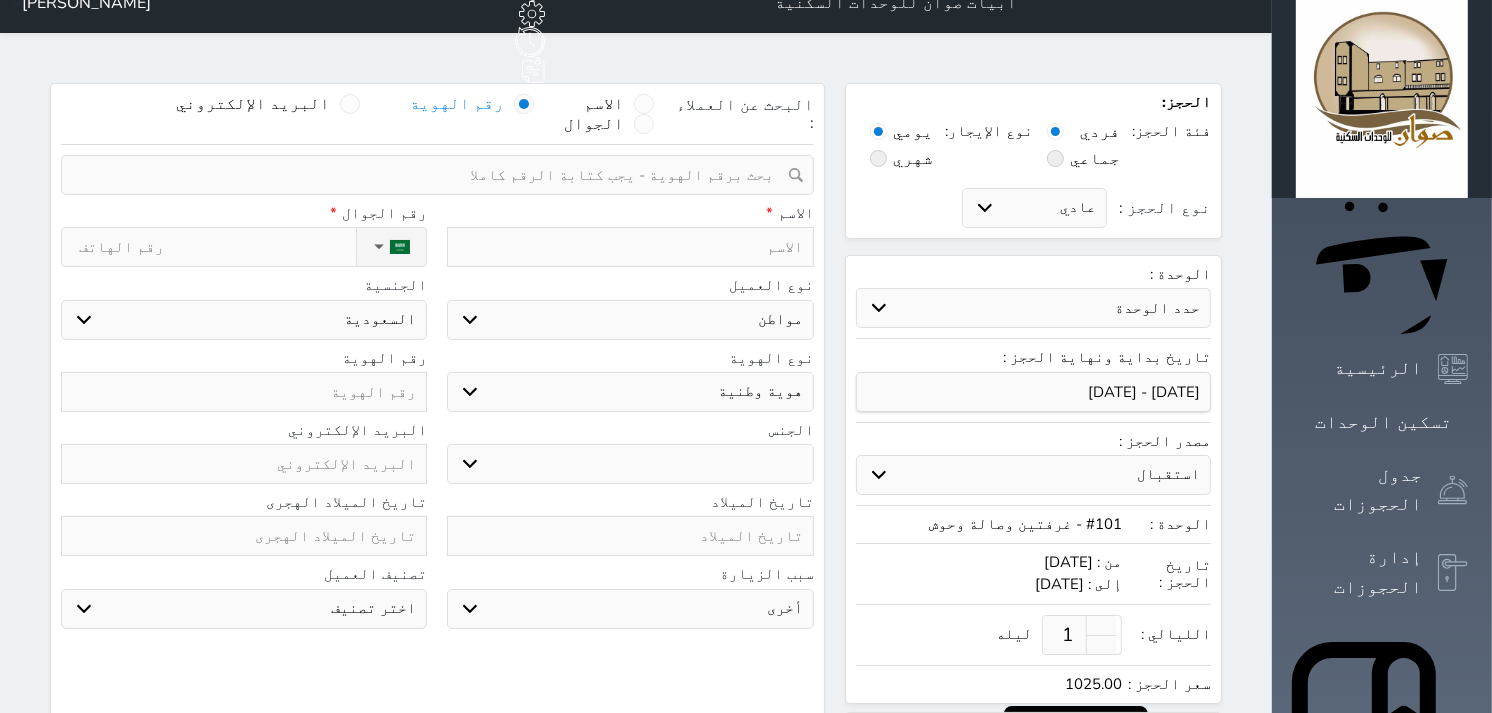 type on "1000.00" 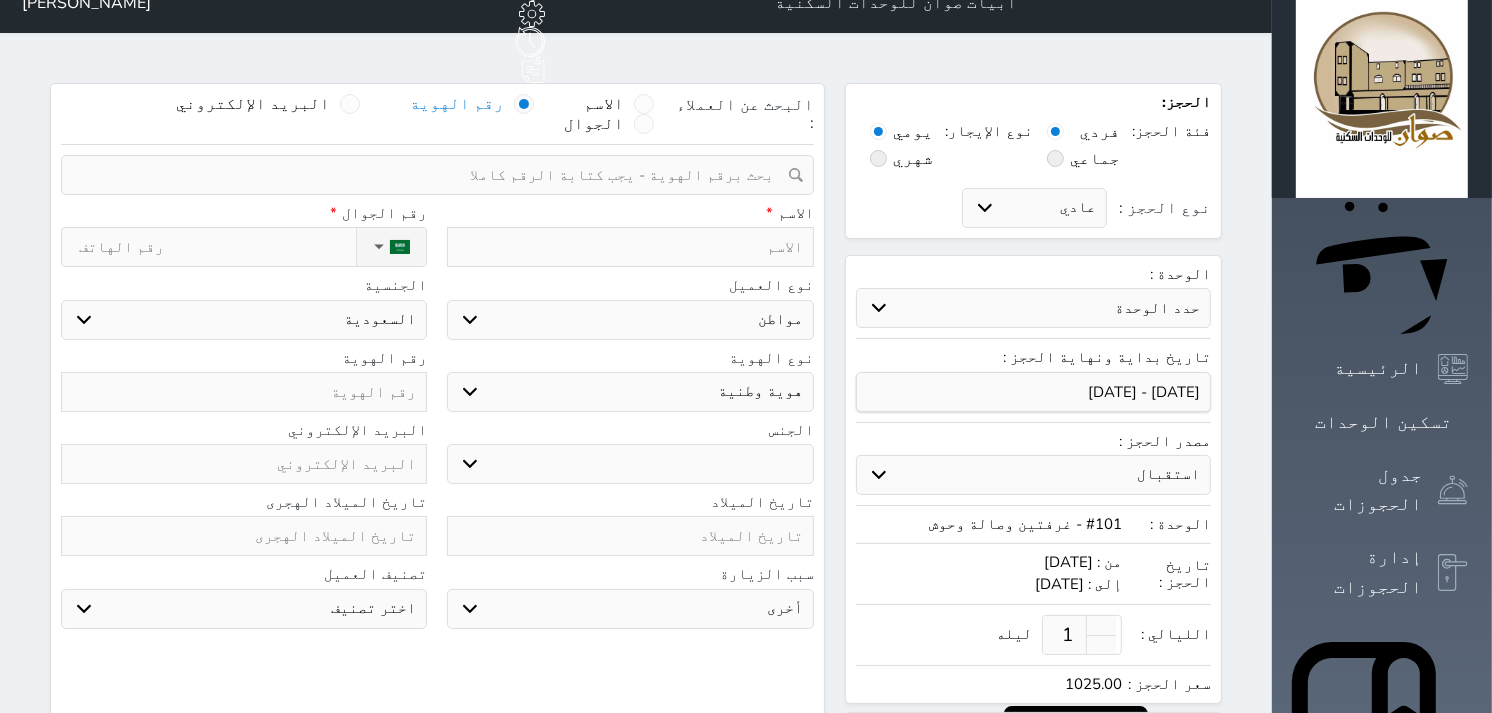 type on "1" 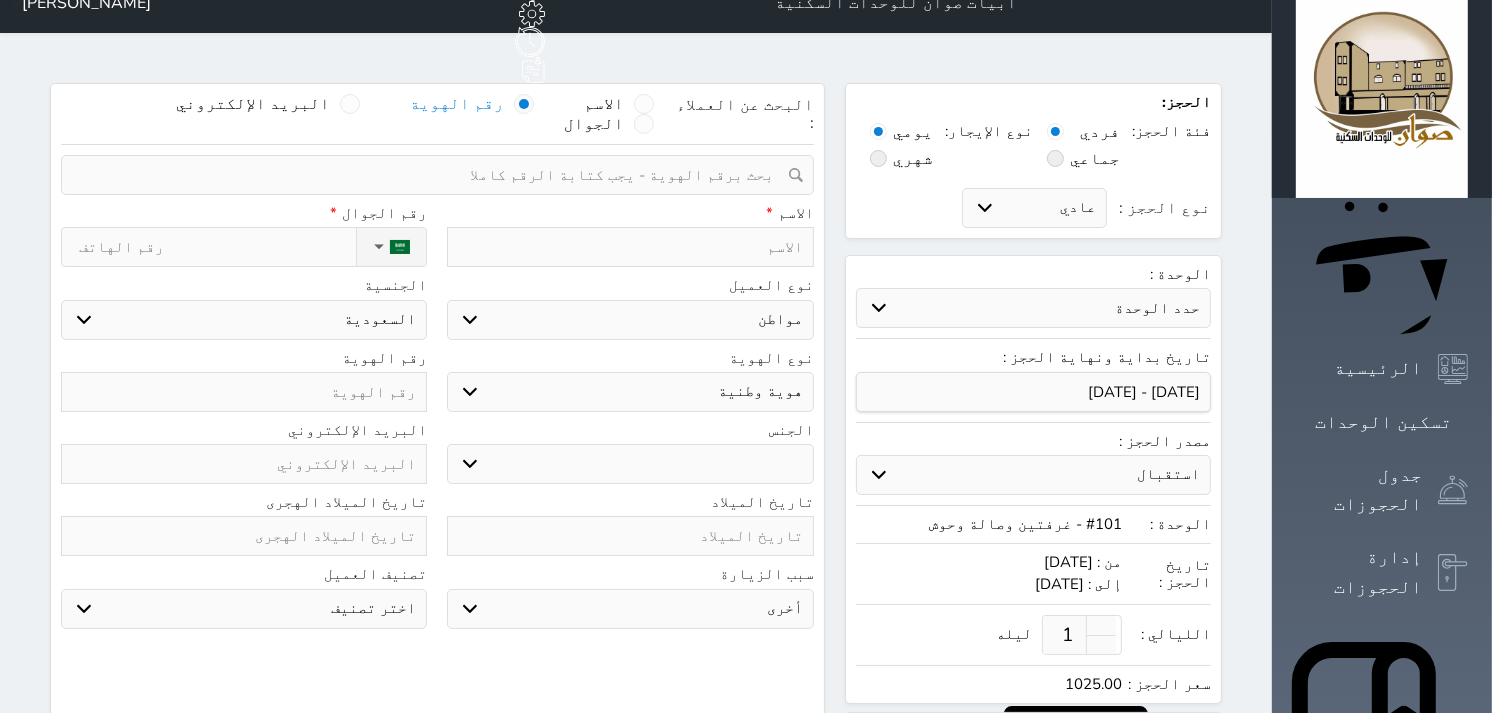 select 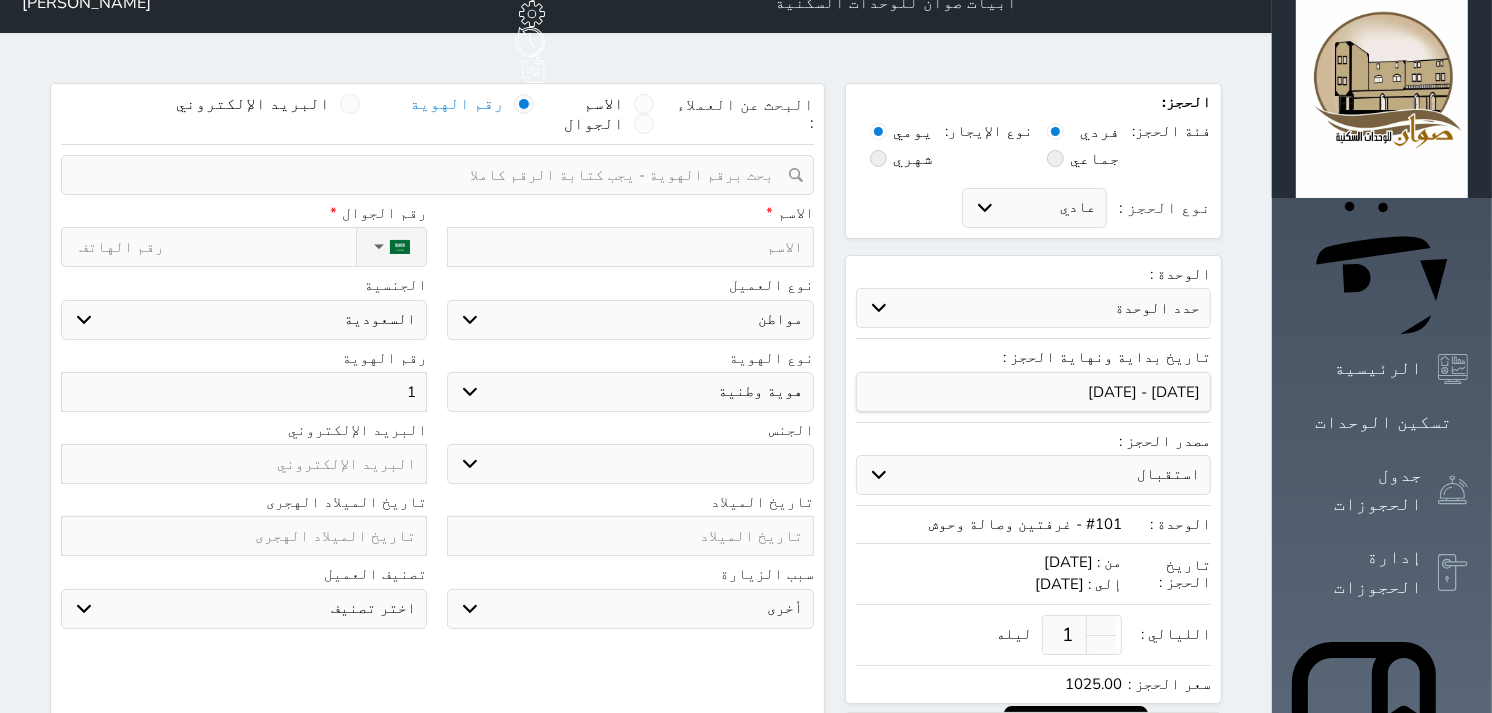 type on "10" 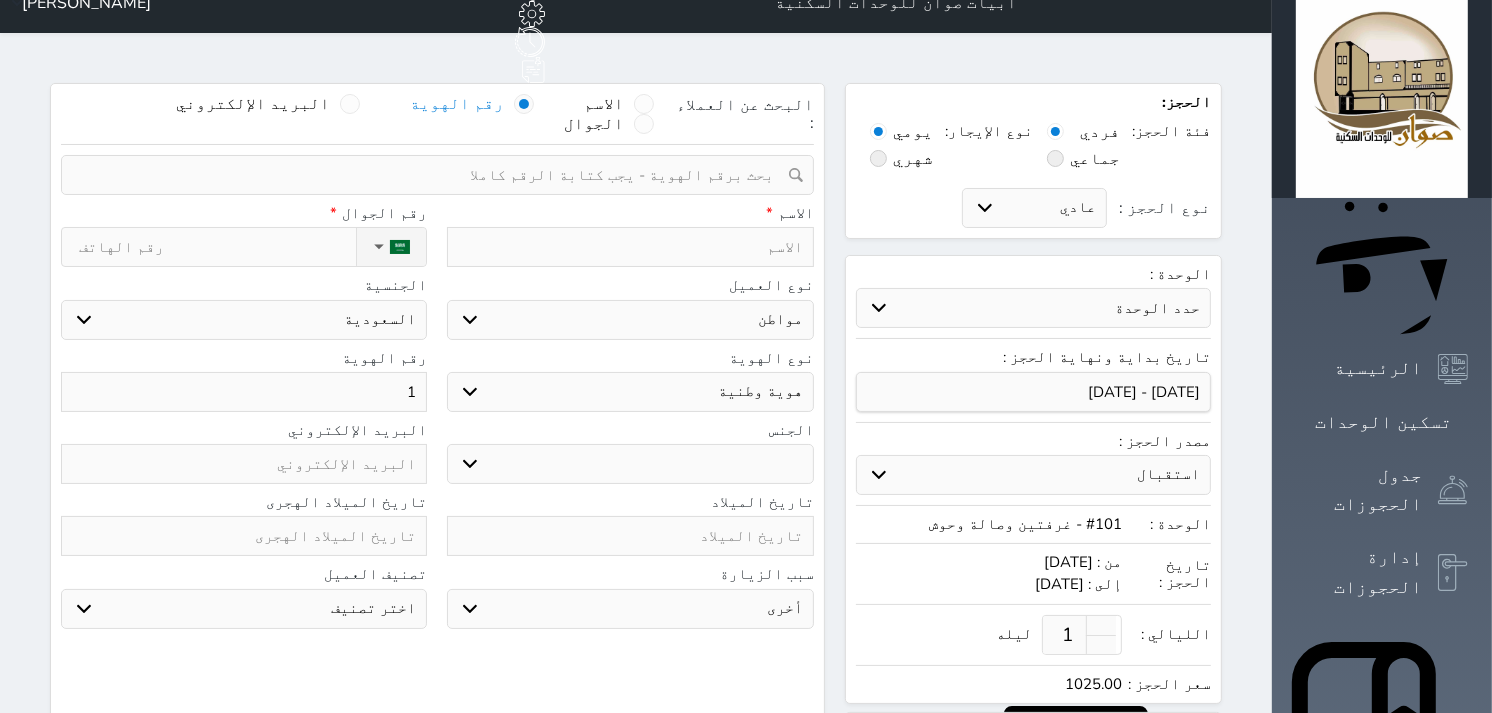 select 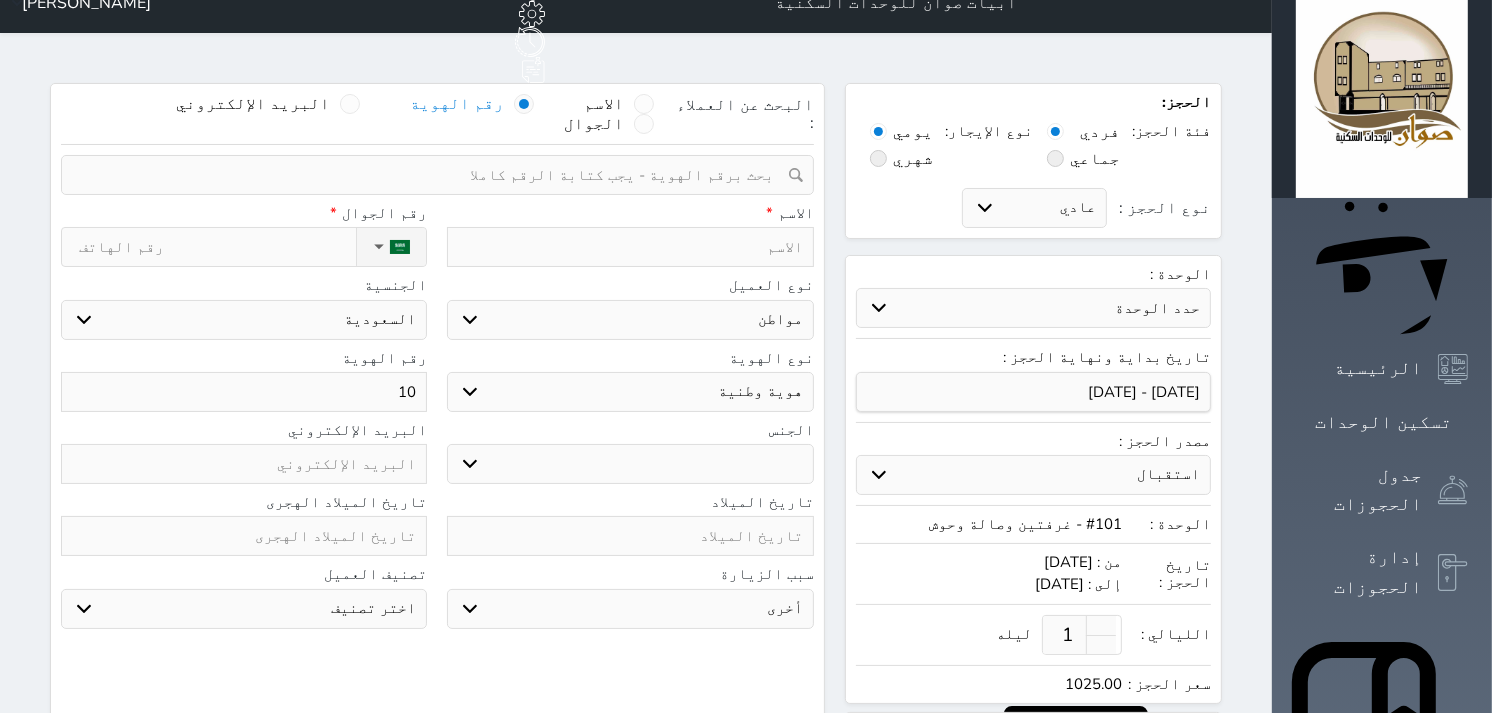 type on "107" 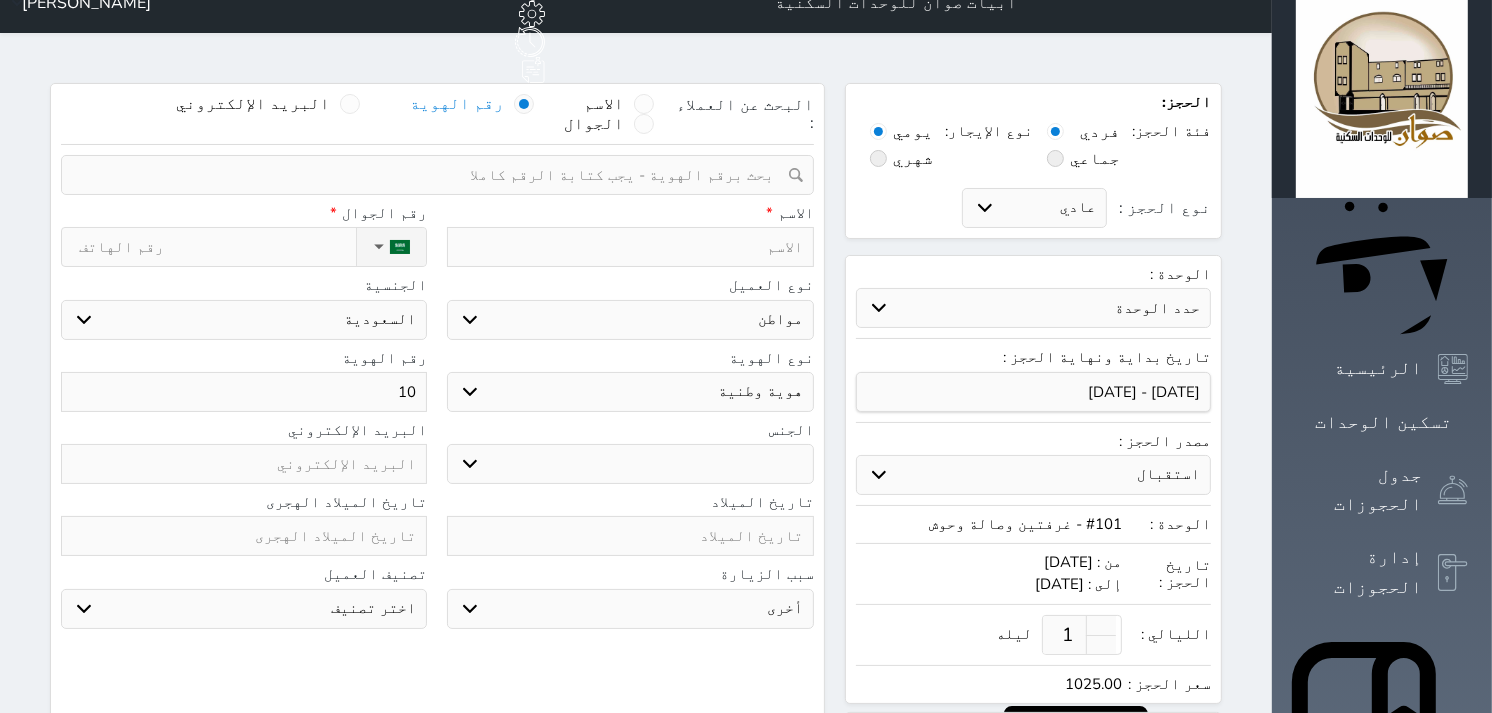 select 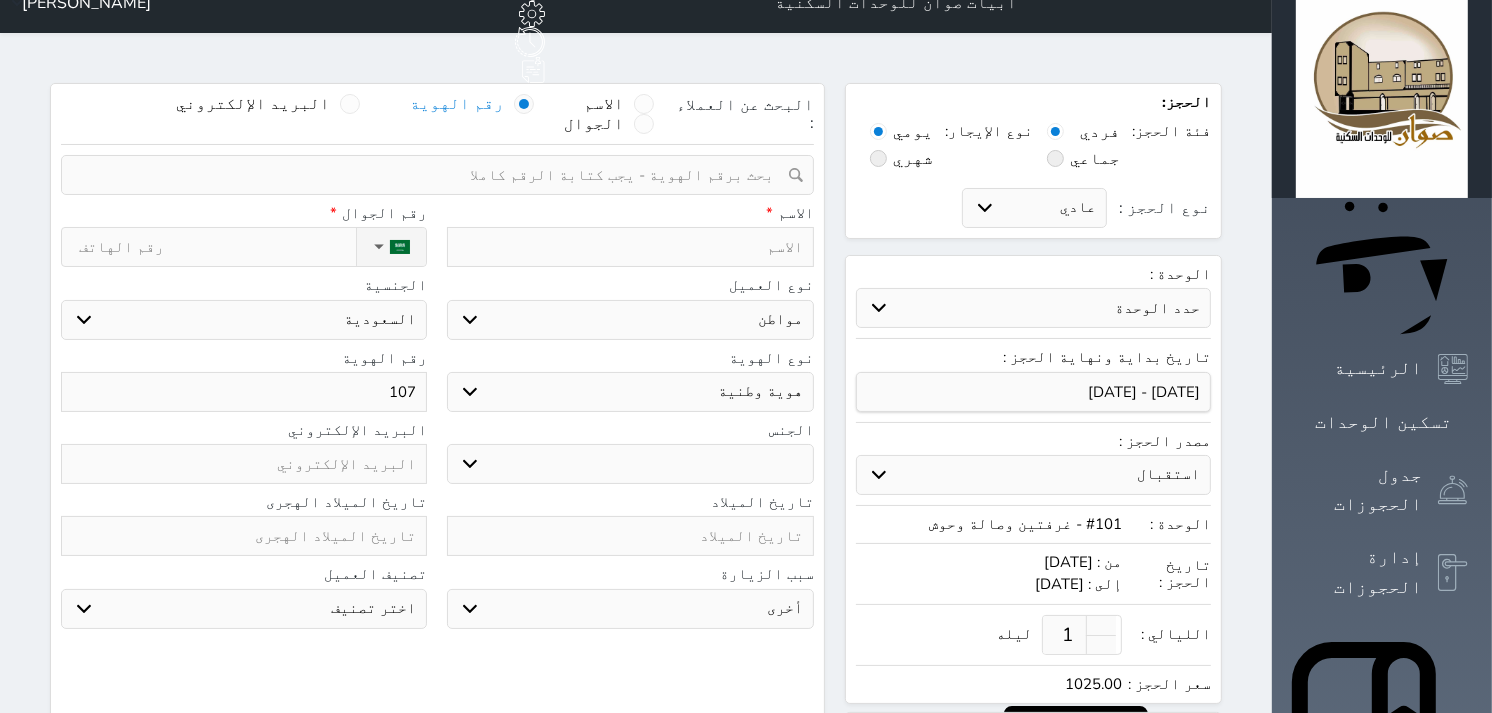 type on "1074" 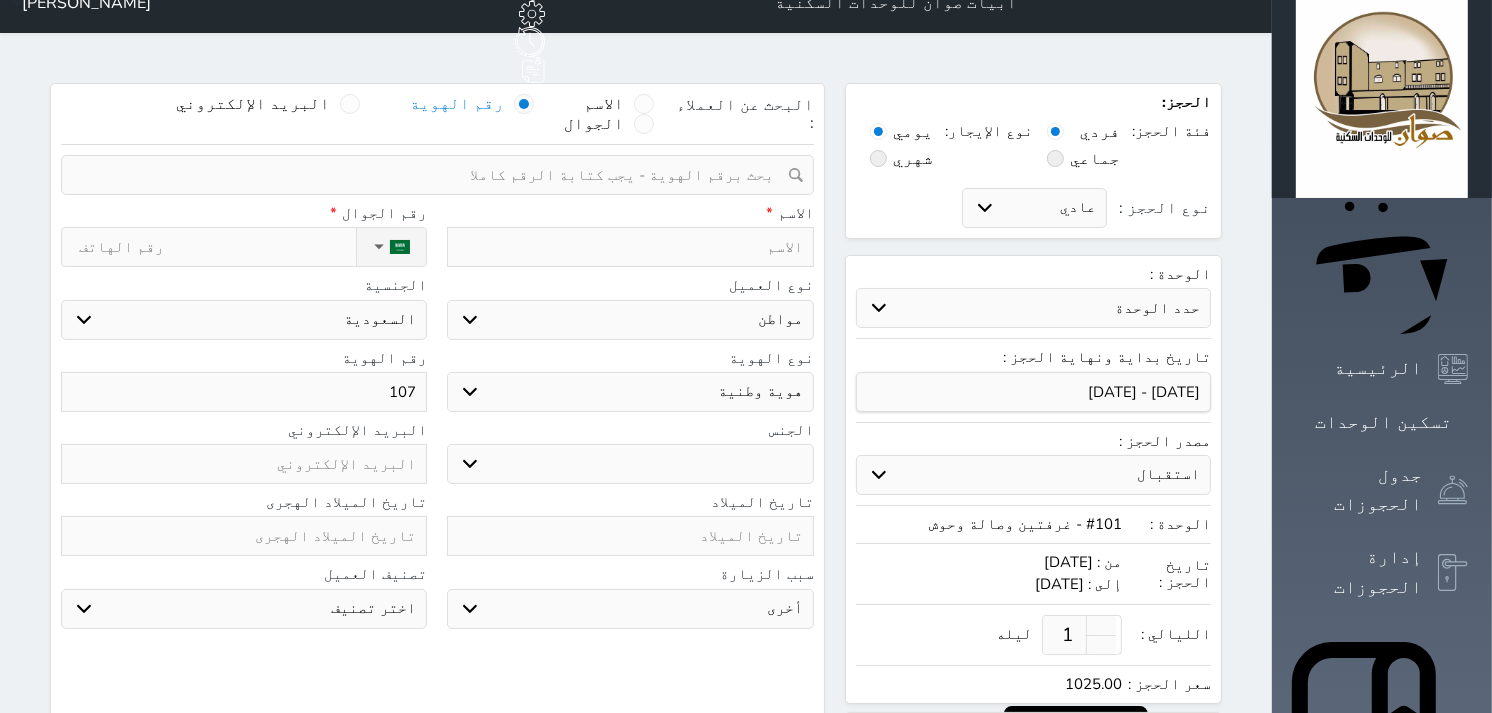 select 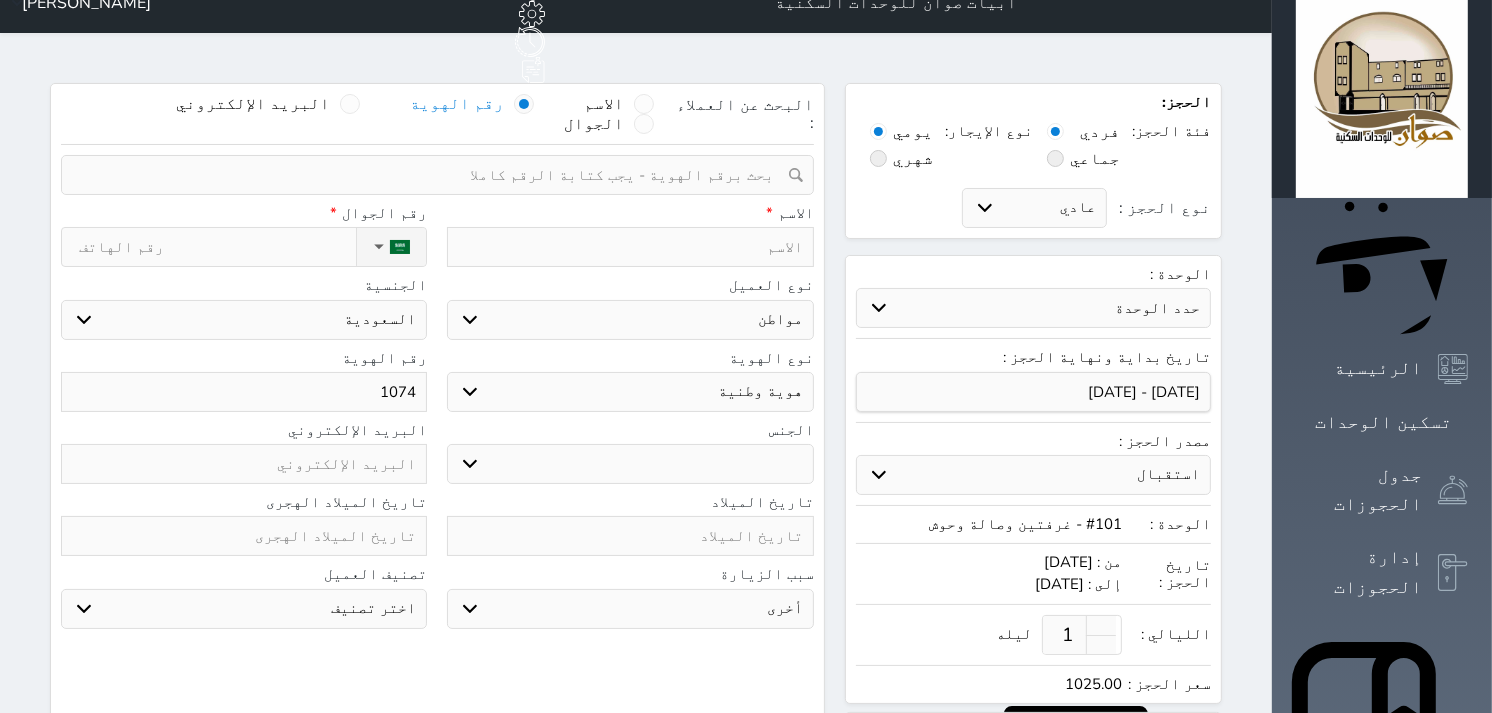 type on "10742" 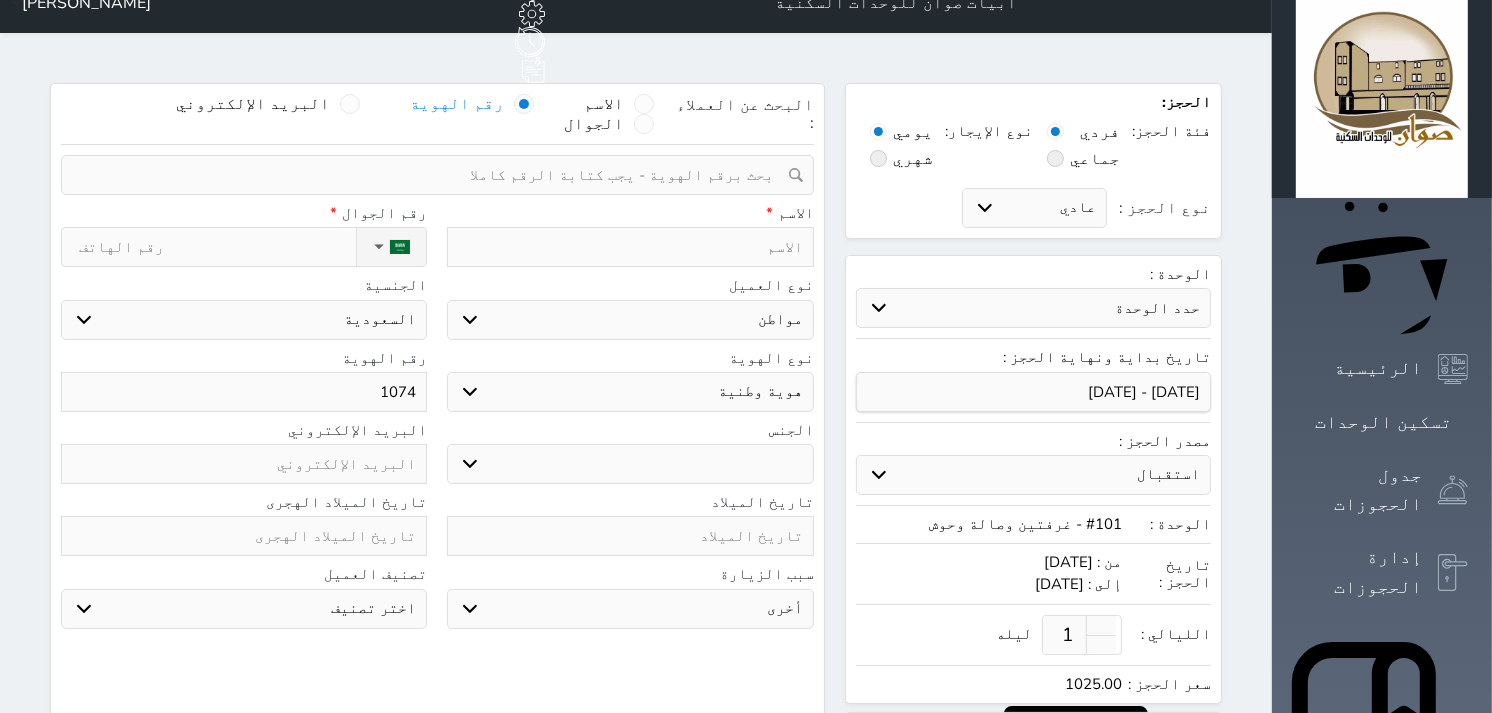 select 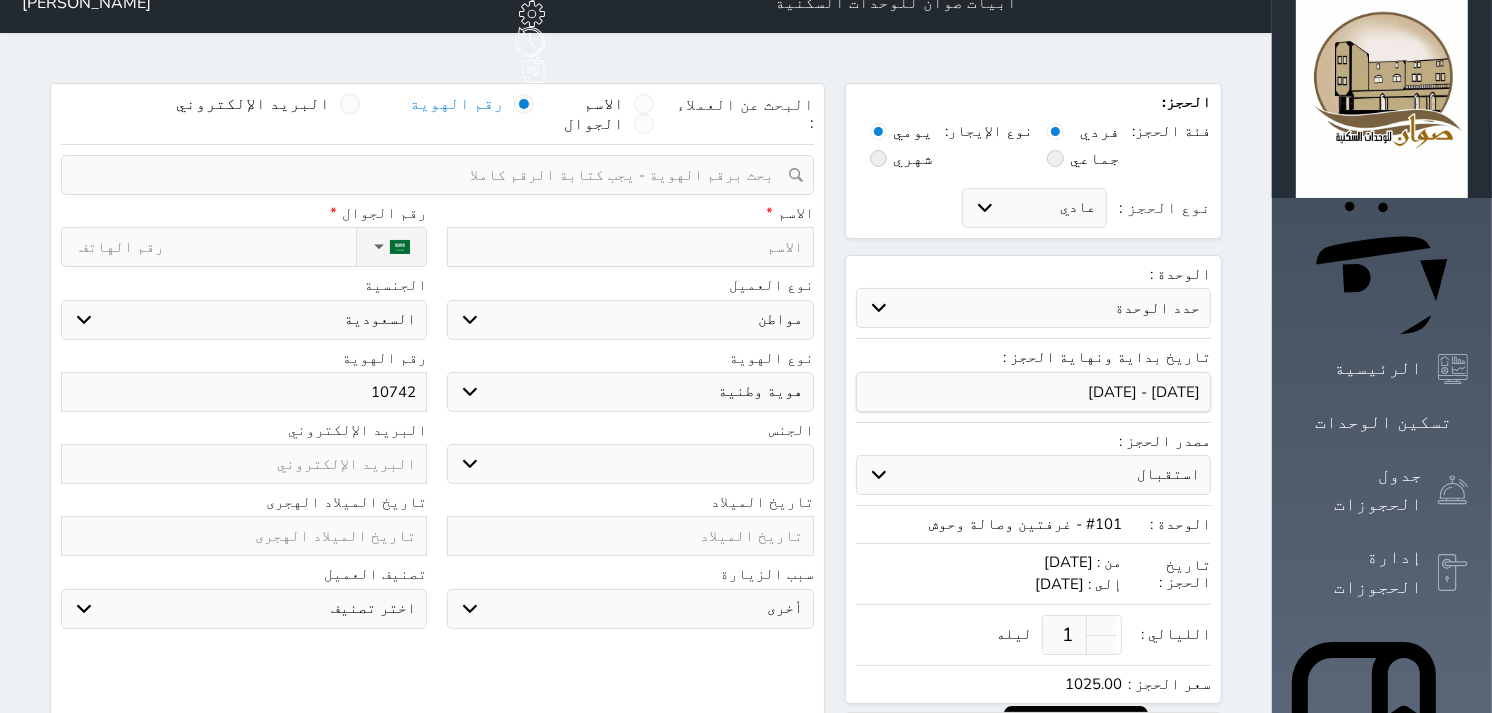 type on "107427" 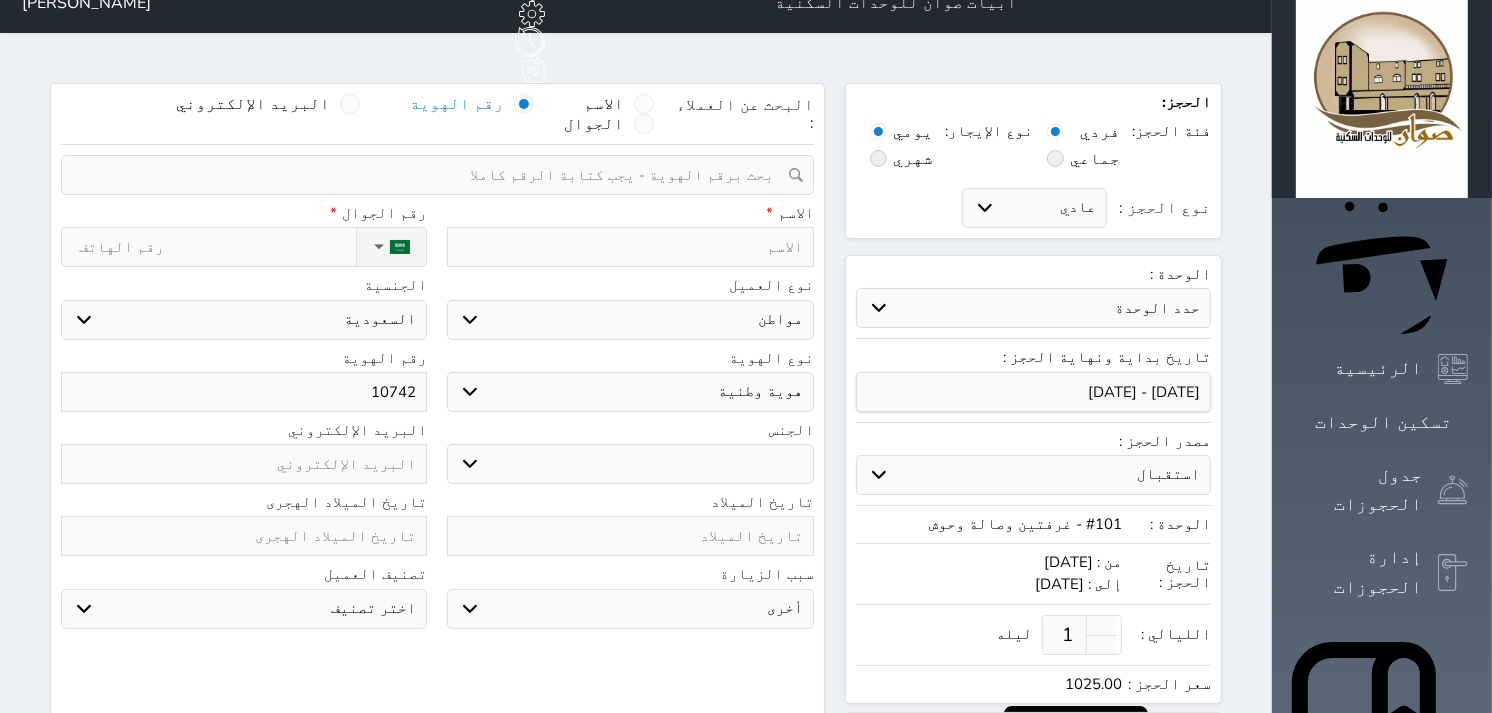 select 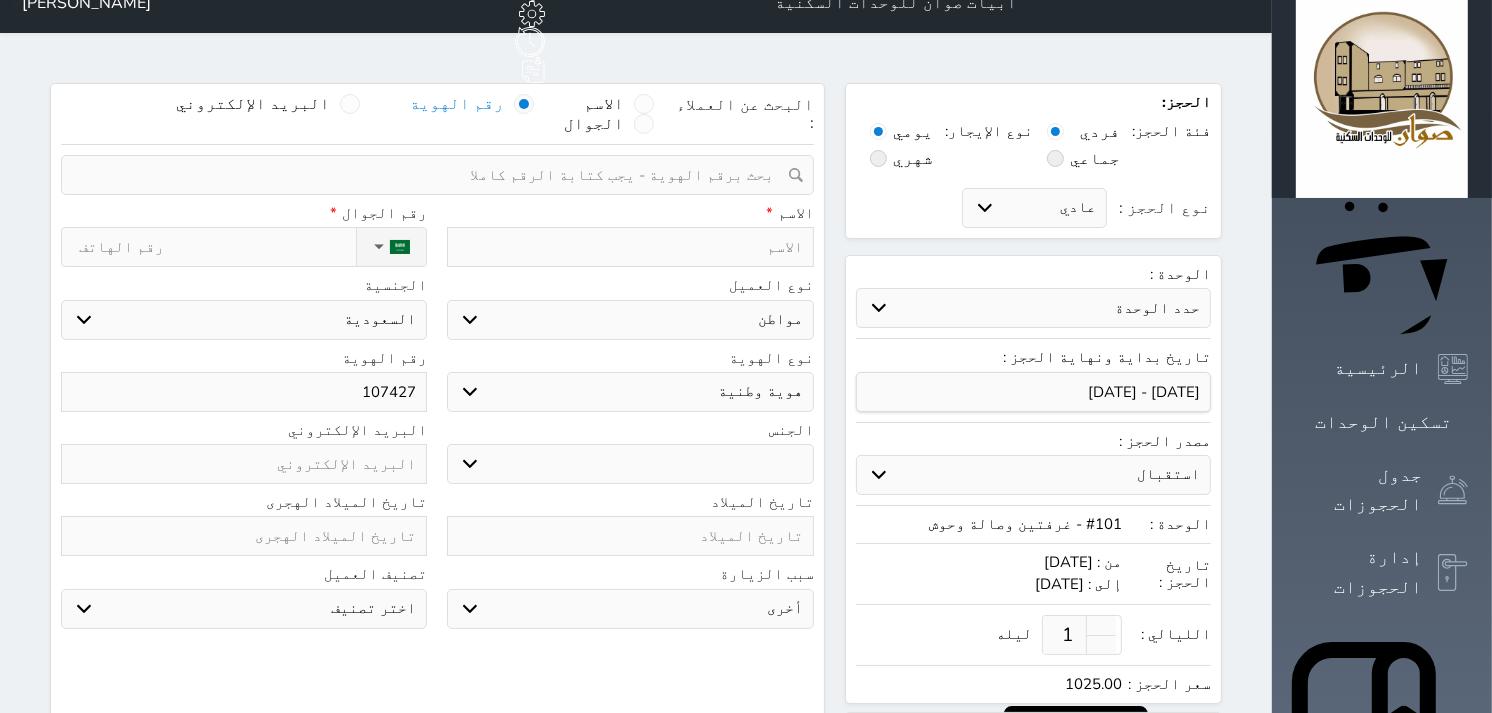 type on "1074272" 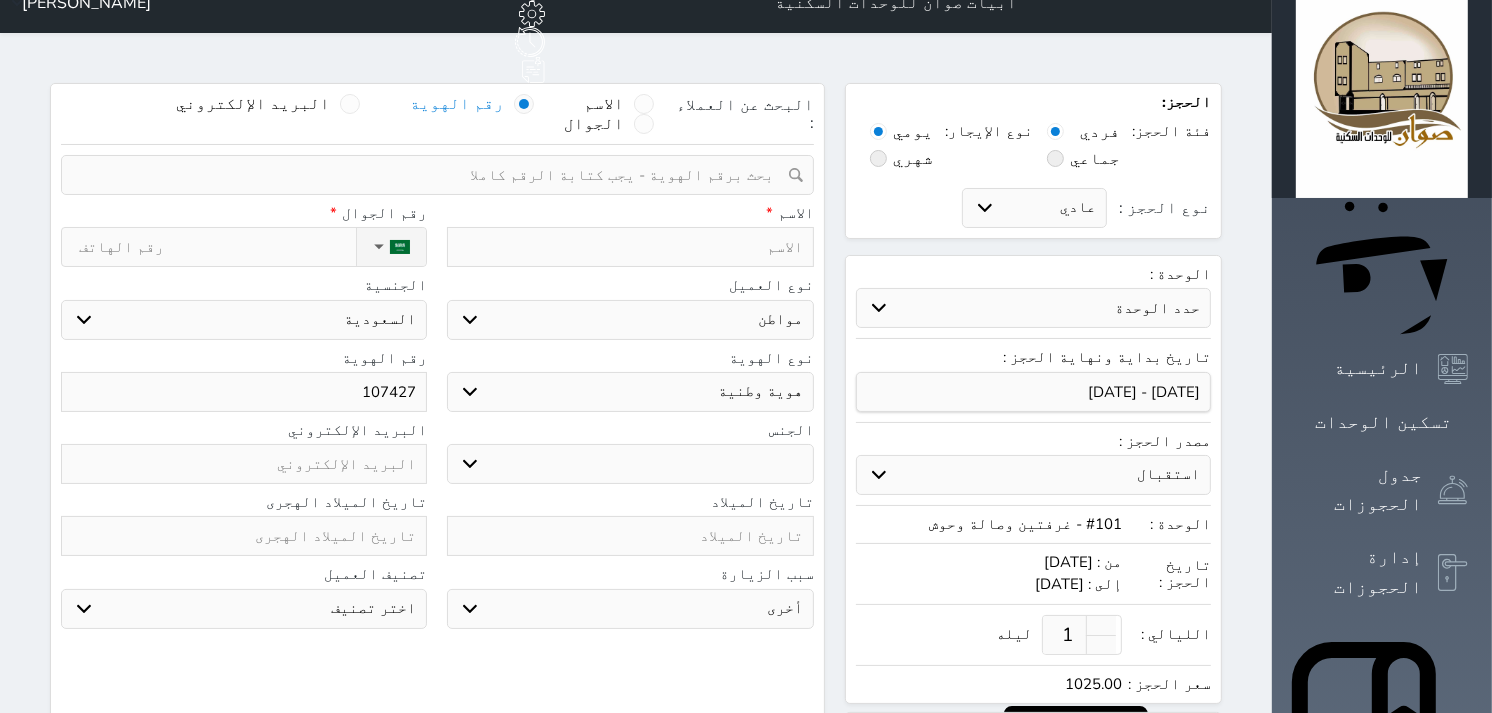 select 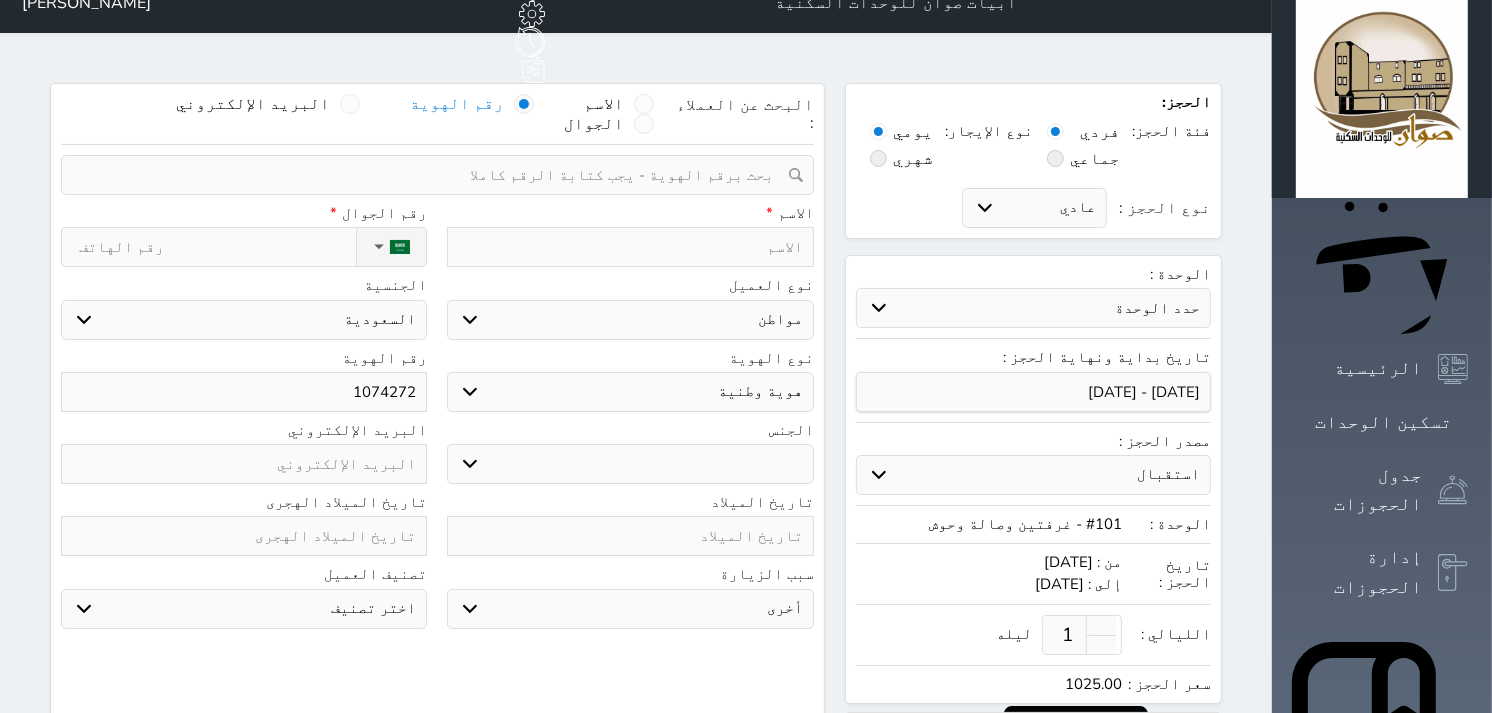 type on "10742727" 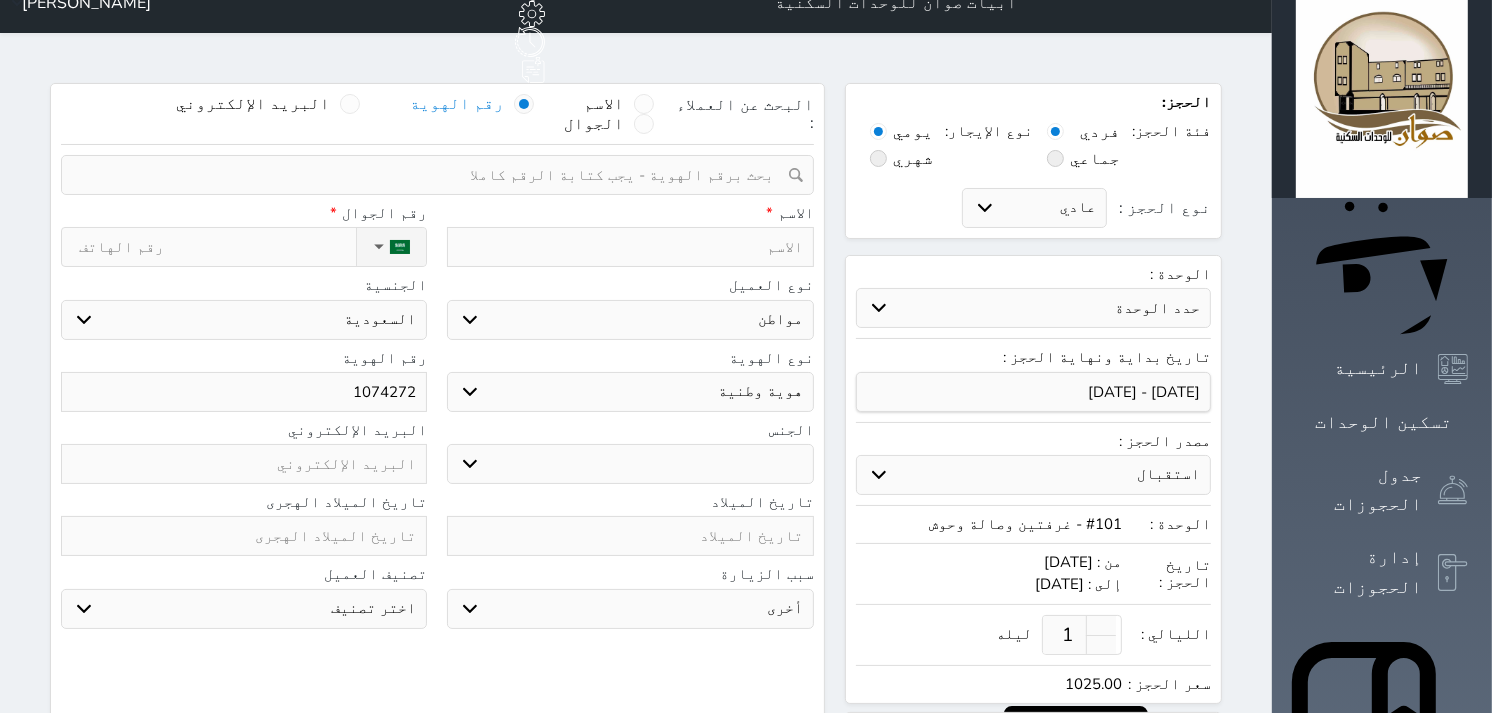 select 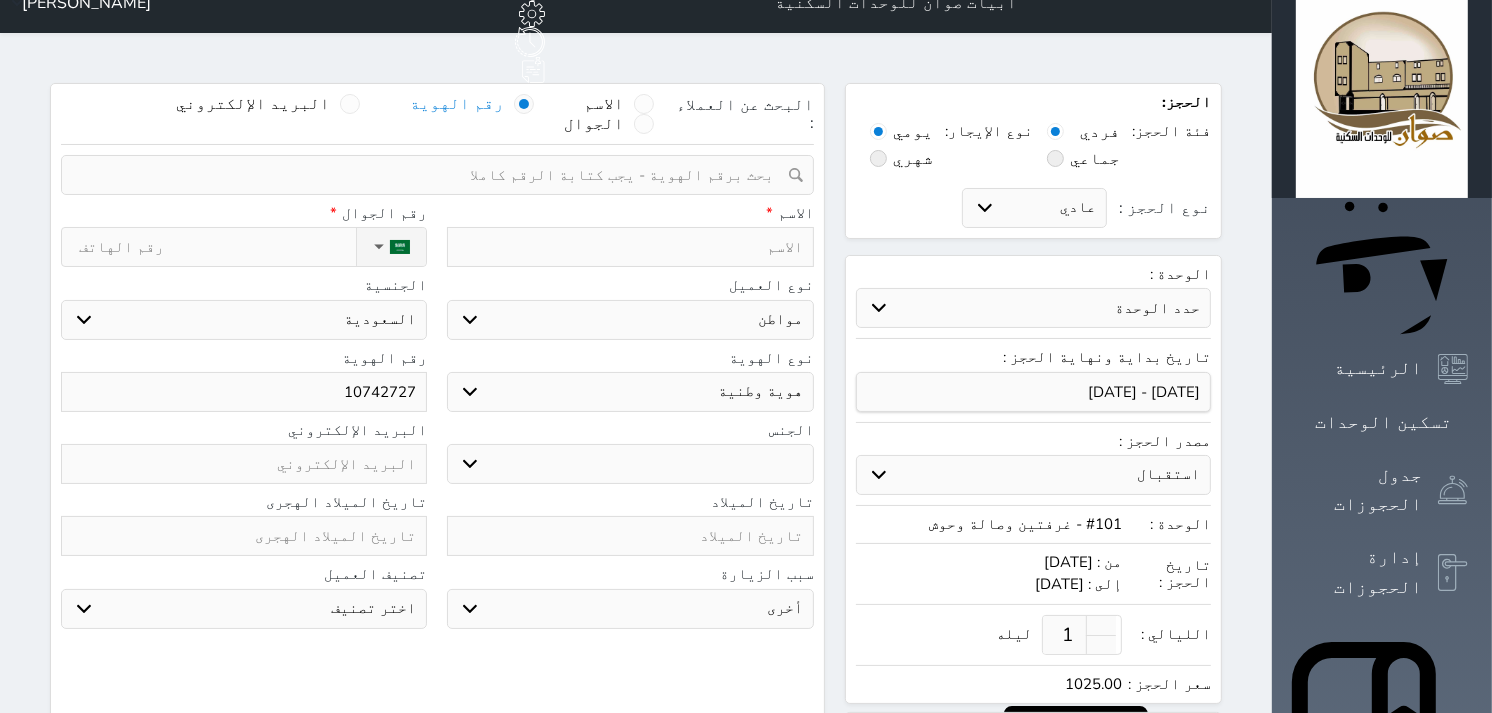 type on "107427277" 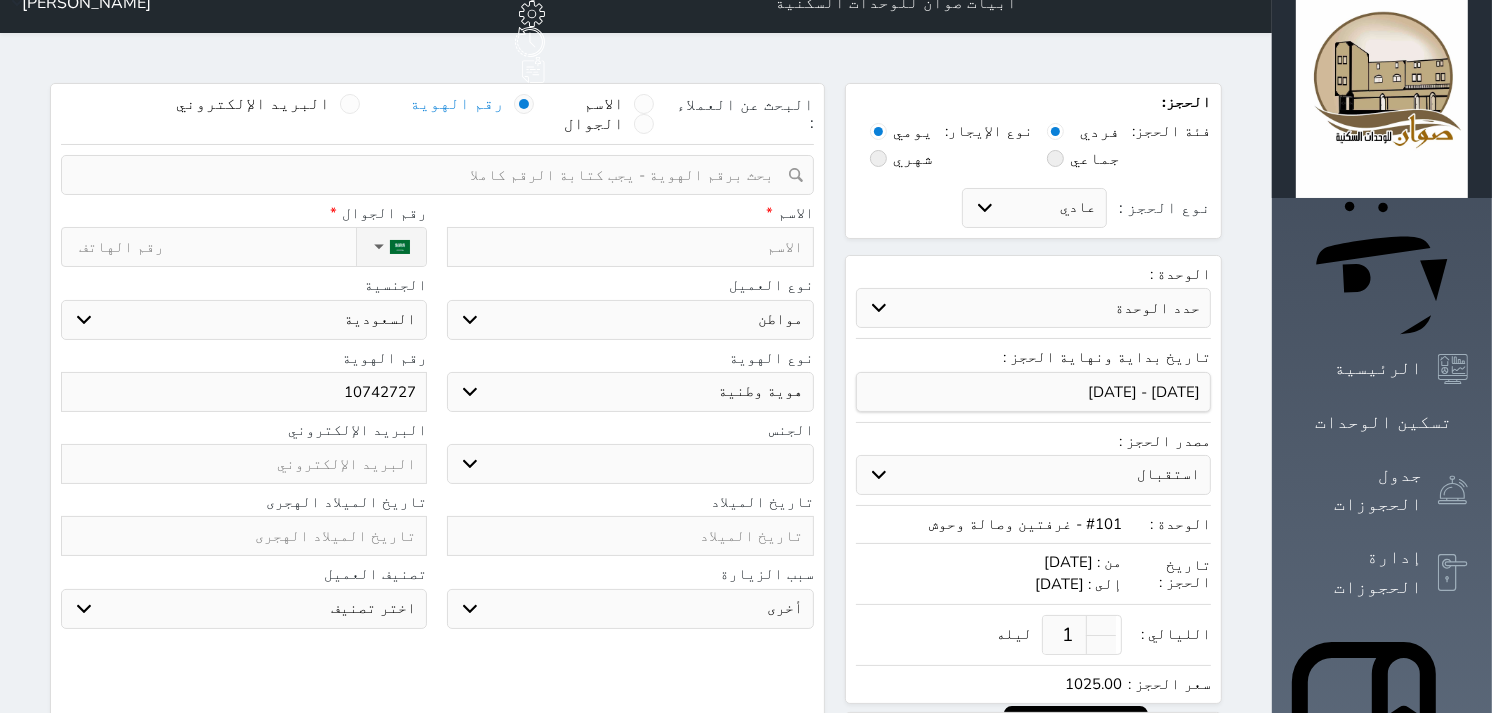 select 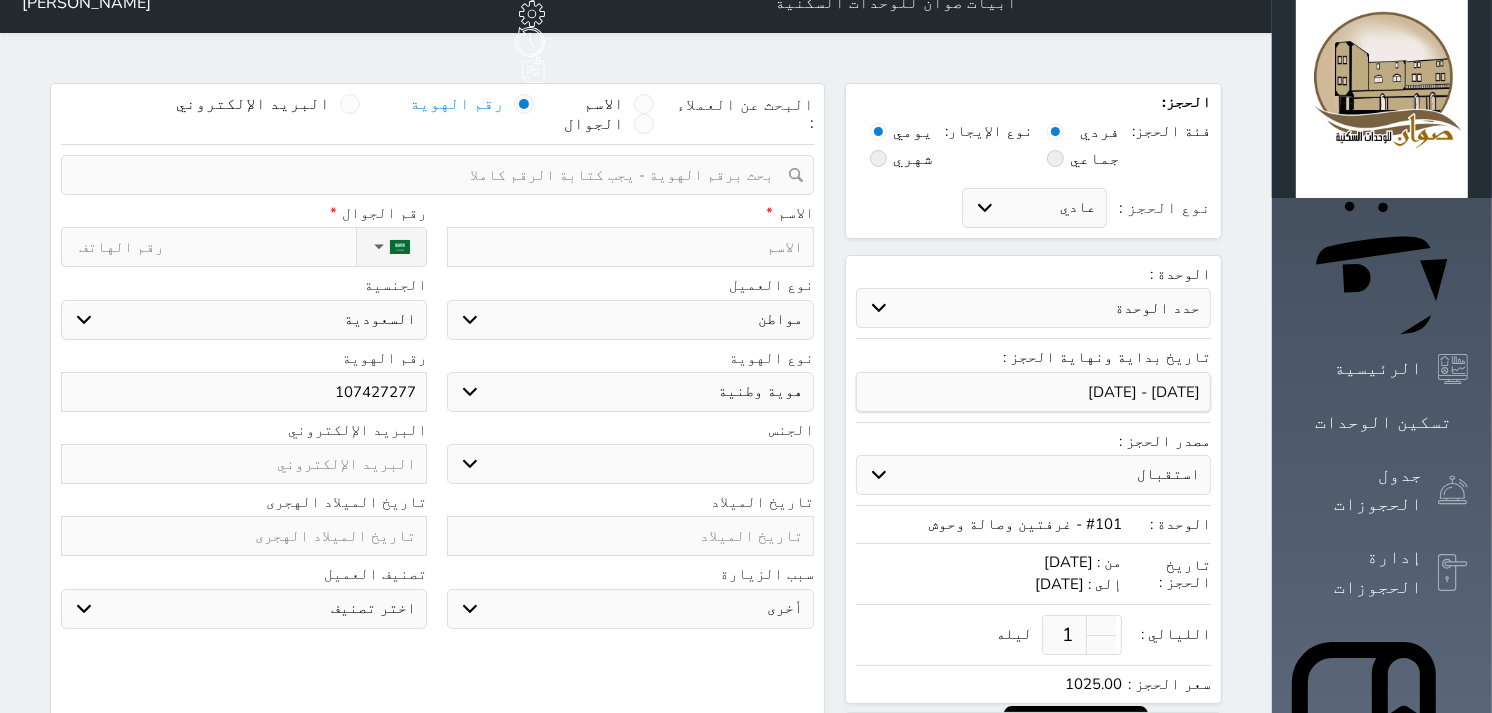type on "1074272772" 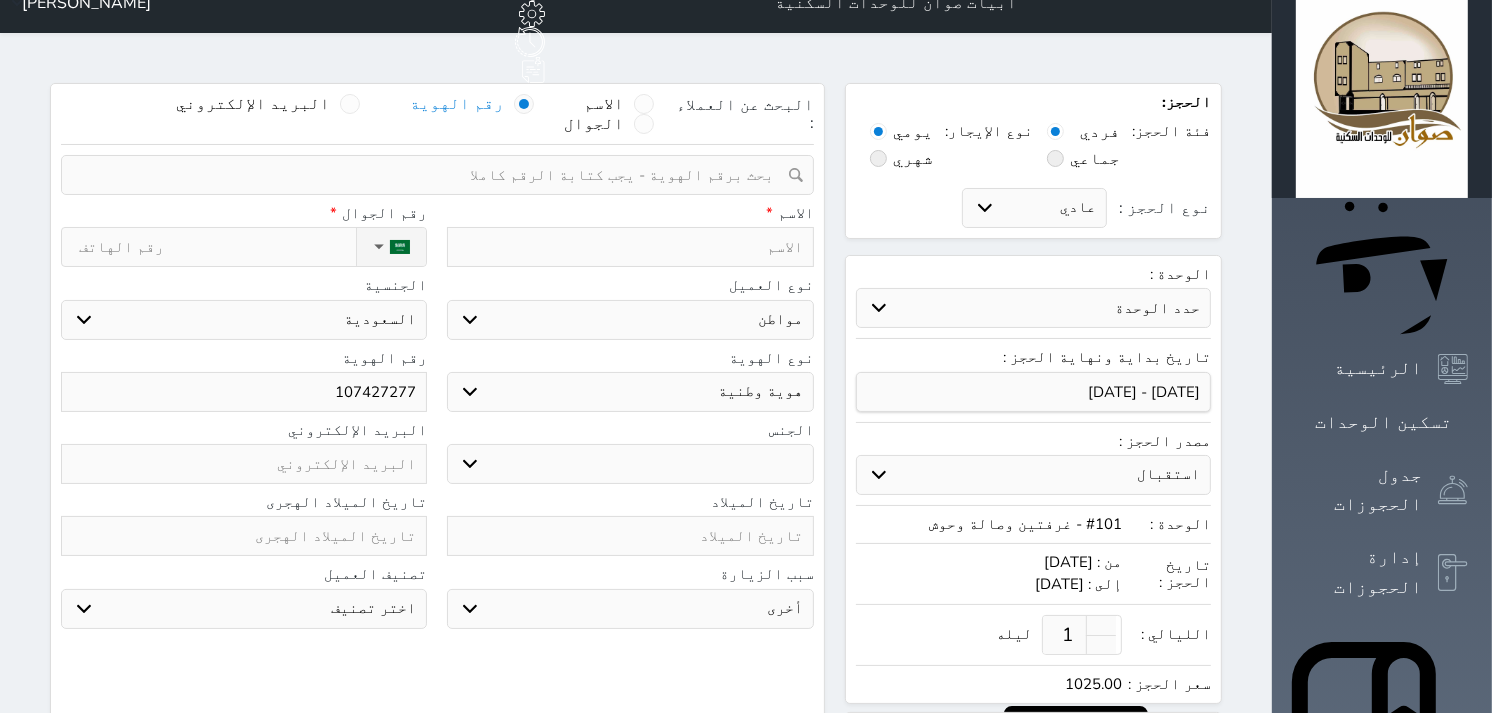 select 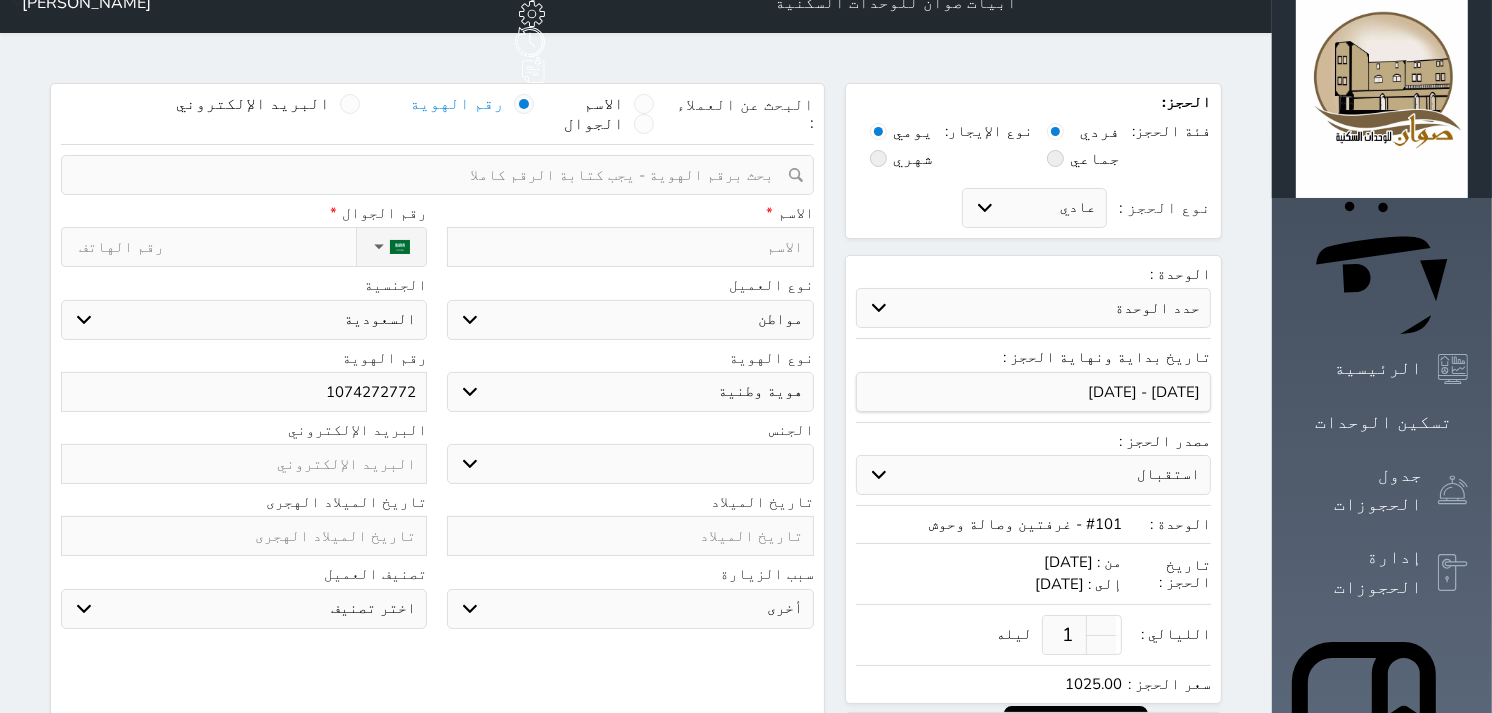 type on "1074272772" 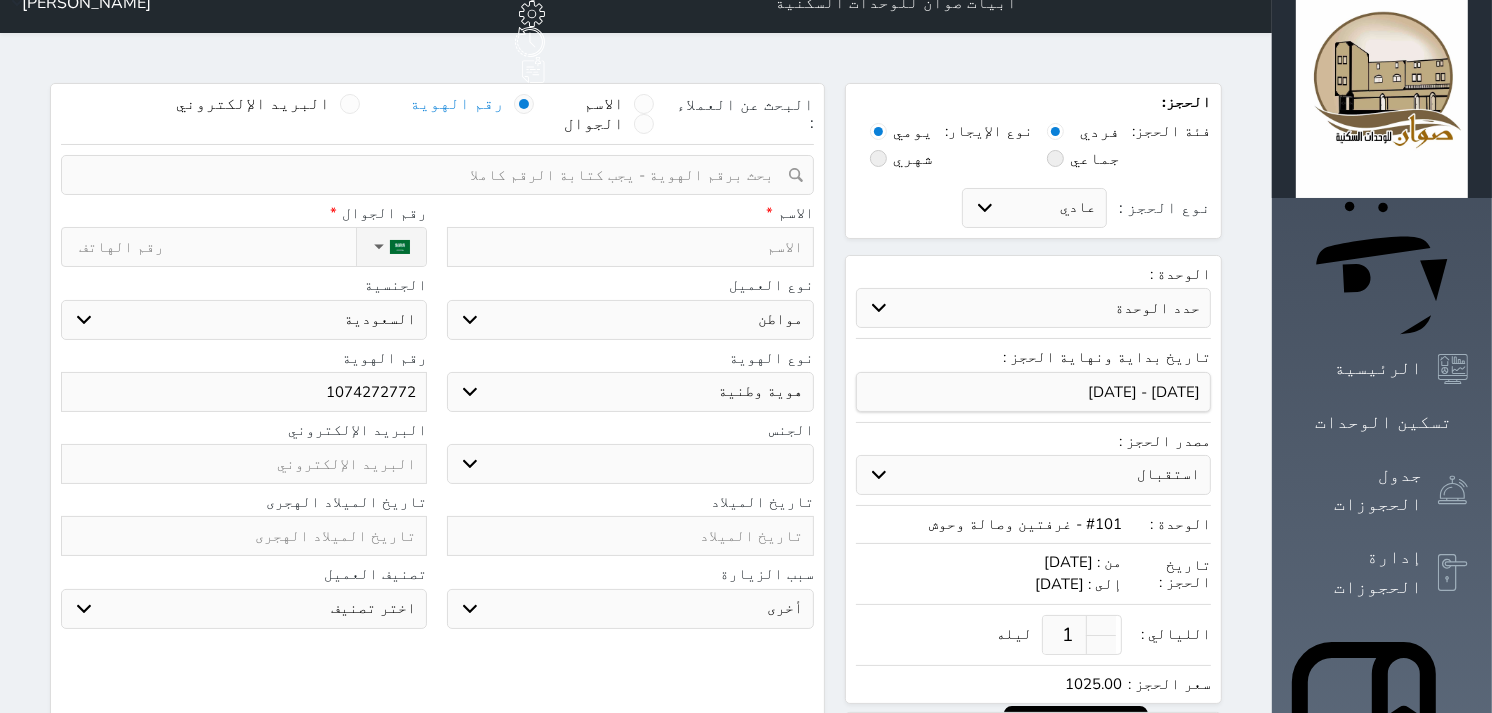 type on "1" 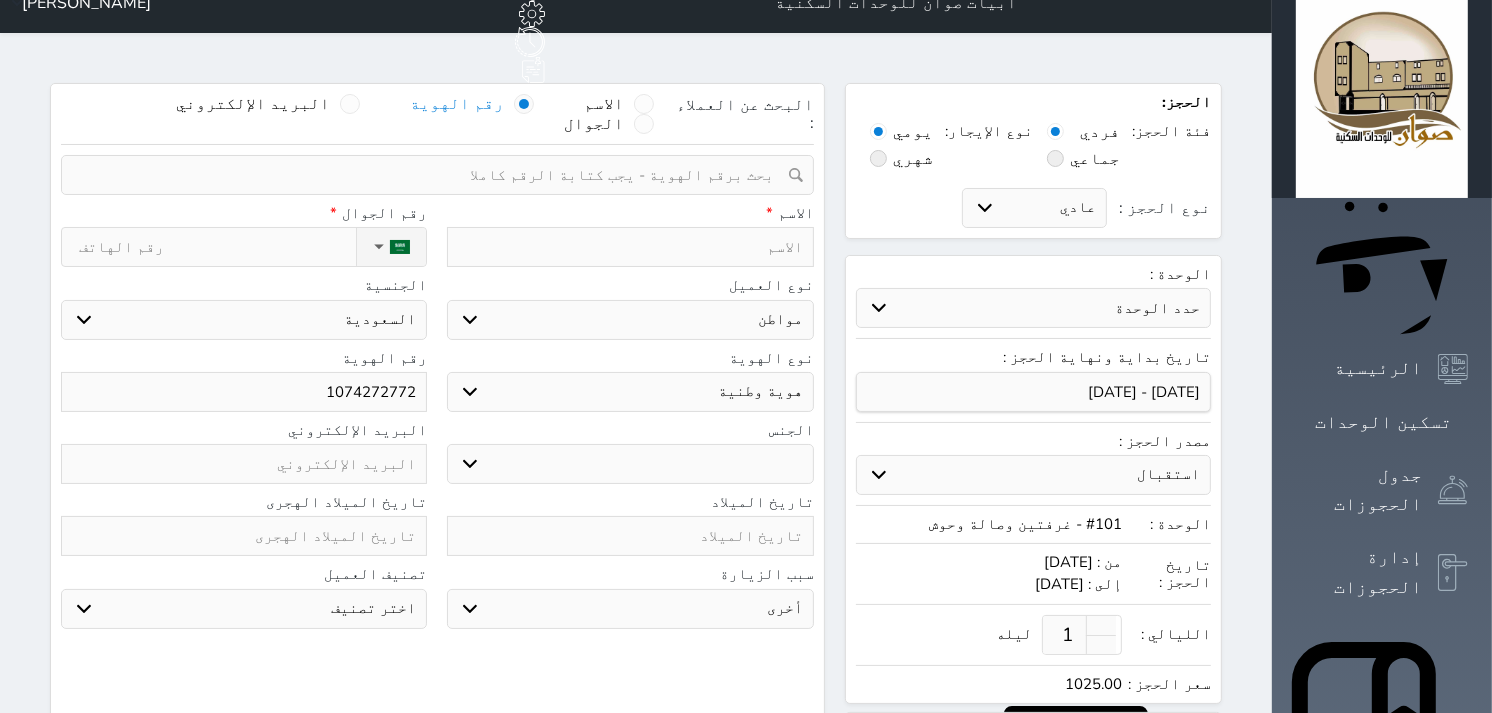 select 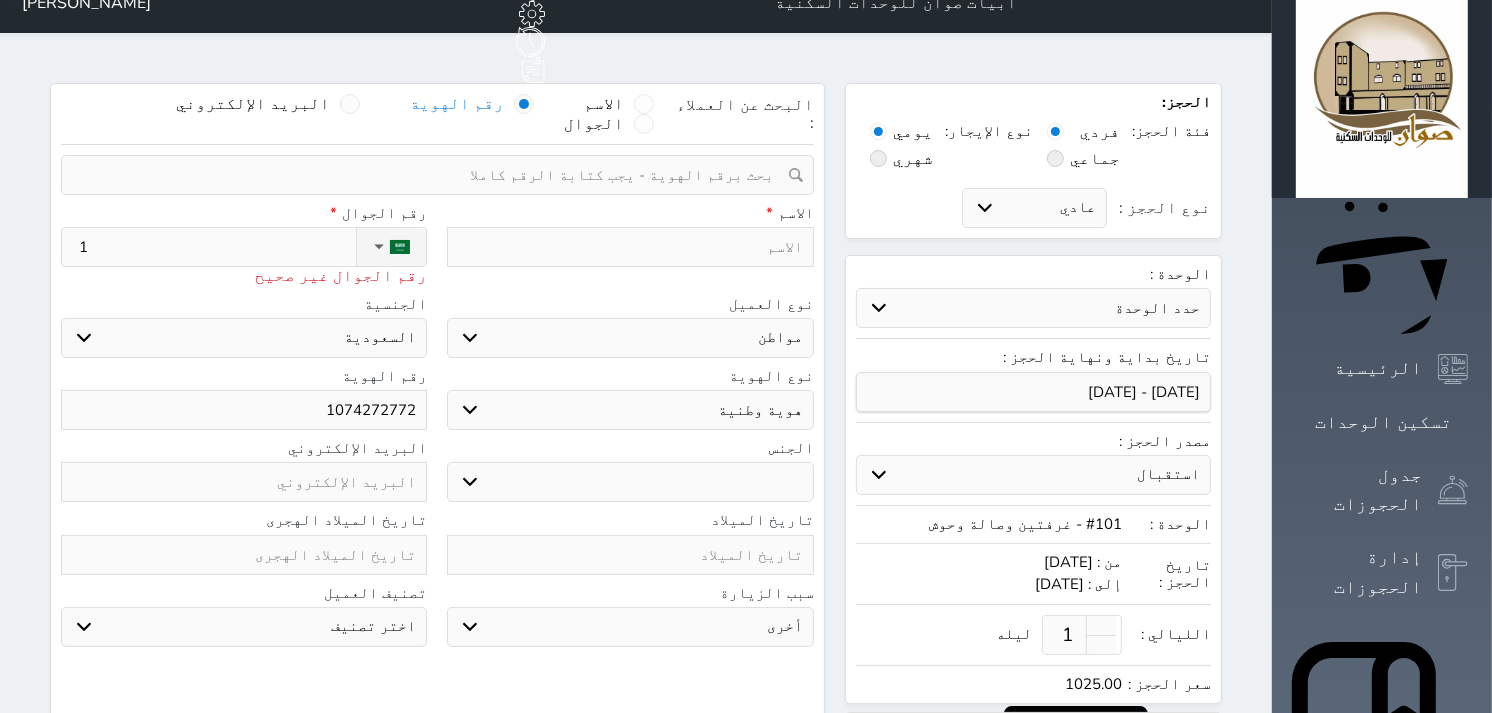 type 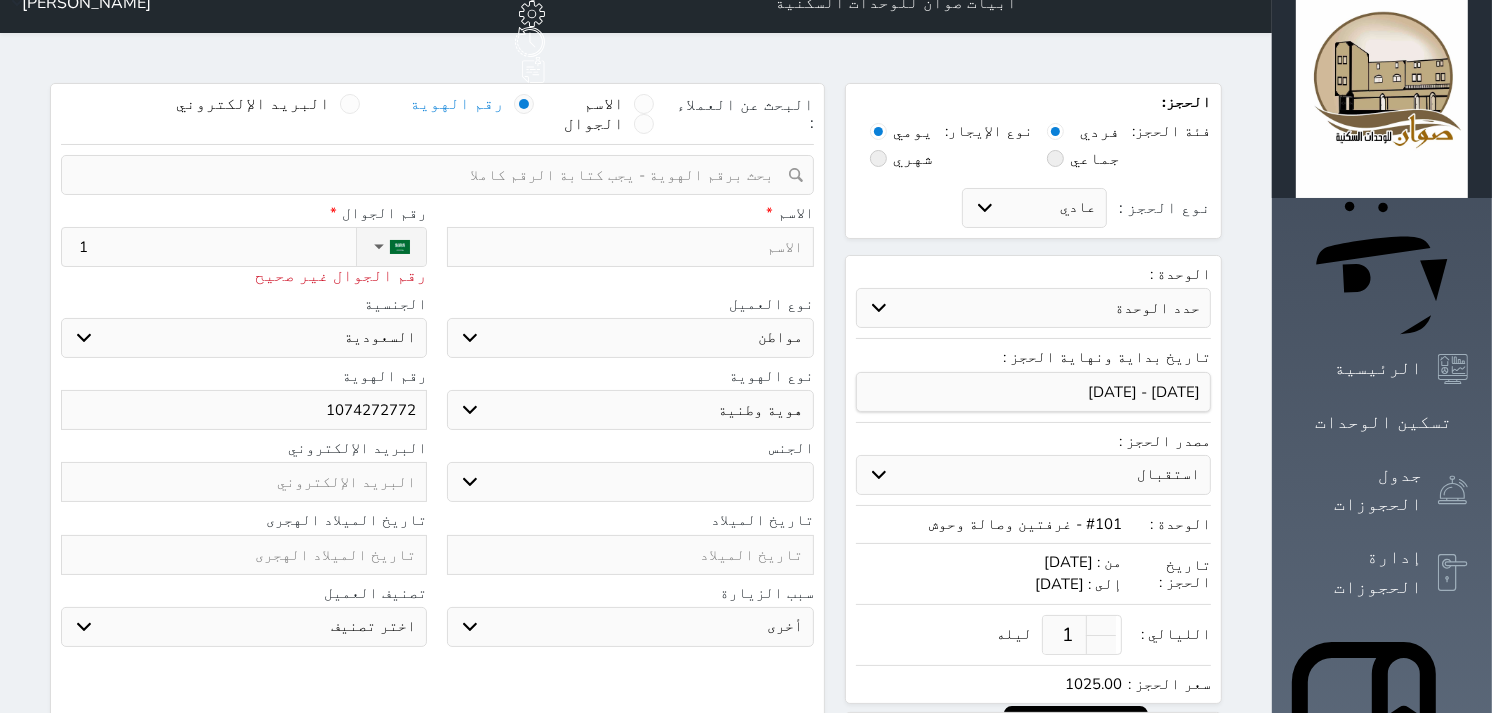 select 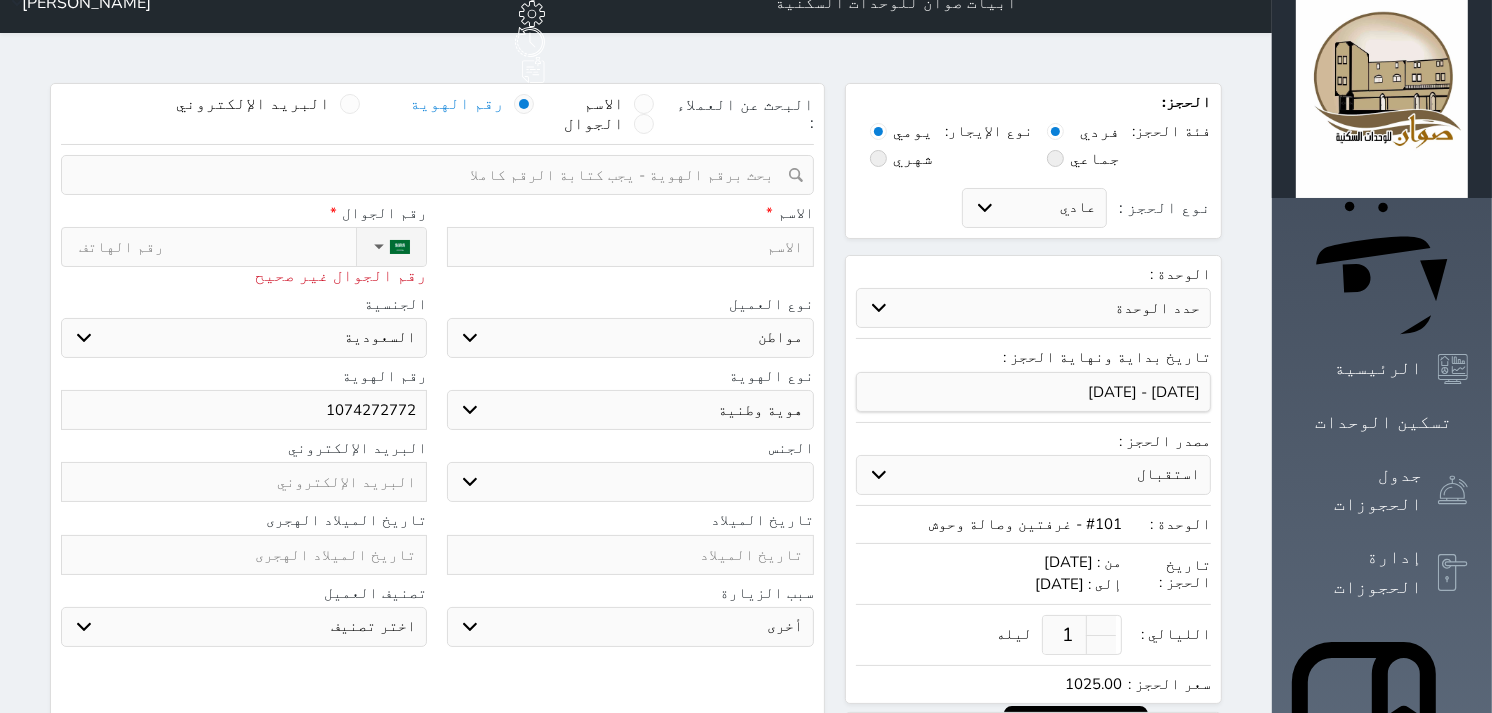 type on "0" 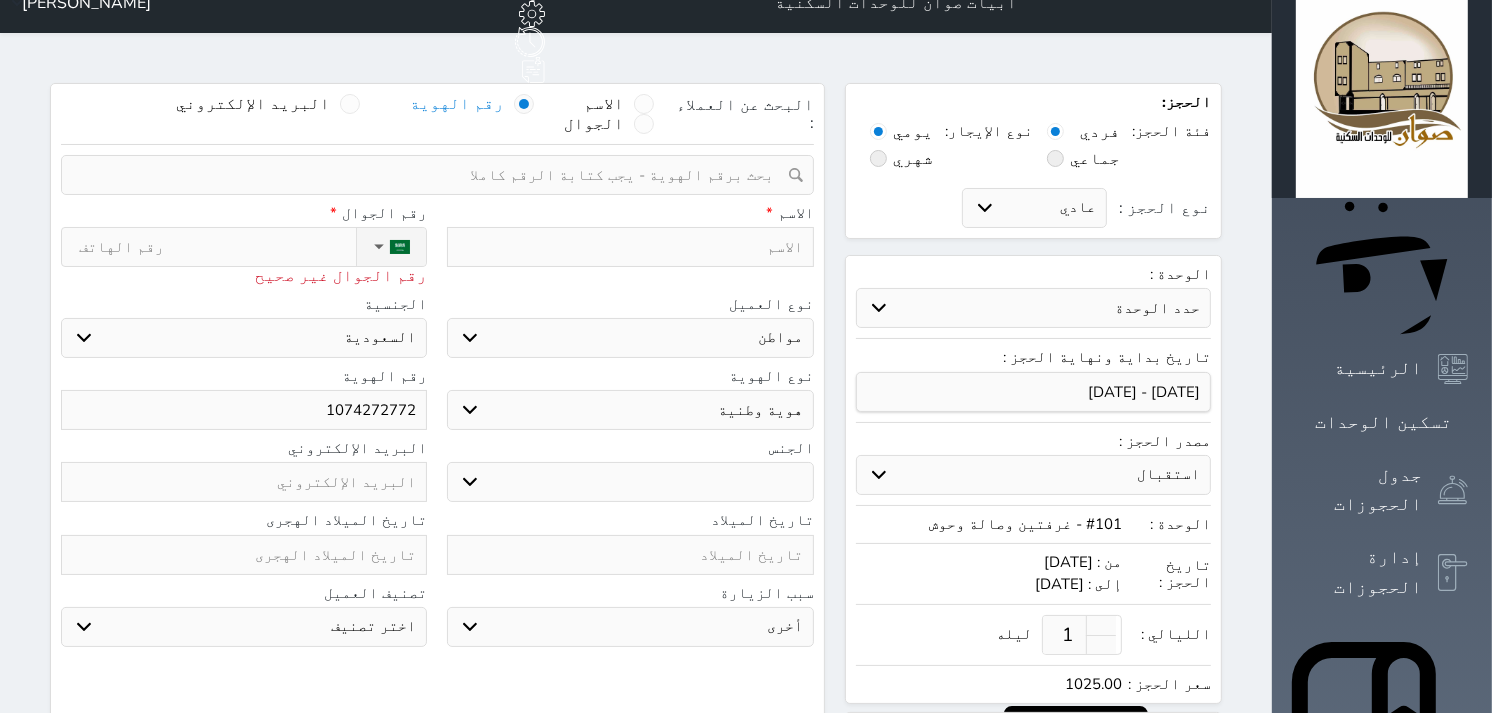 select 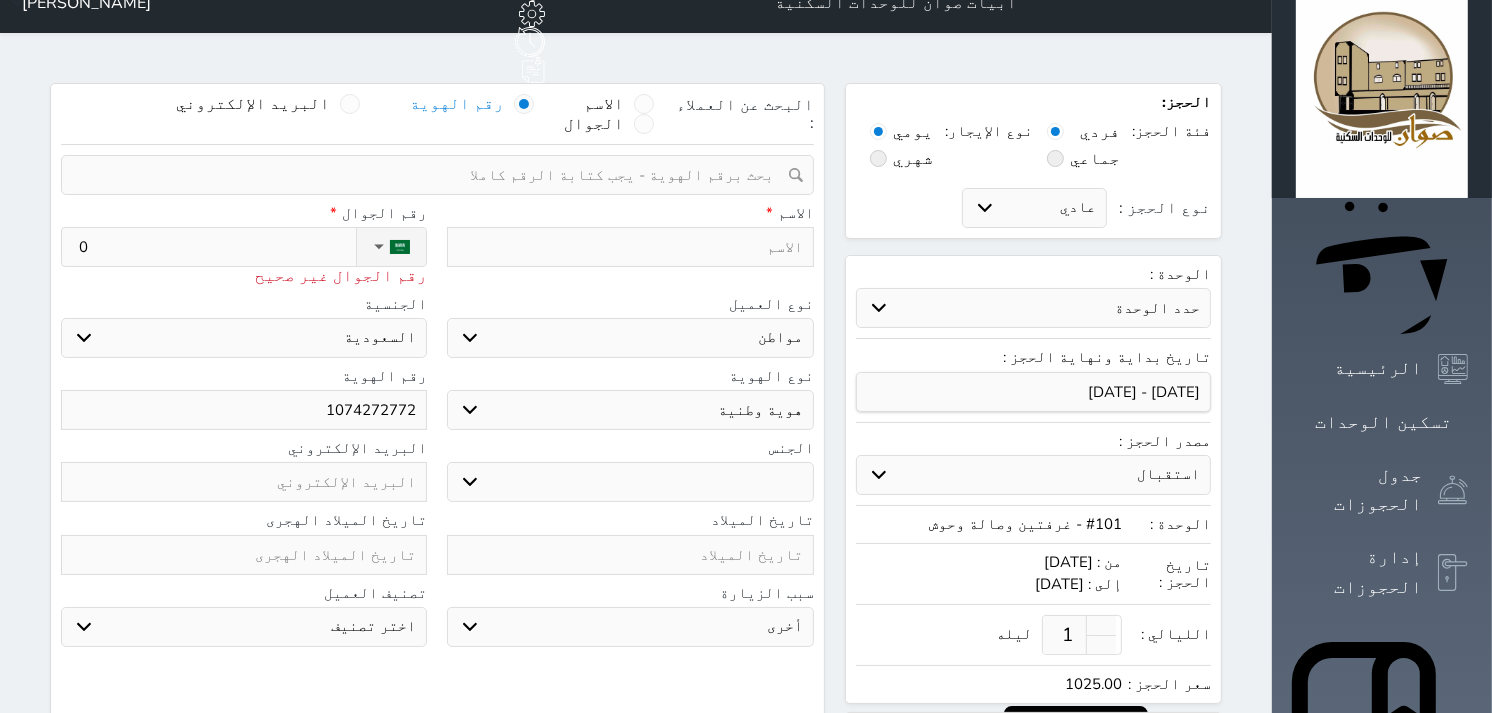 type on "05" 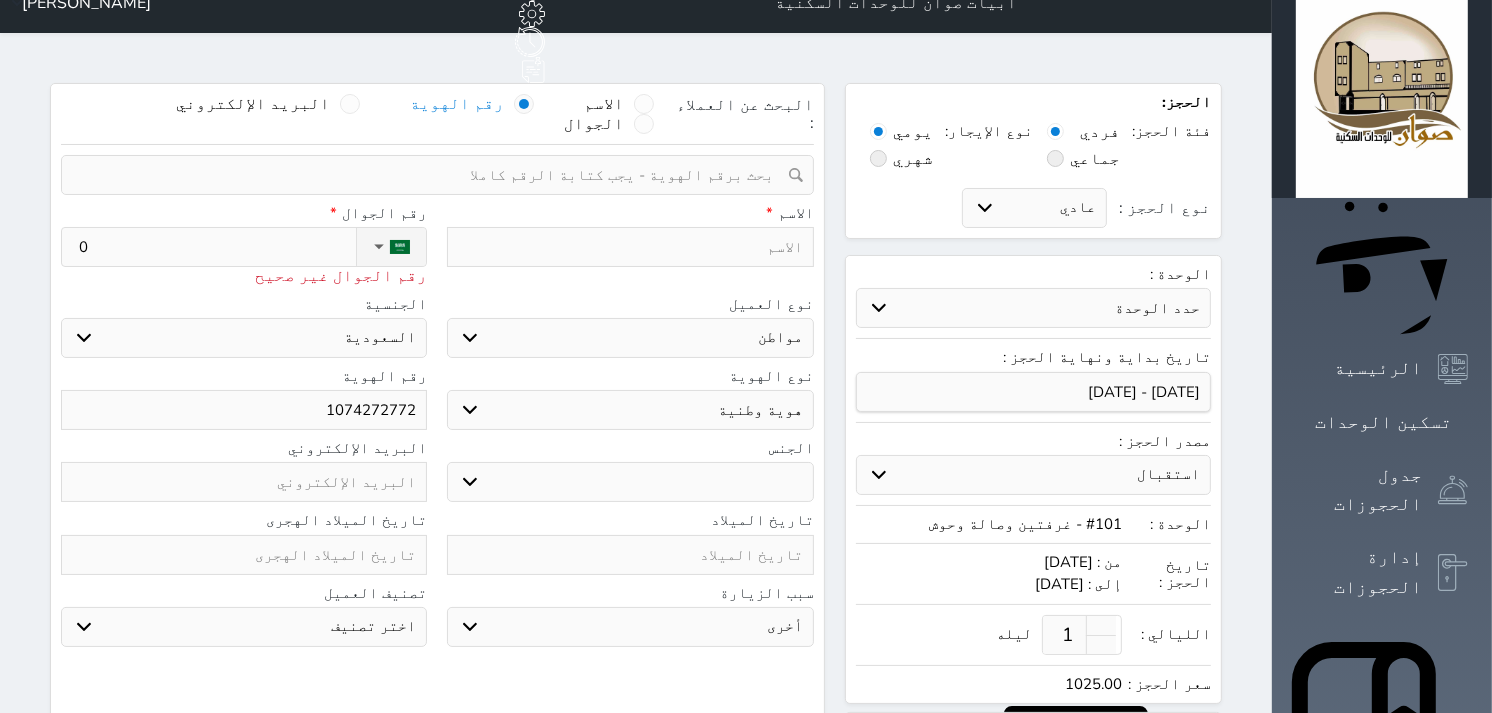 select 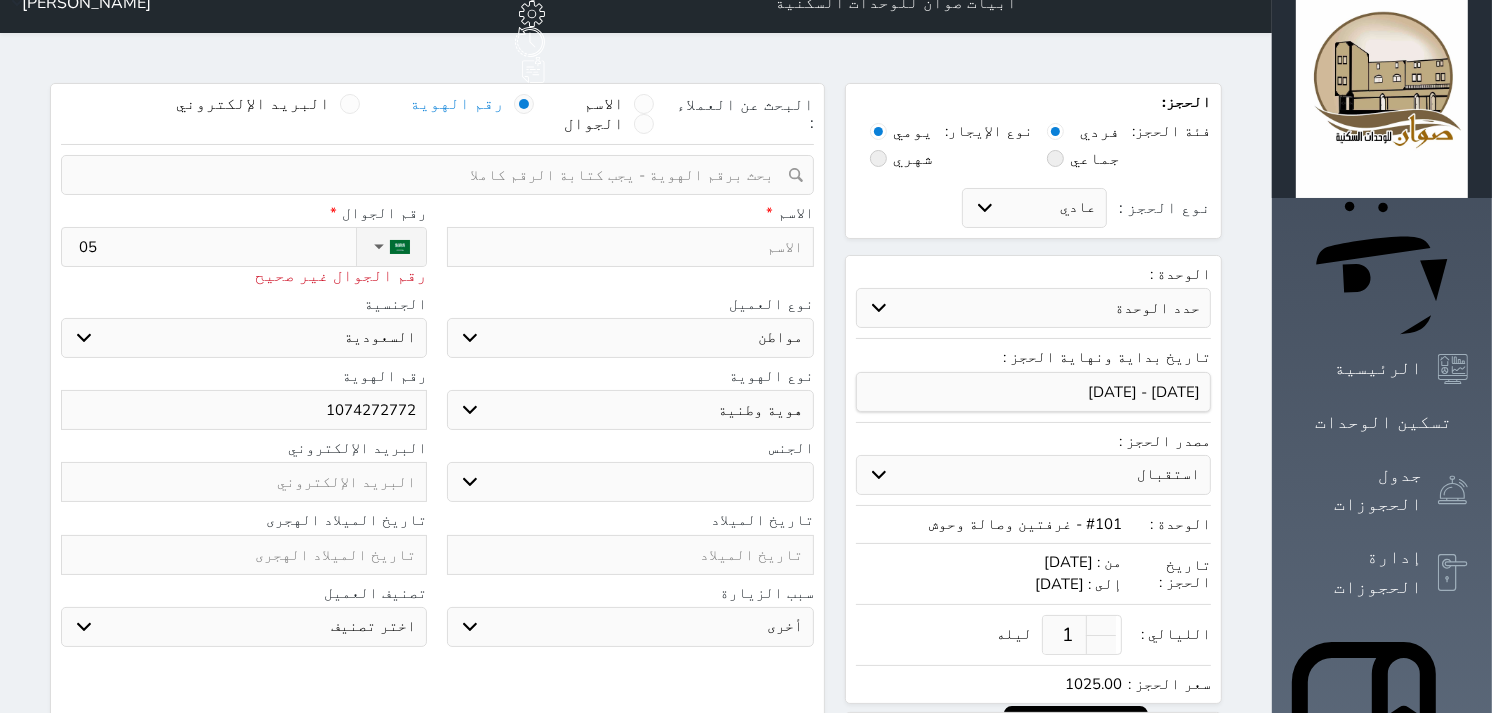 type on "055" 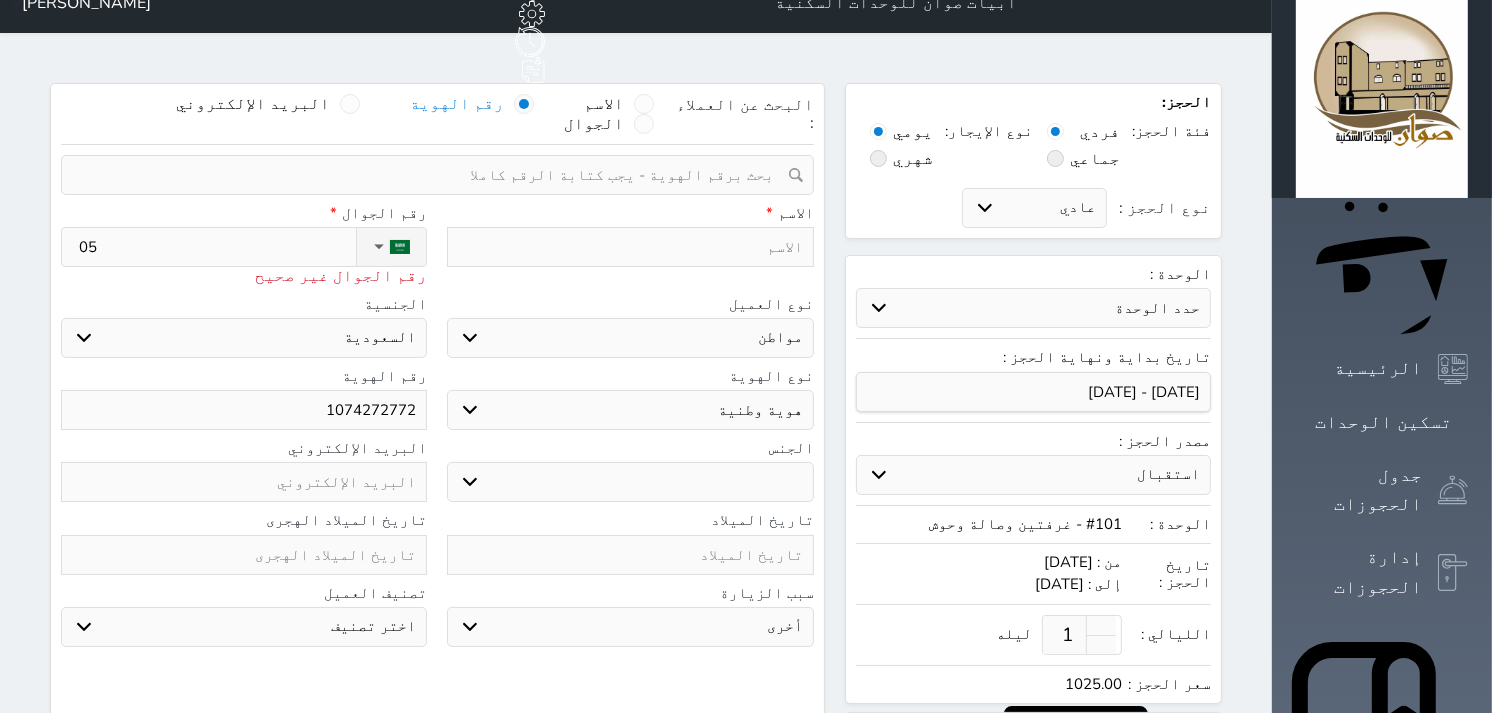 select 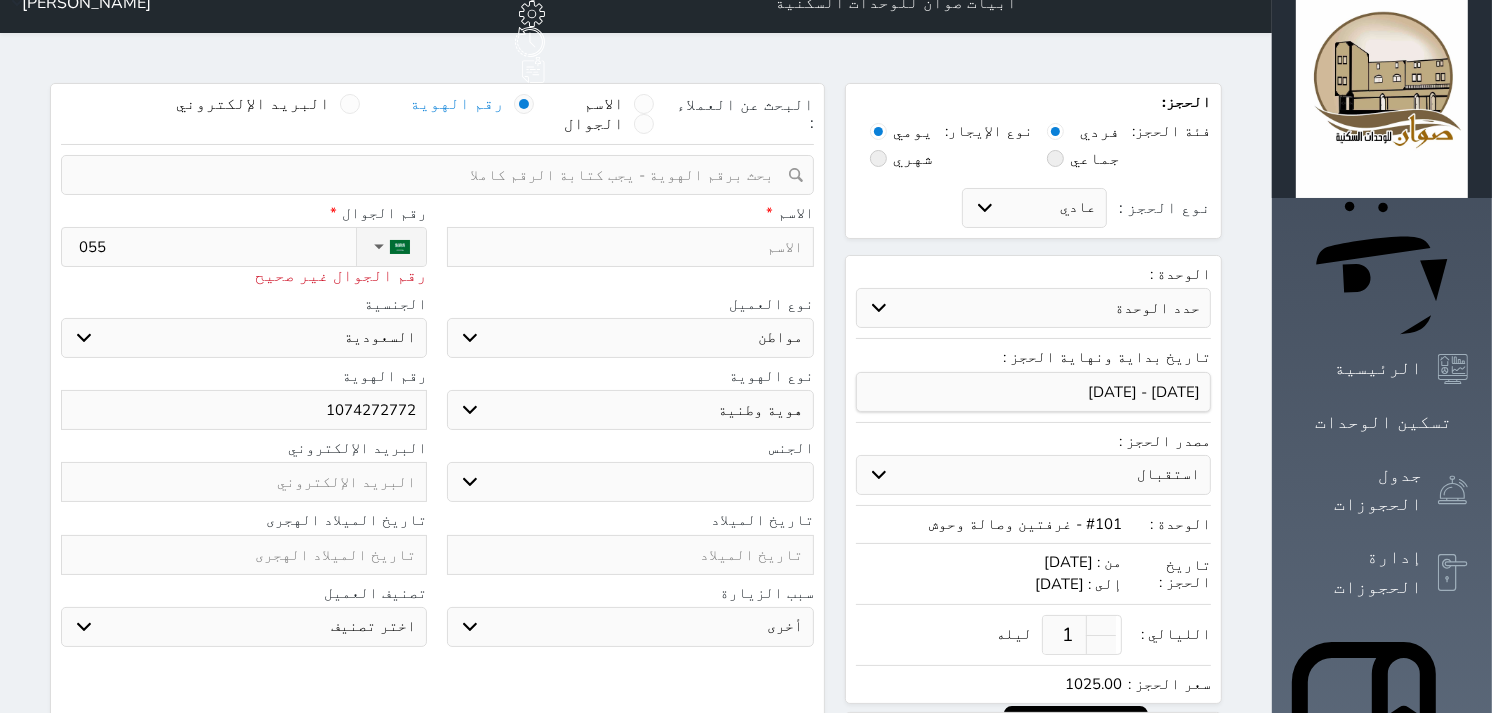 type on "0554" 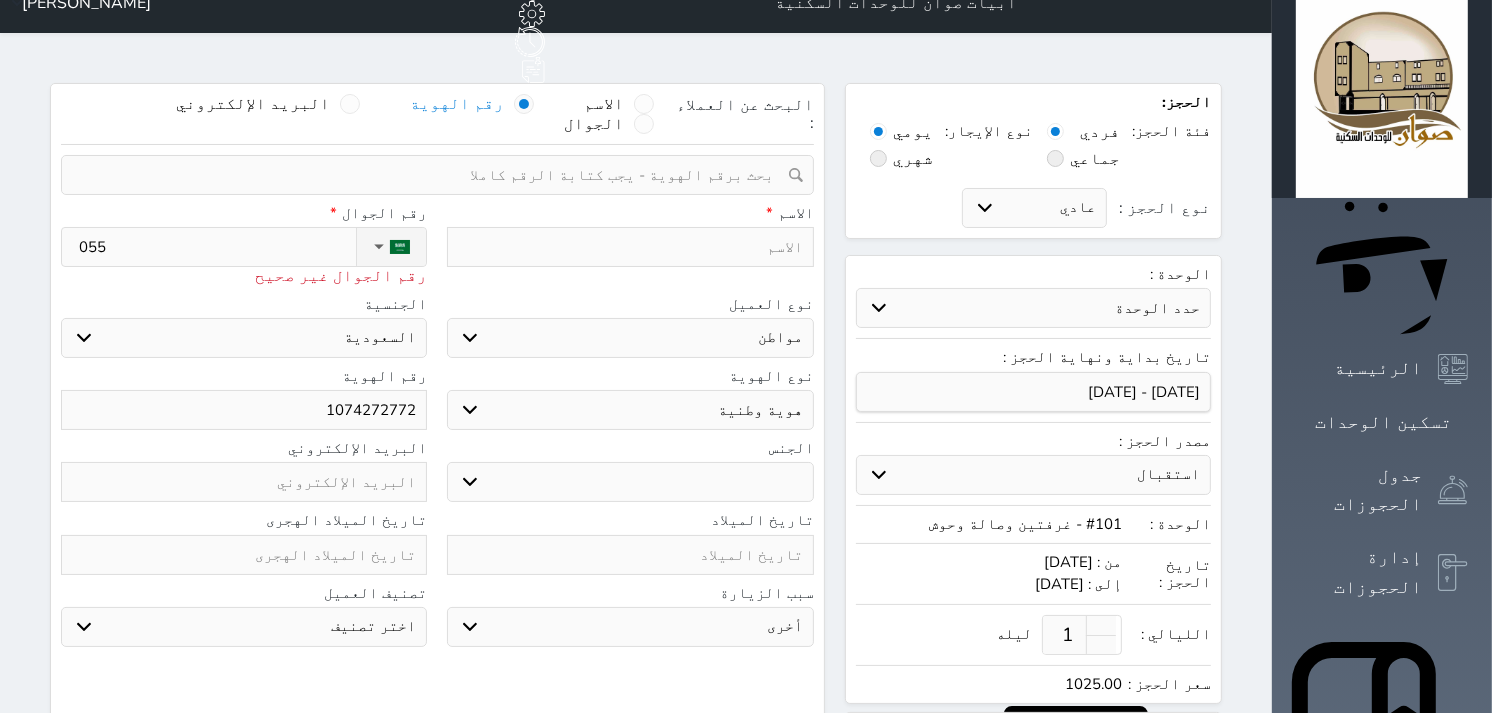 select 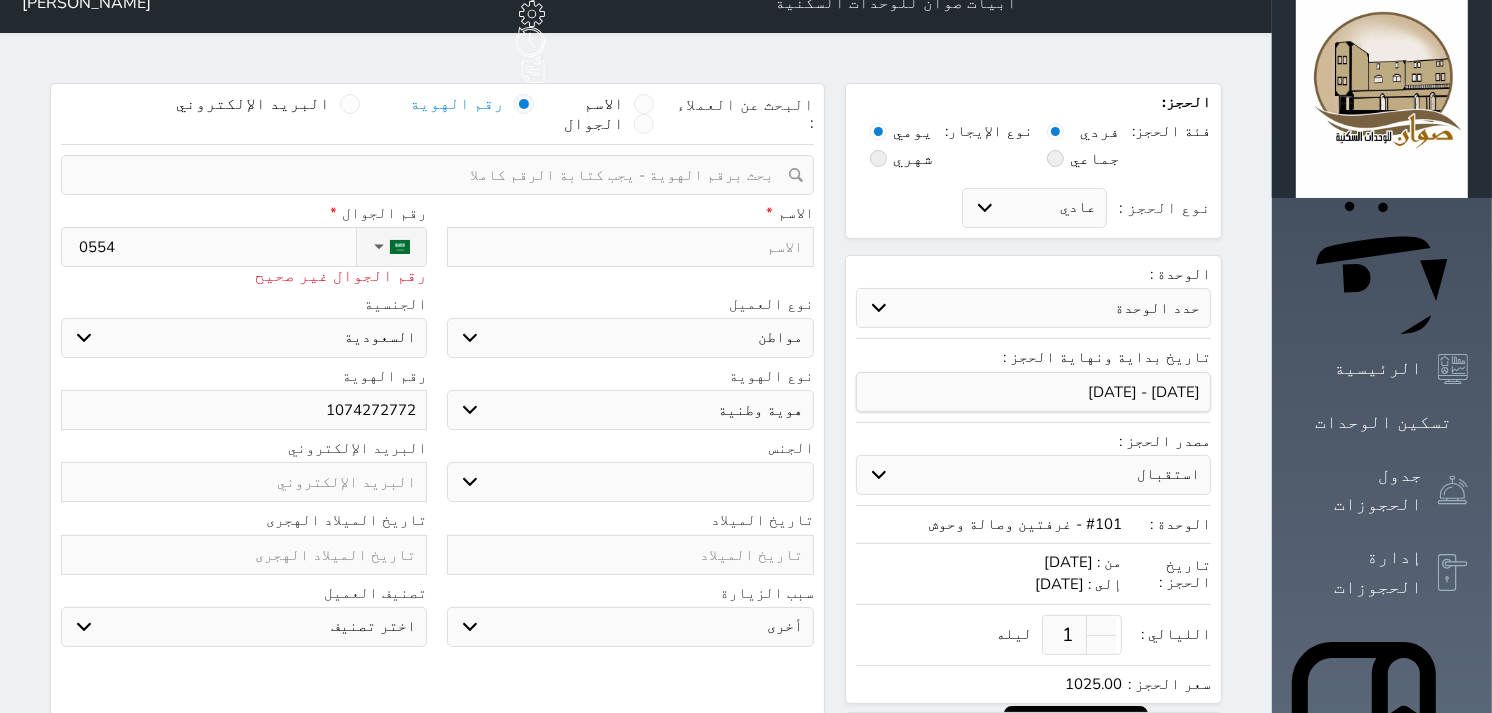 type on "05540" 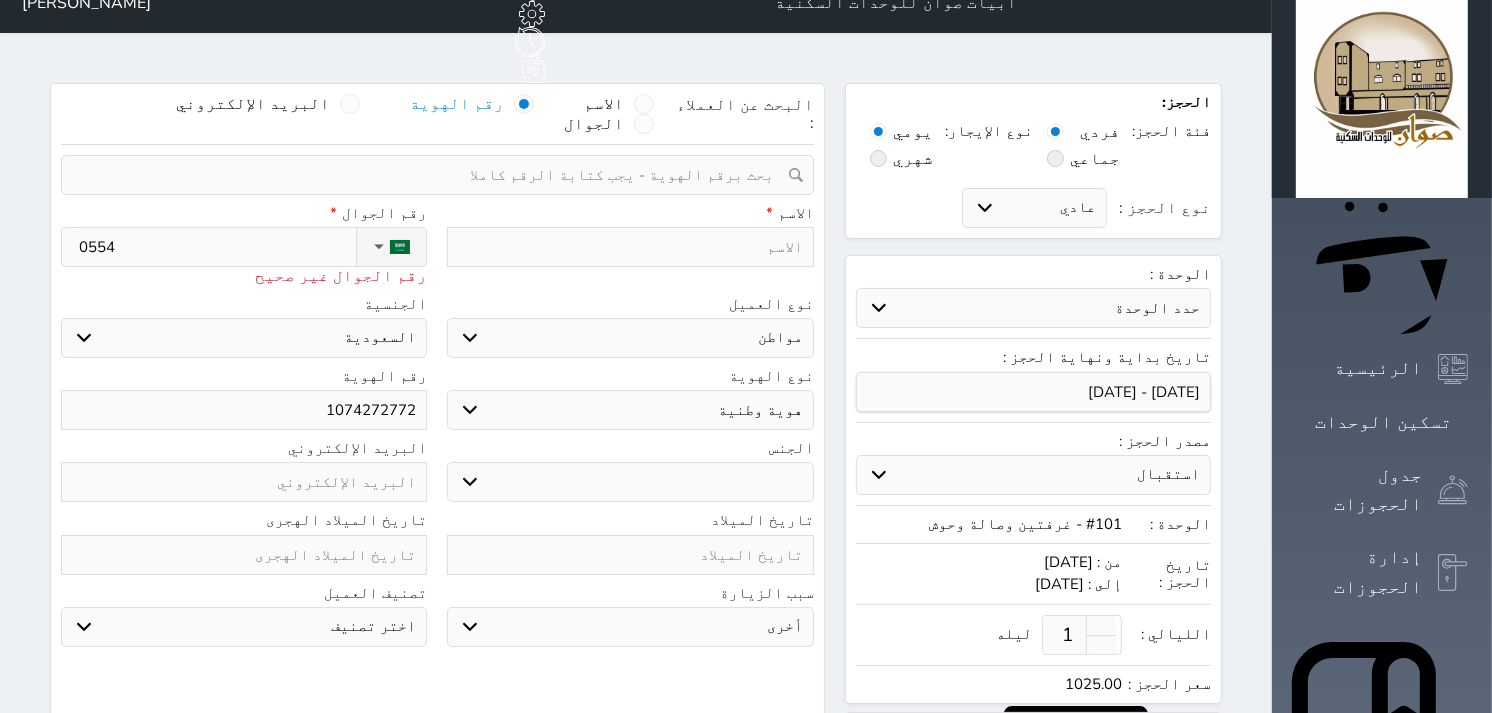 select 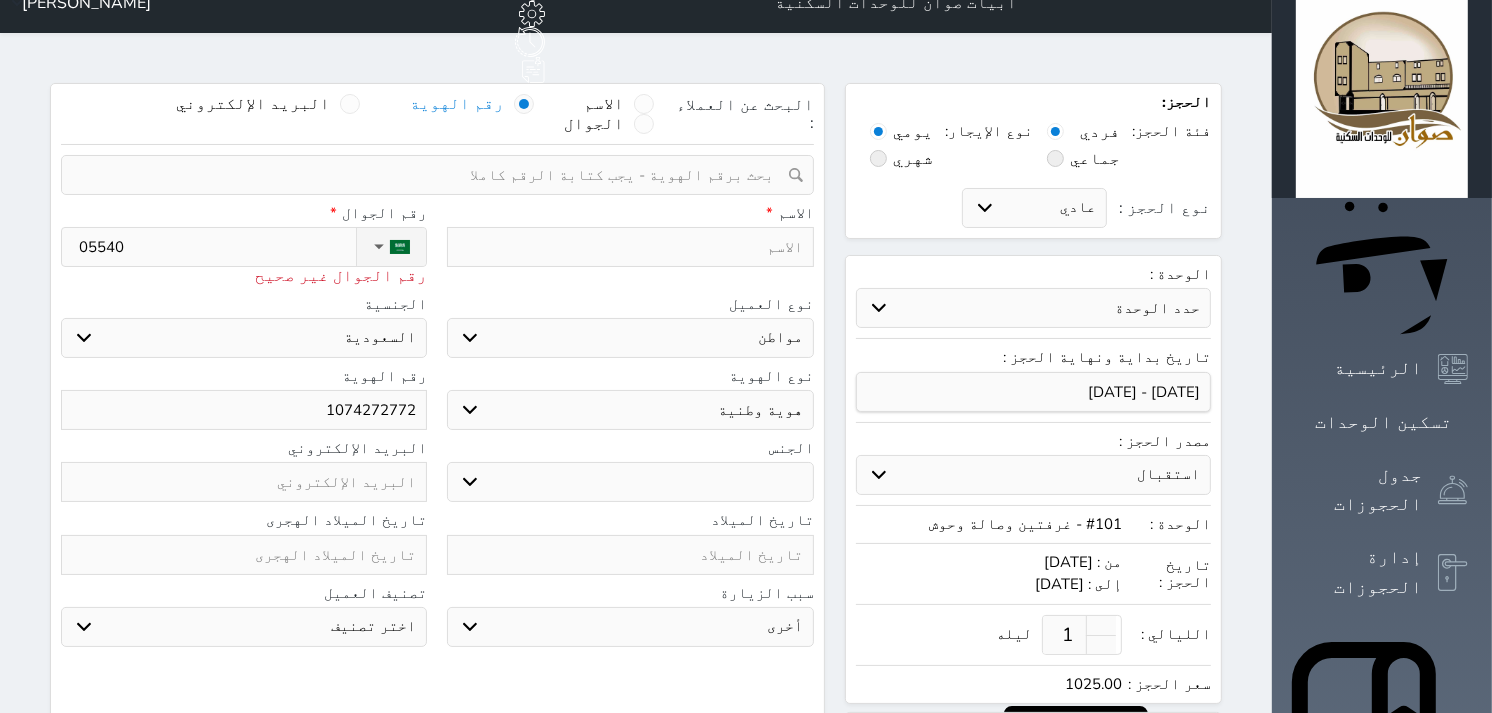 type on "055409" 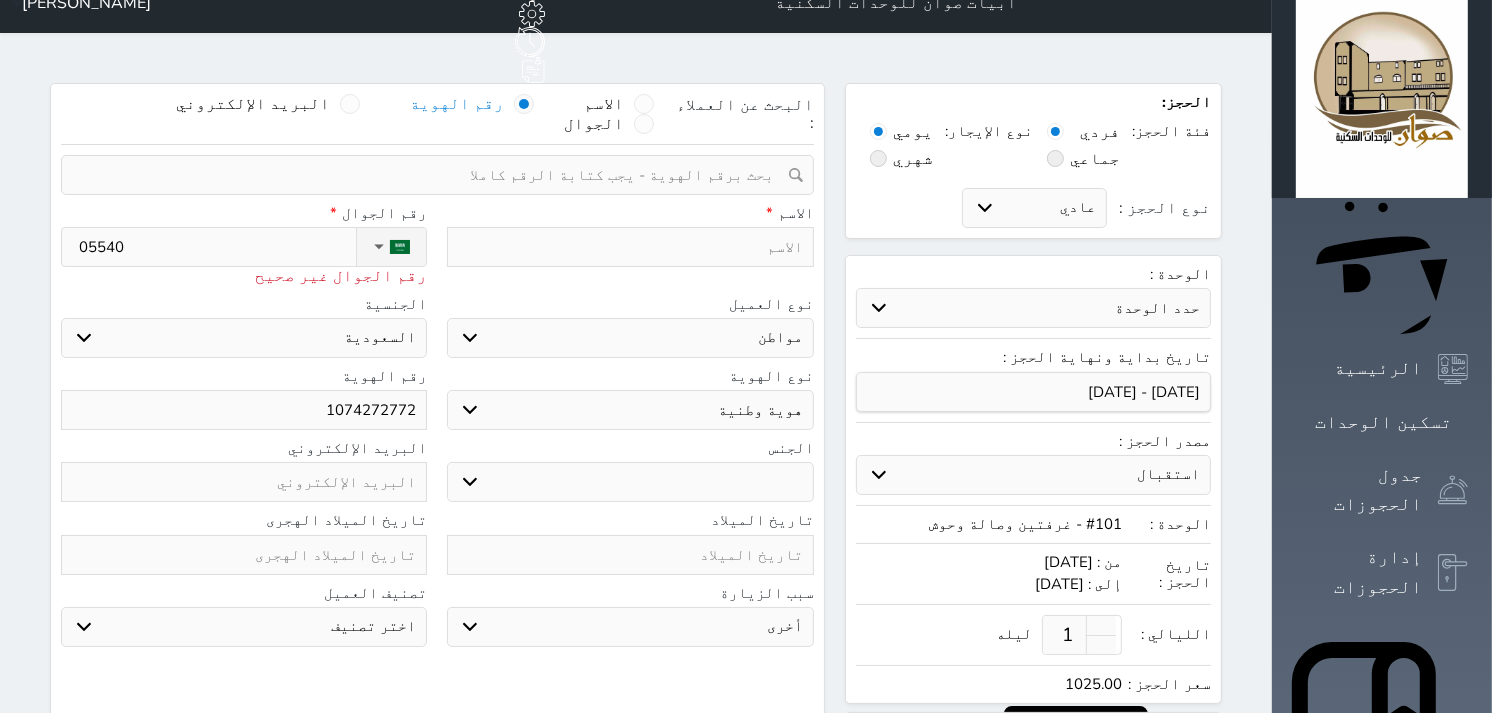 select 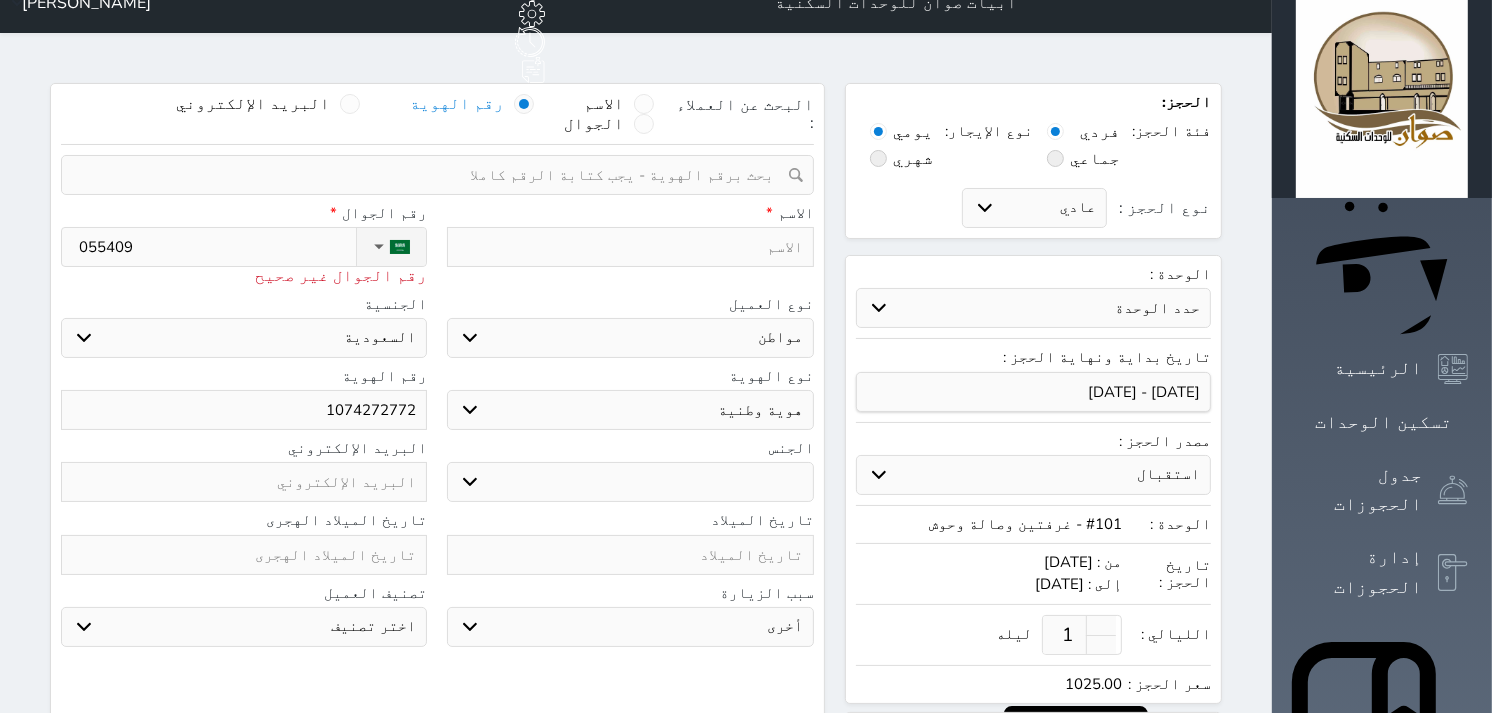 type on "0554093" 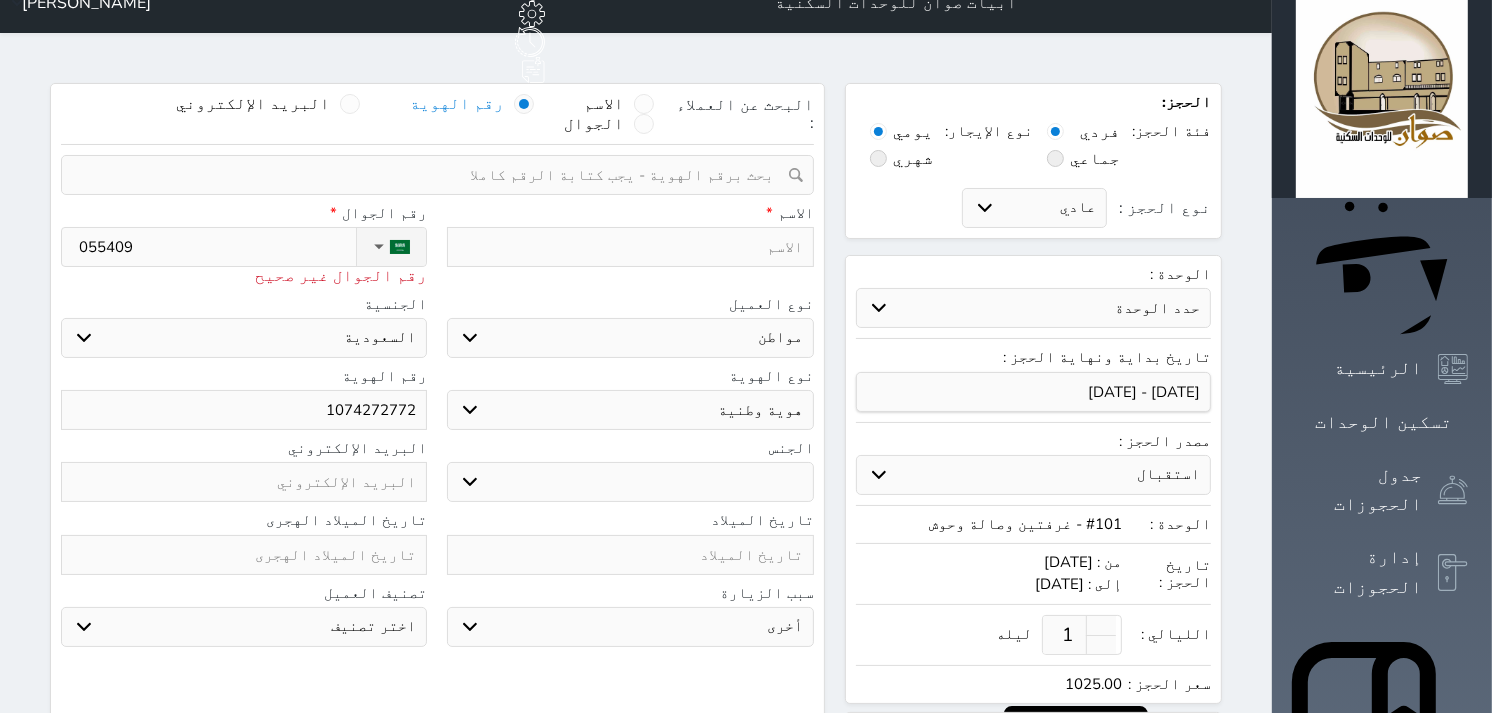 select 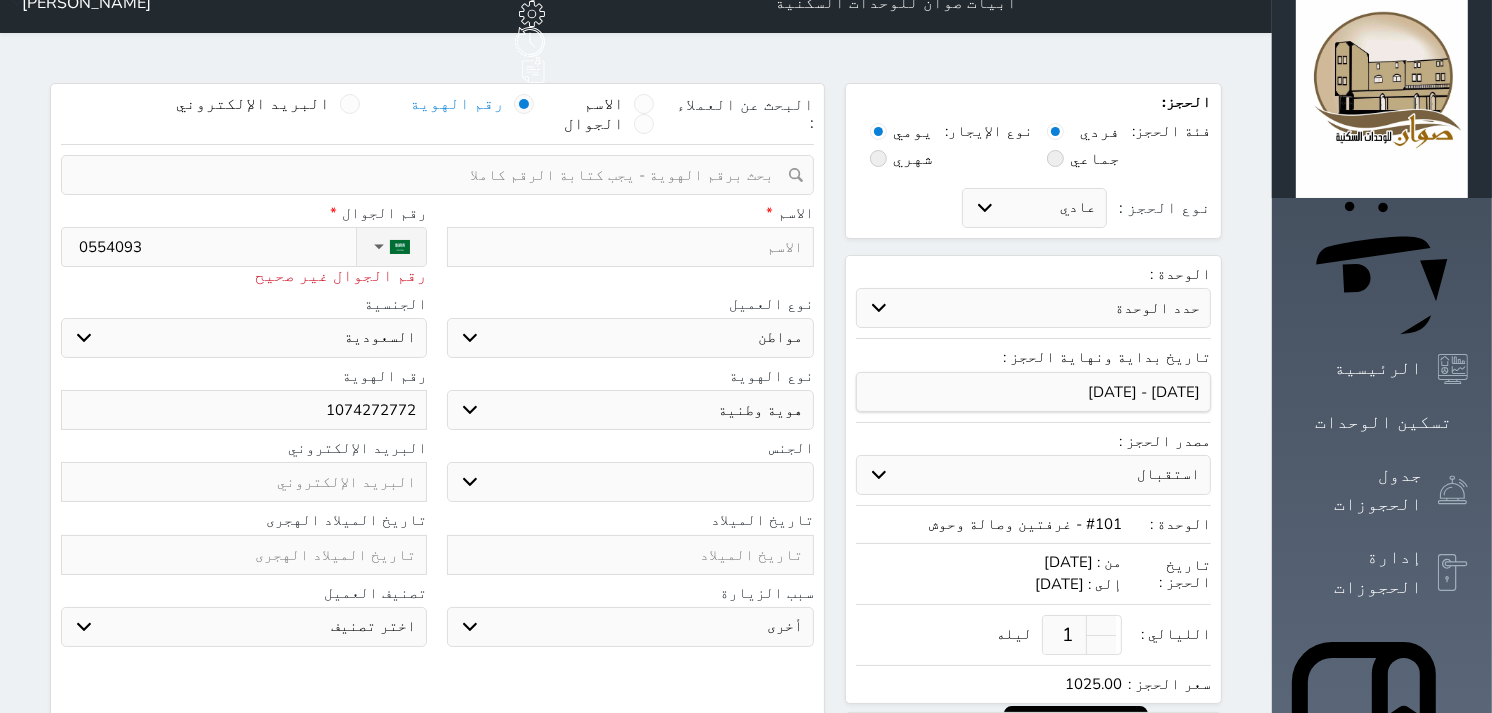 type on "05540930" 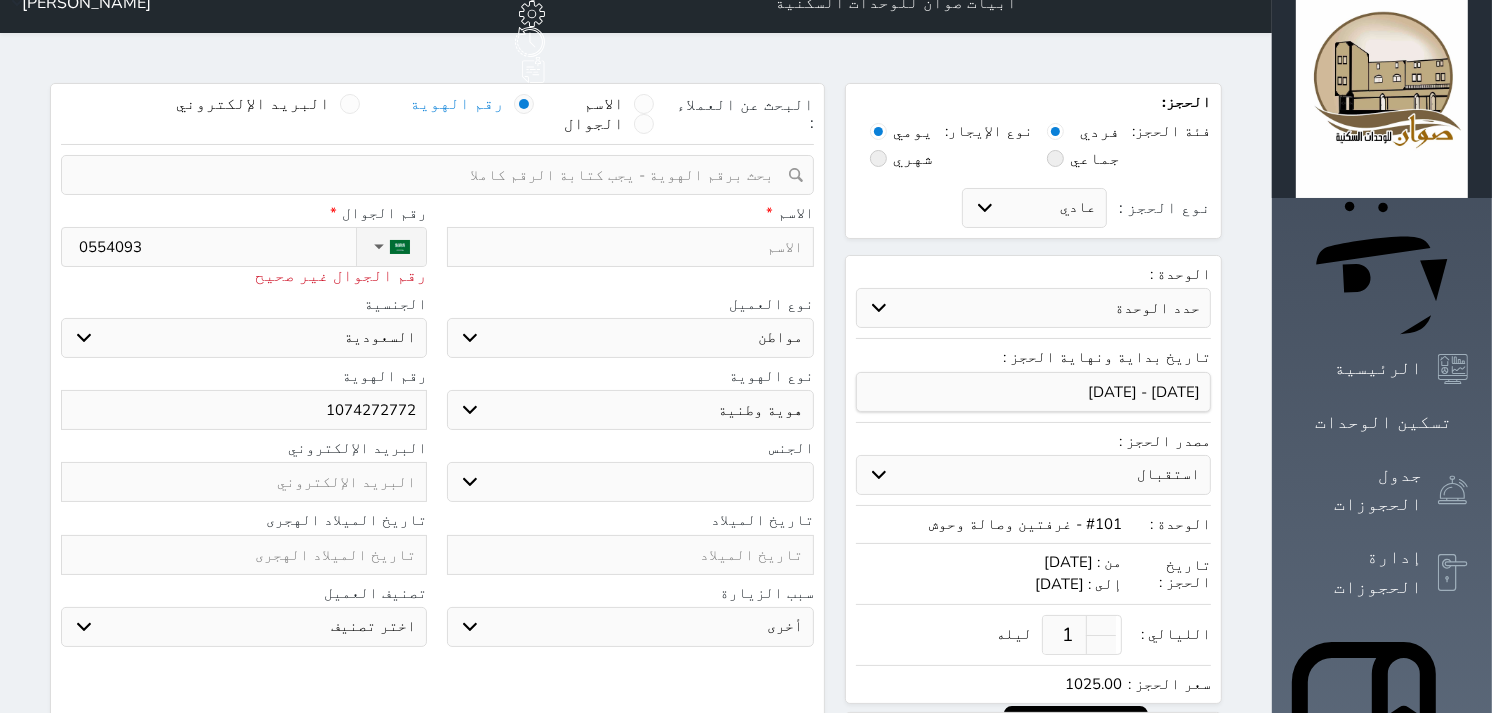 select 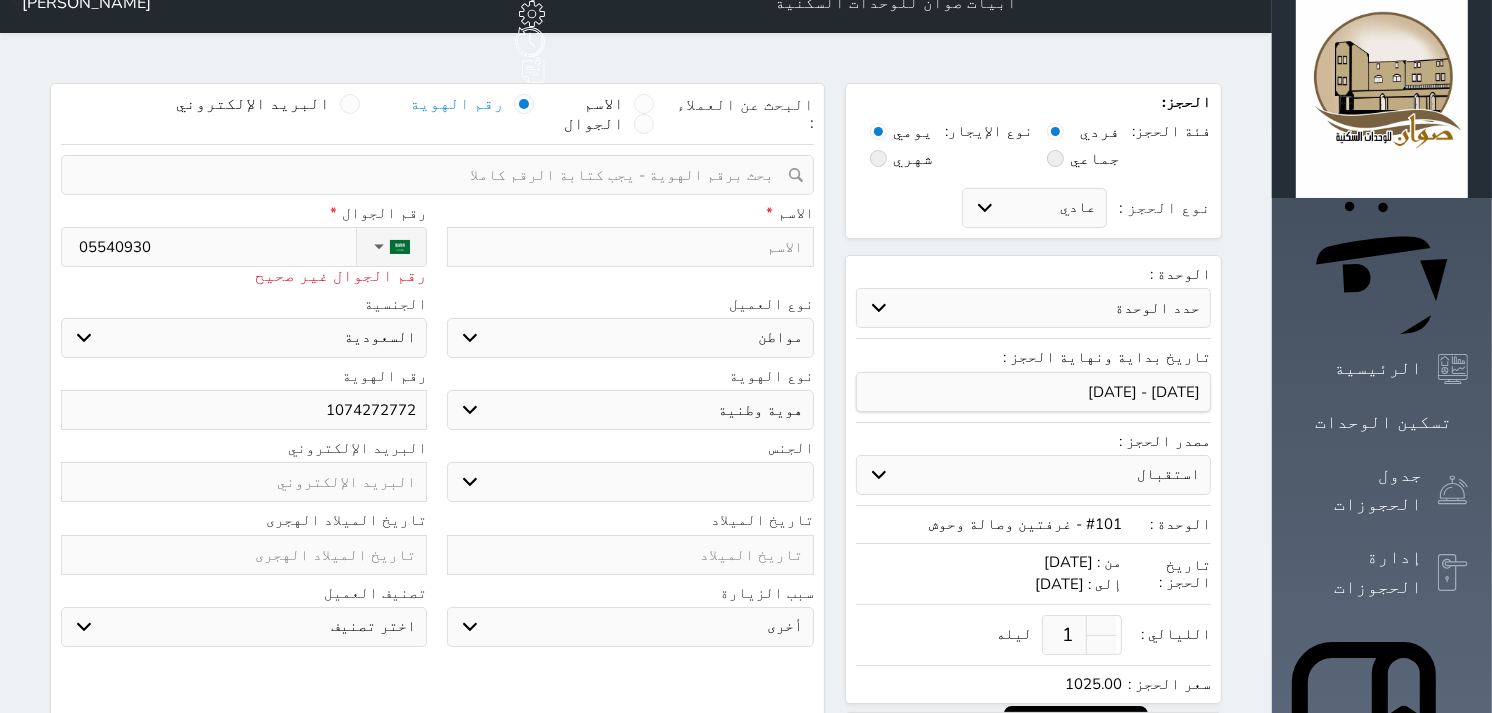 type on "055409308" 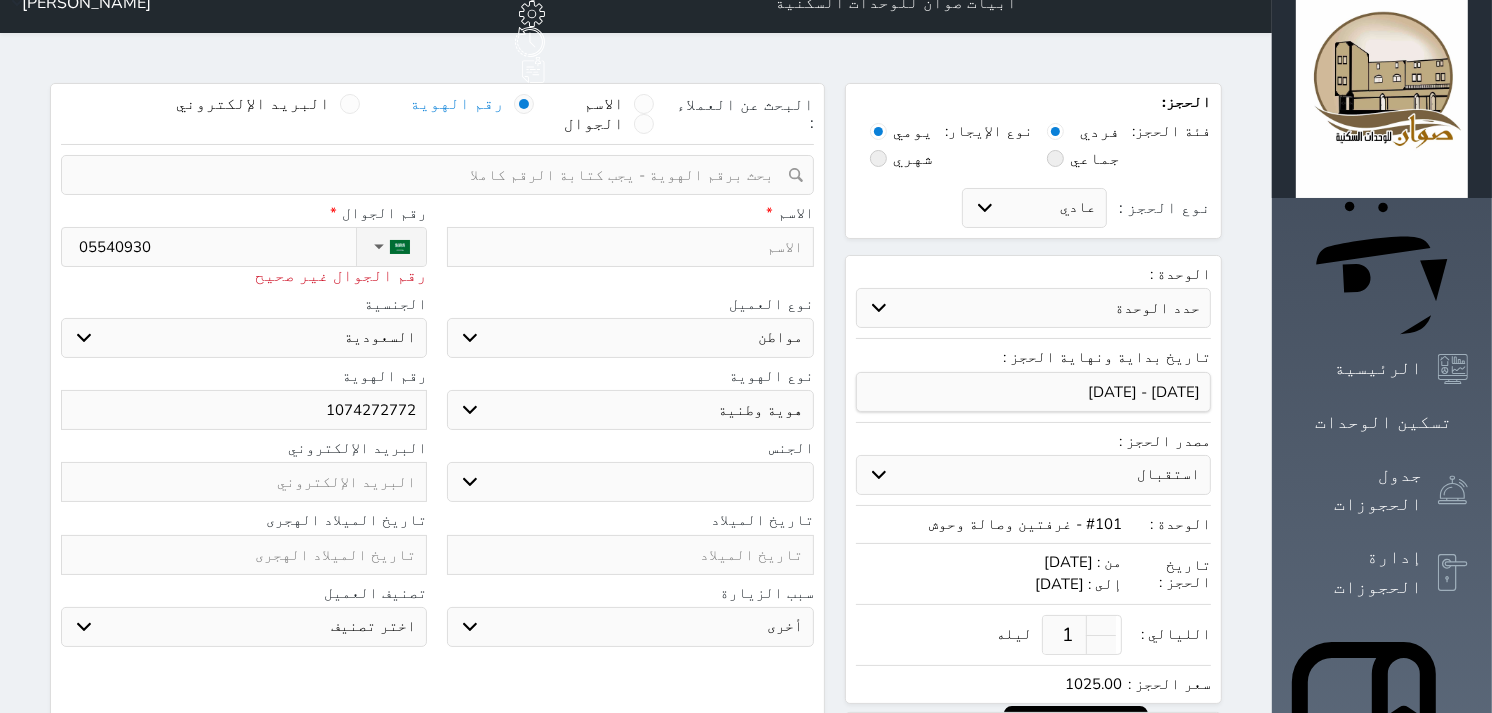 select 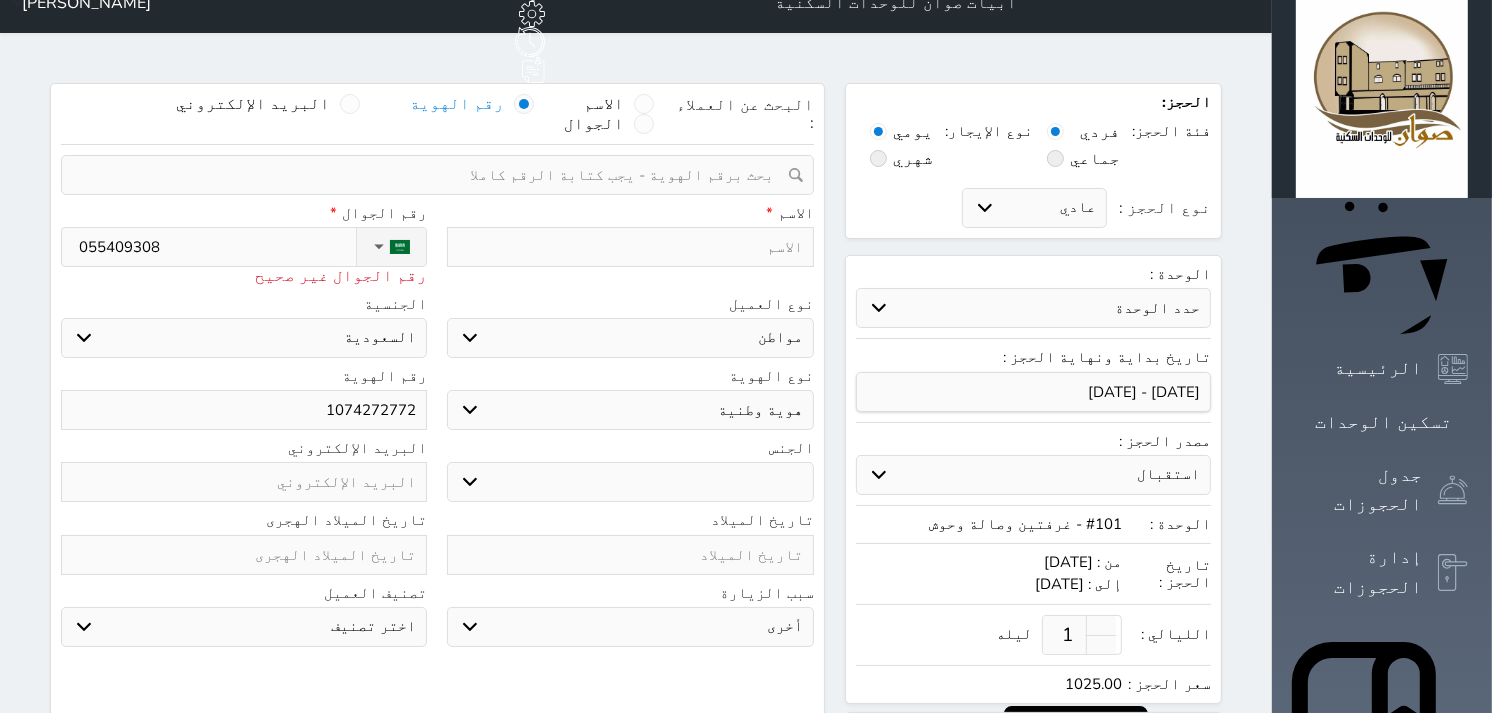 type on "[PHONE_NUMBER]" 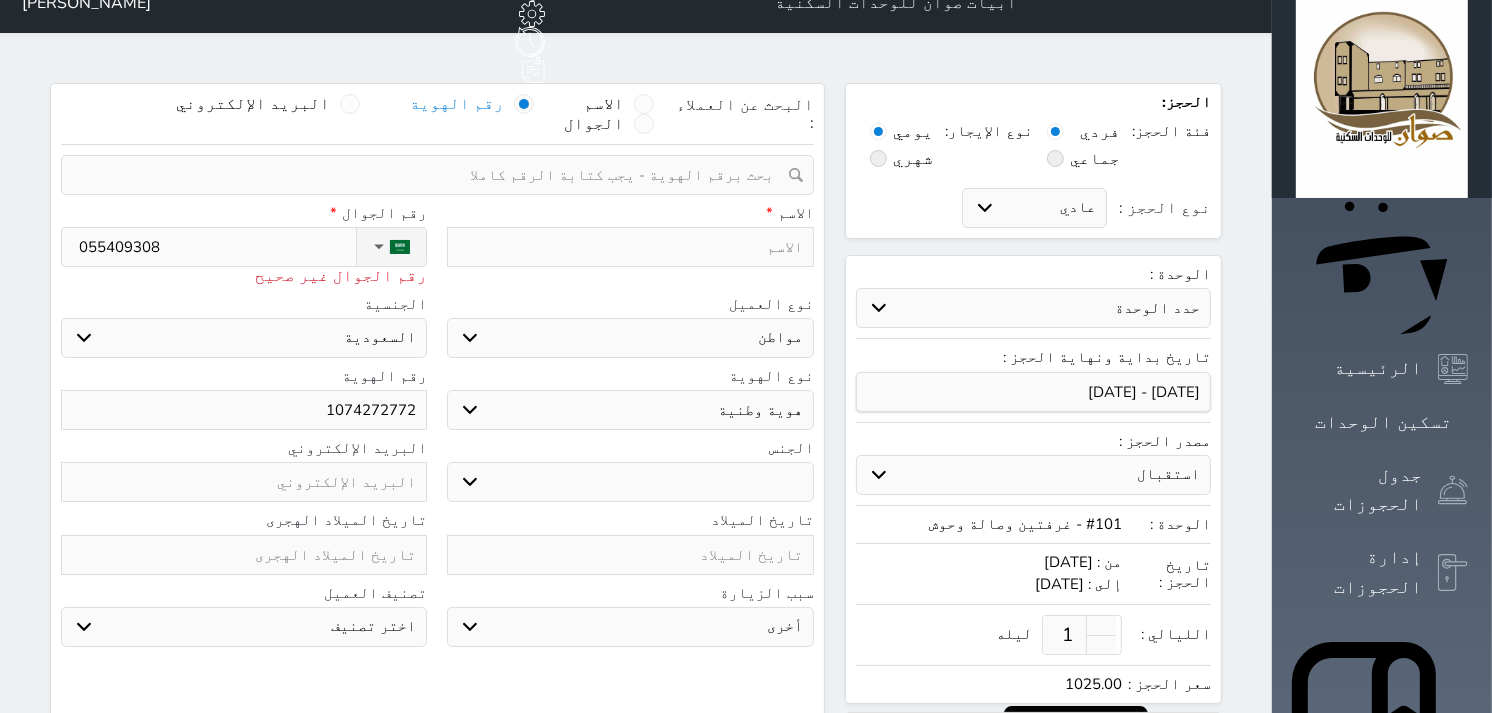 select 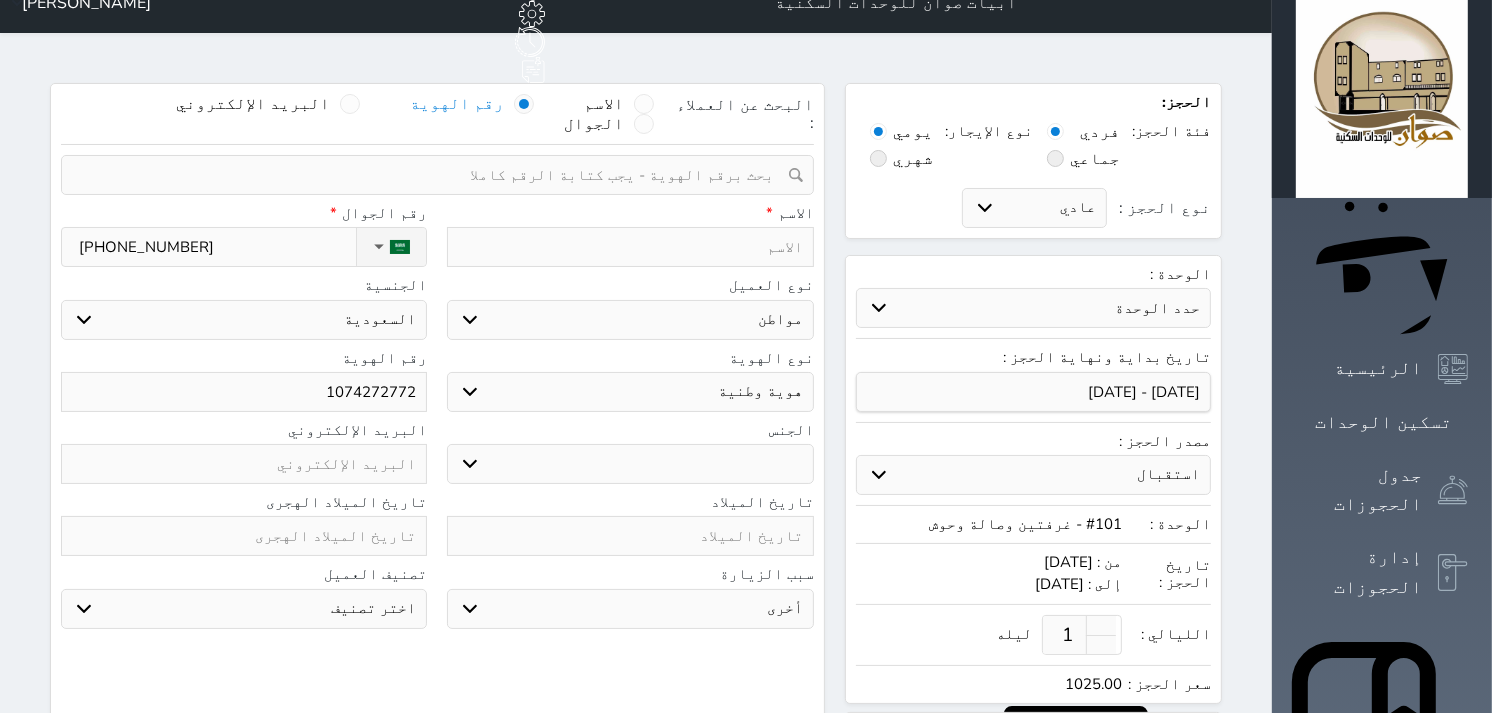 type on "[PHONE_NUMBER]" 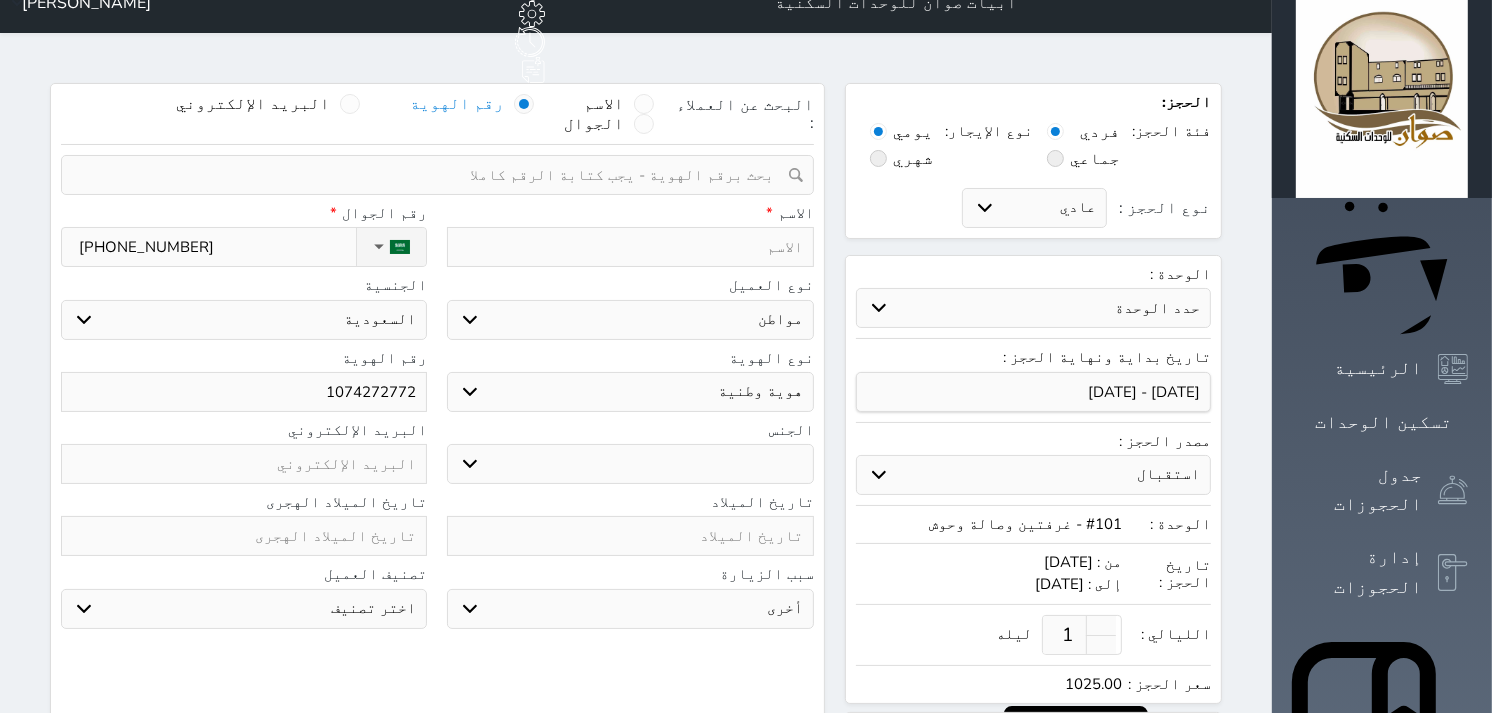 type on "u" 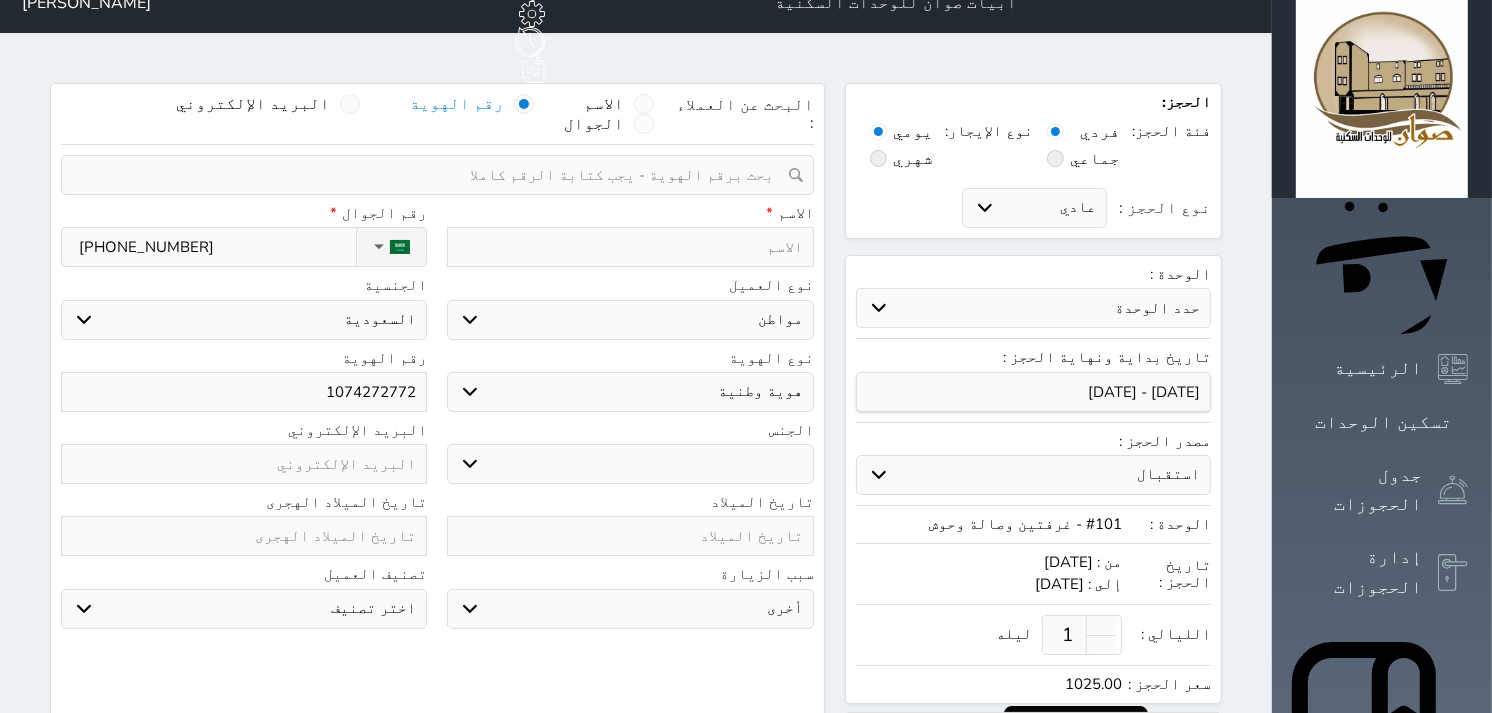 select 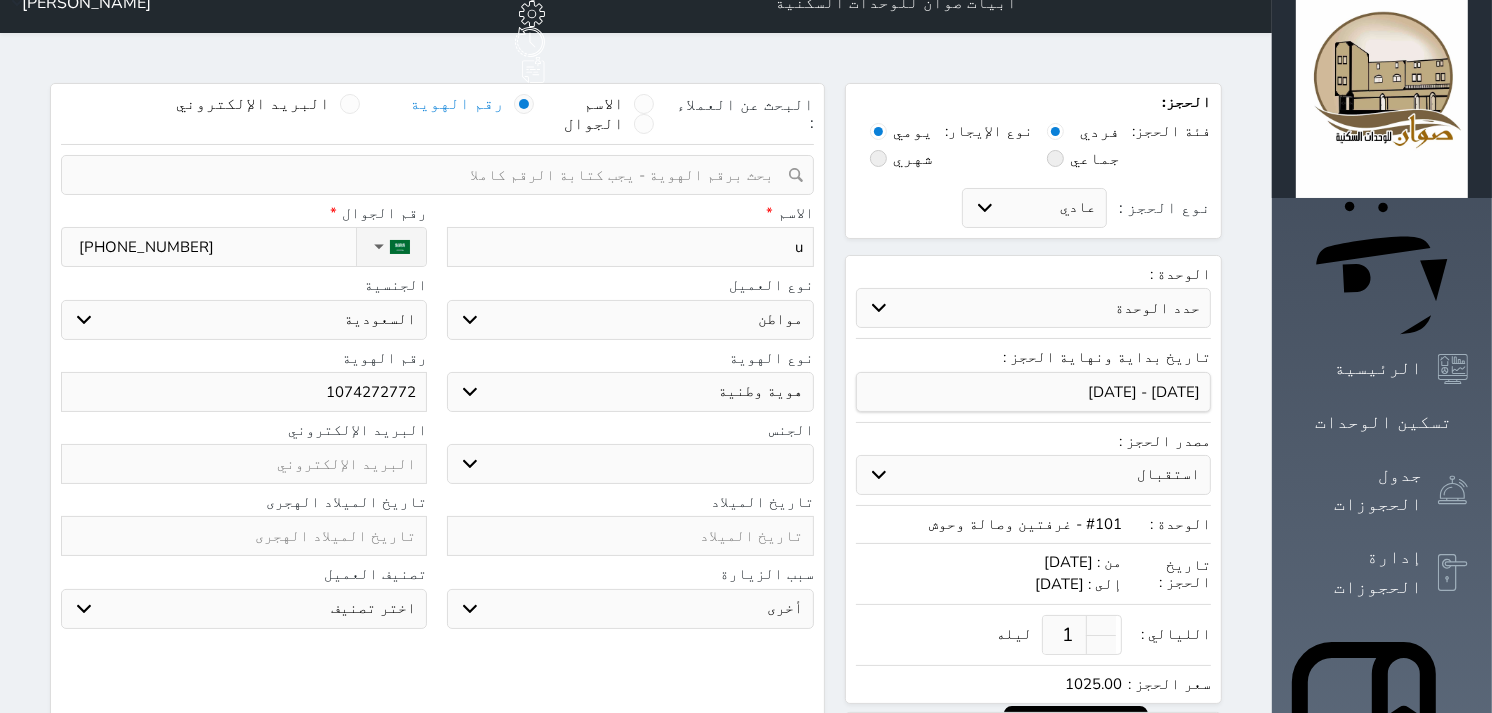 type on "uf" 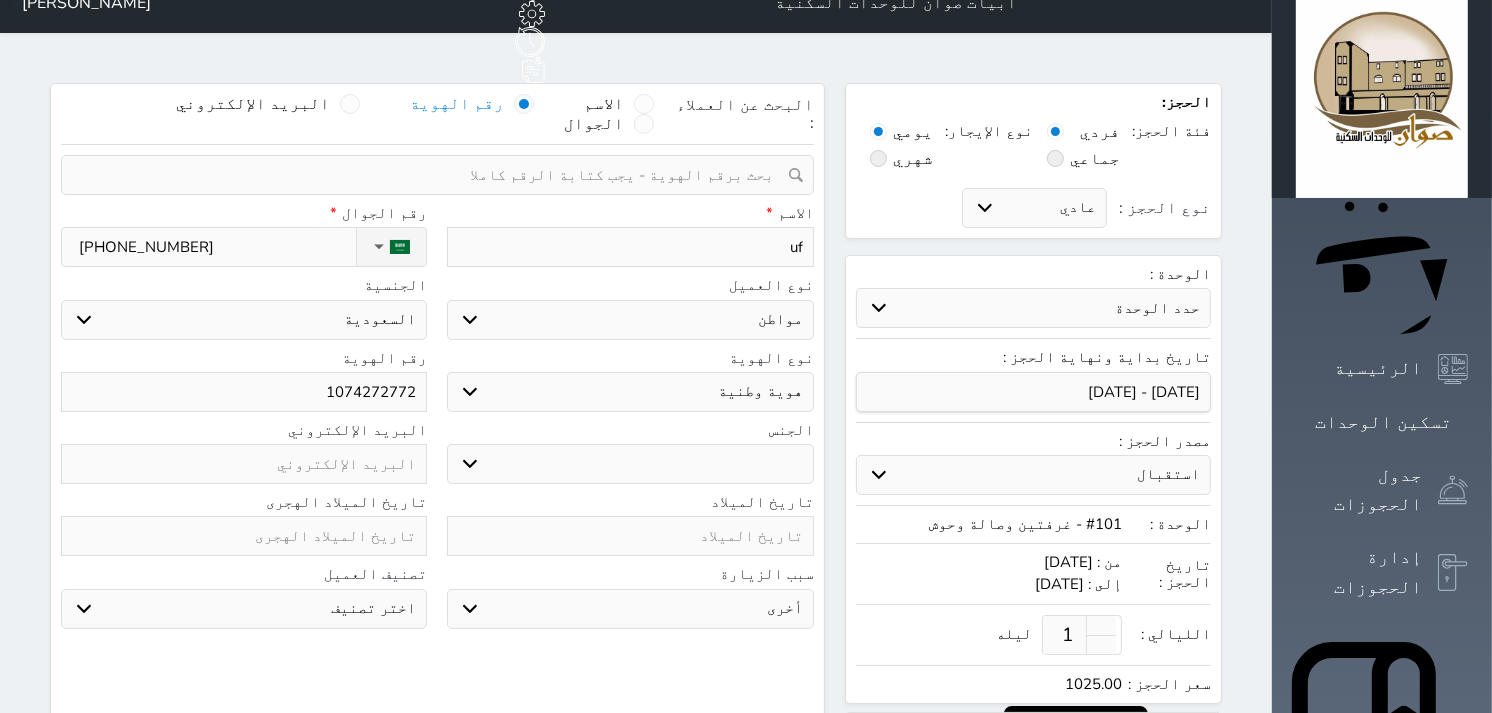 select 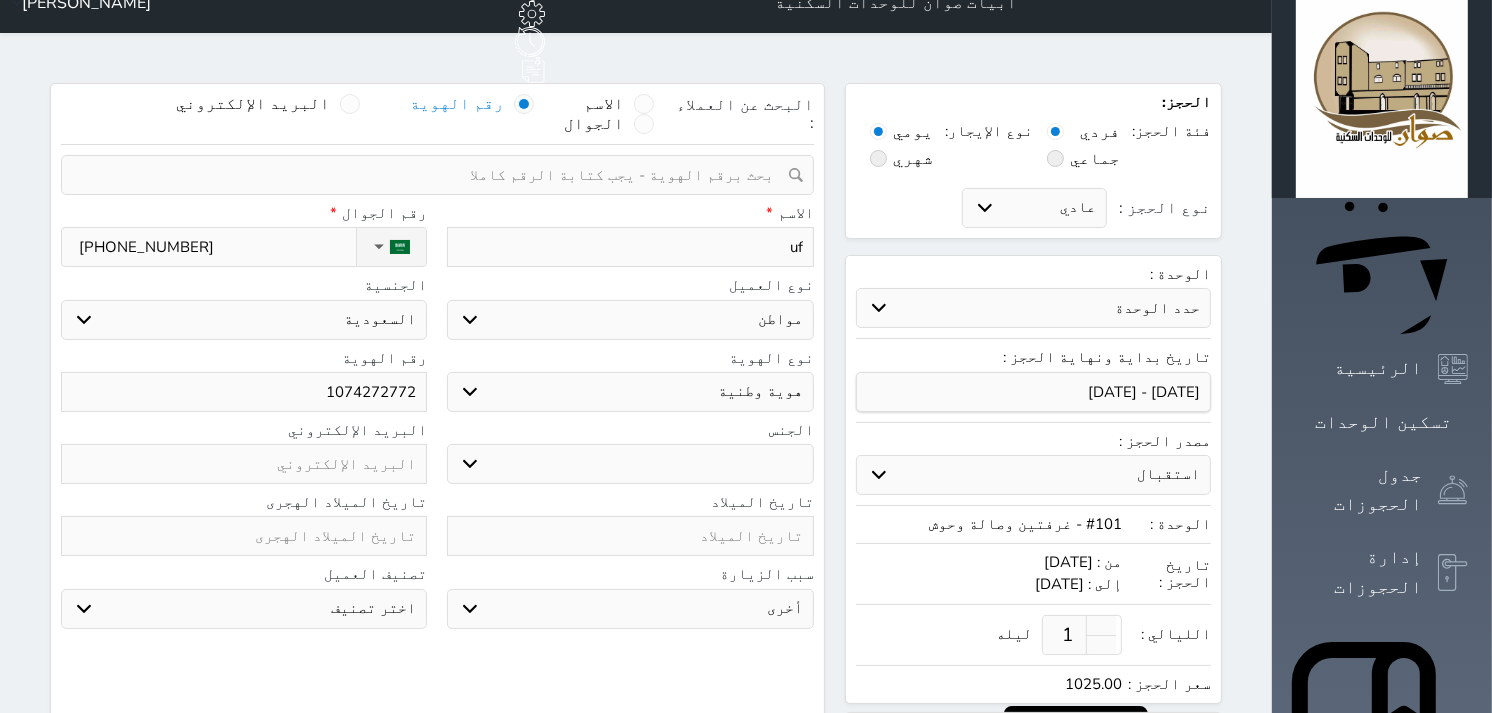 type on "u" 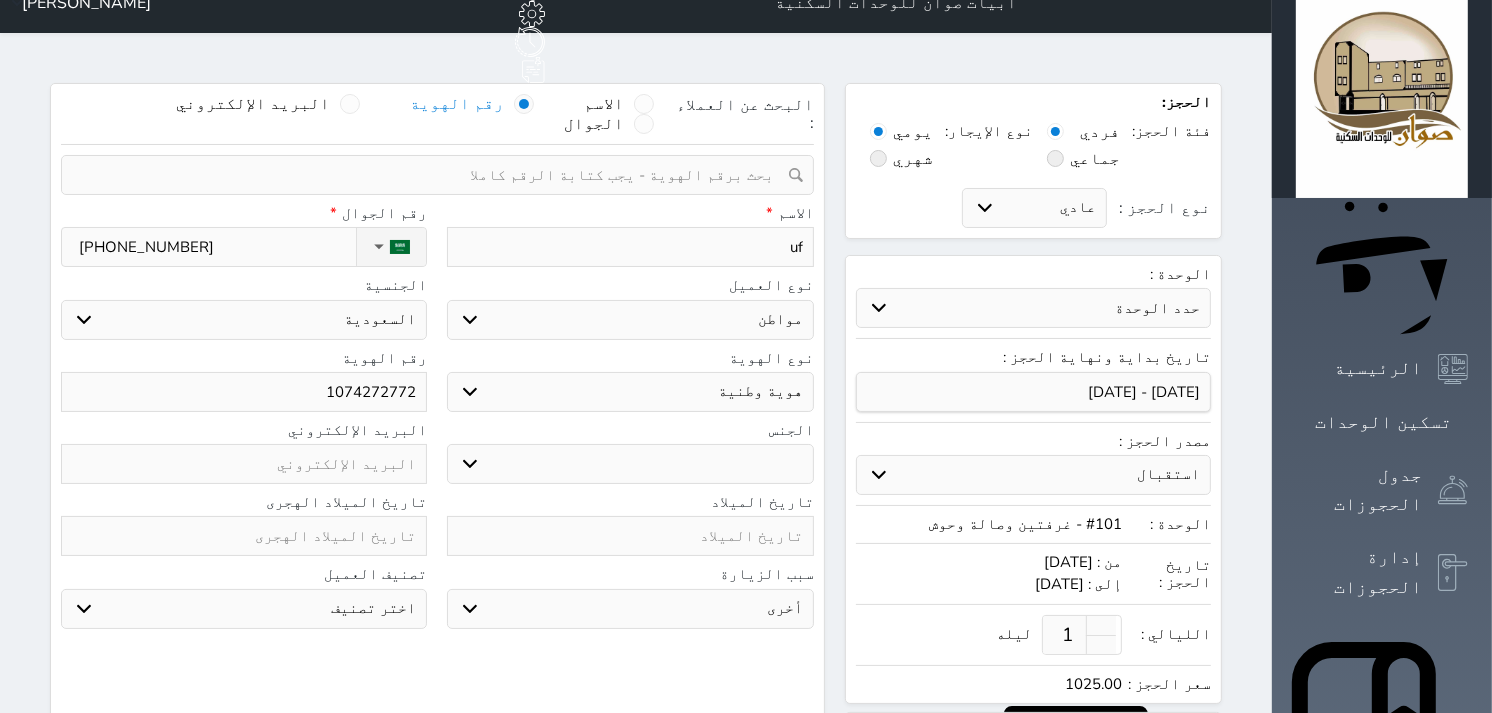 select 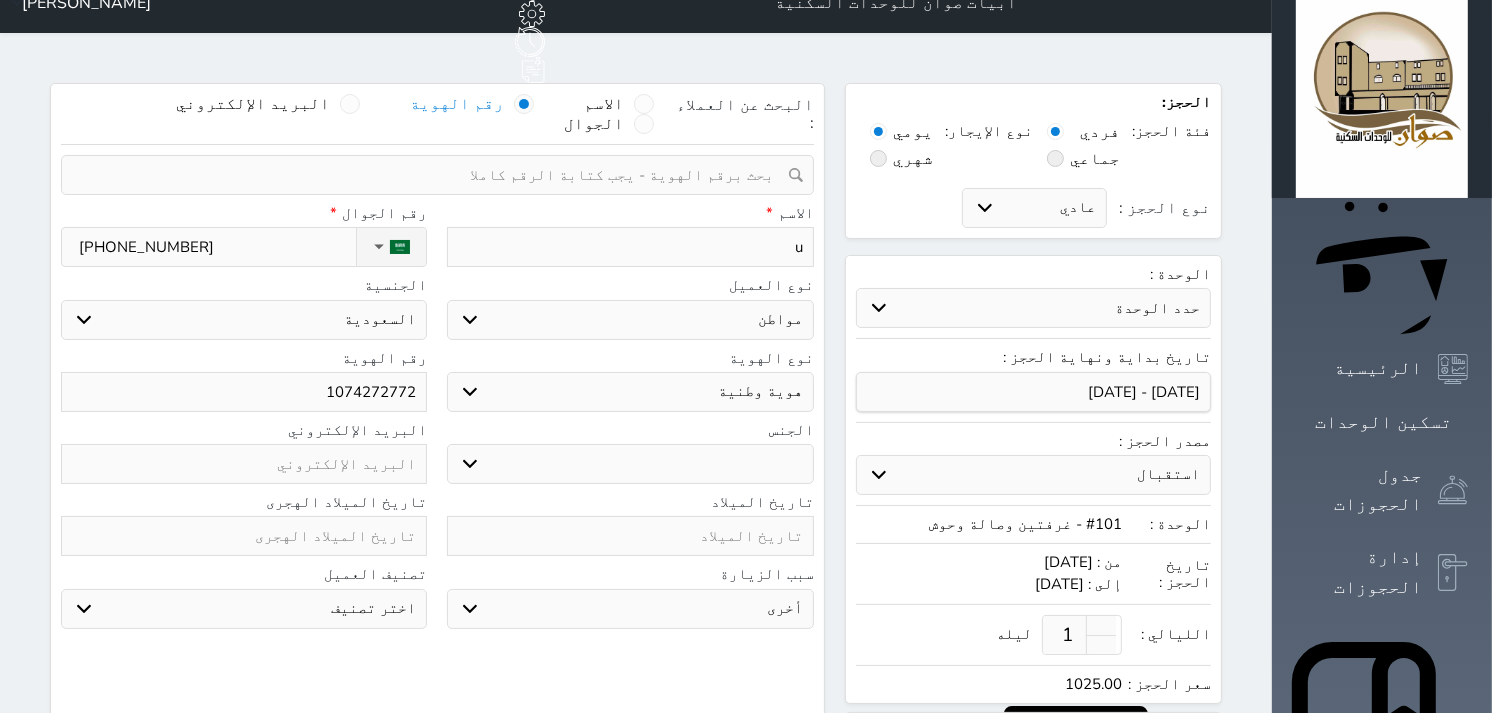 type 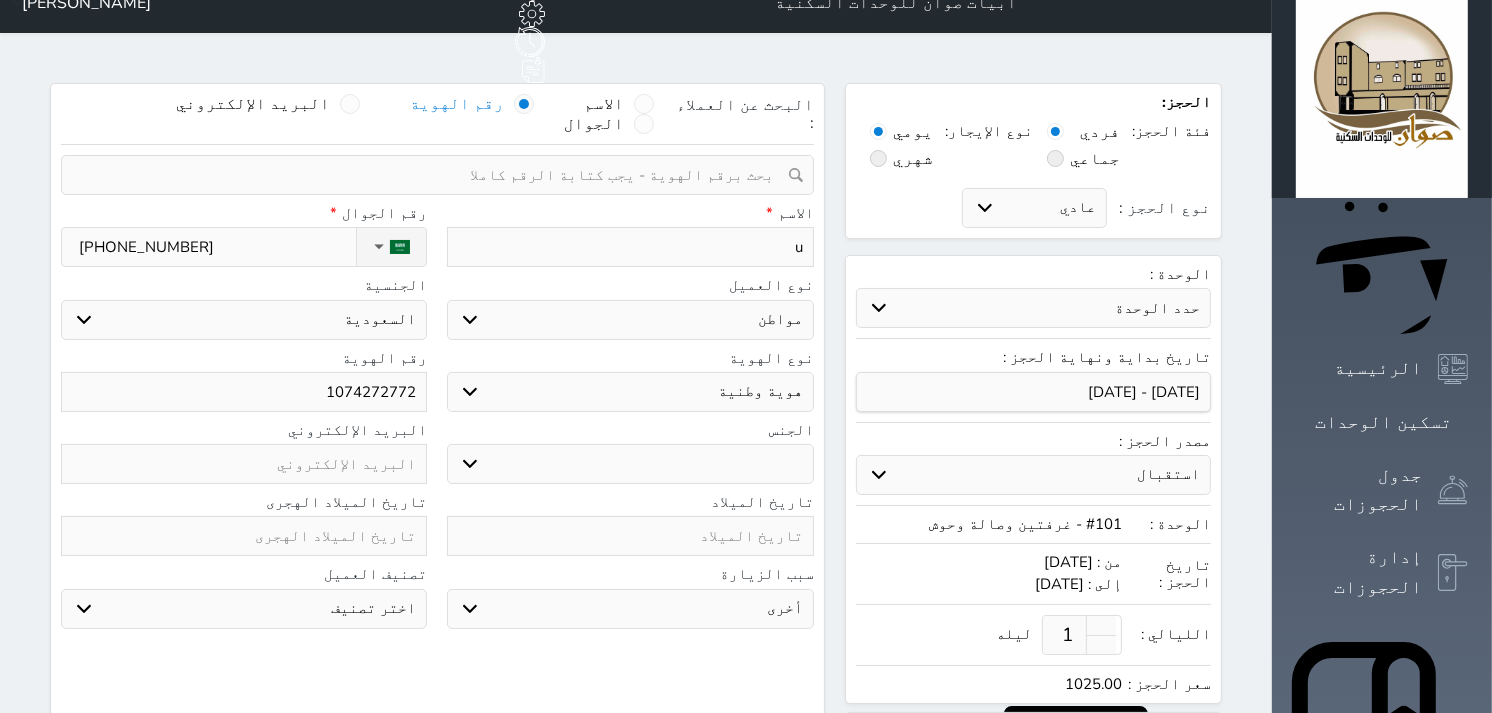 select 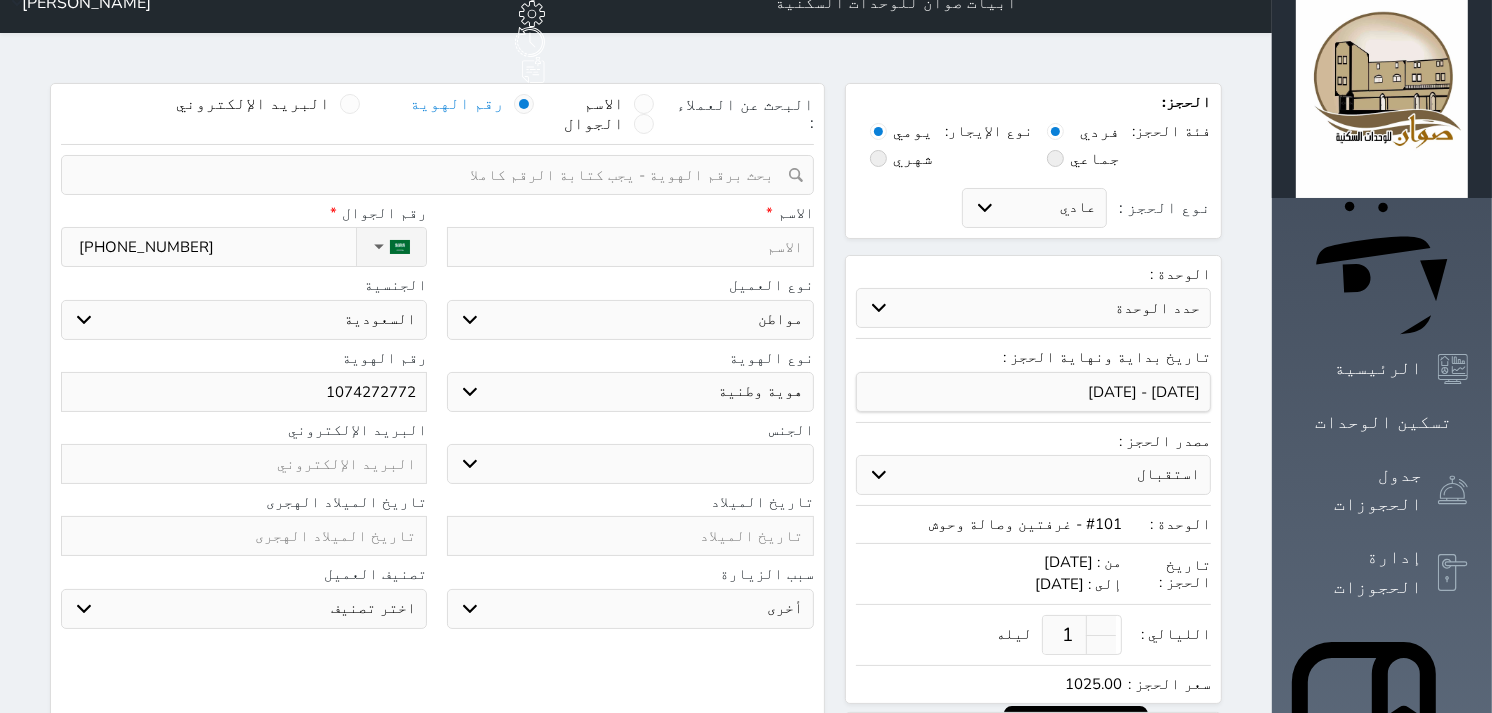 type on "ع" 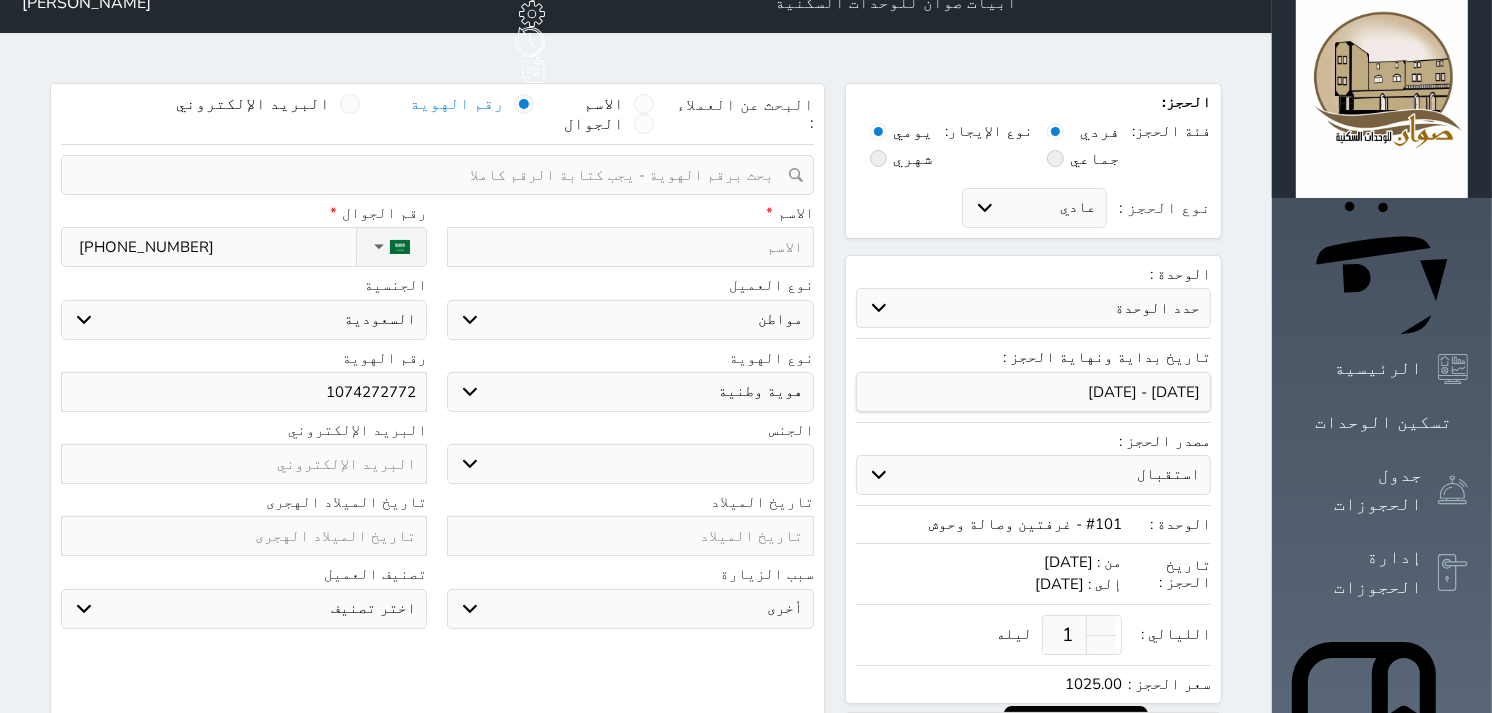 select 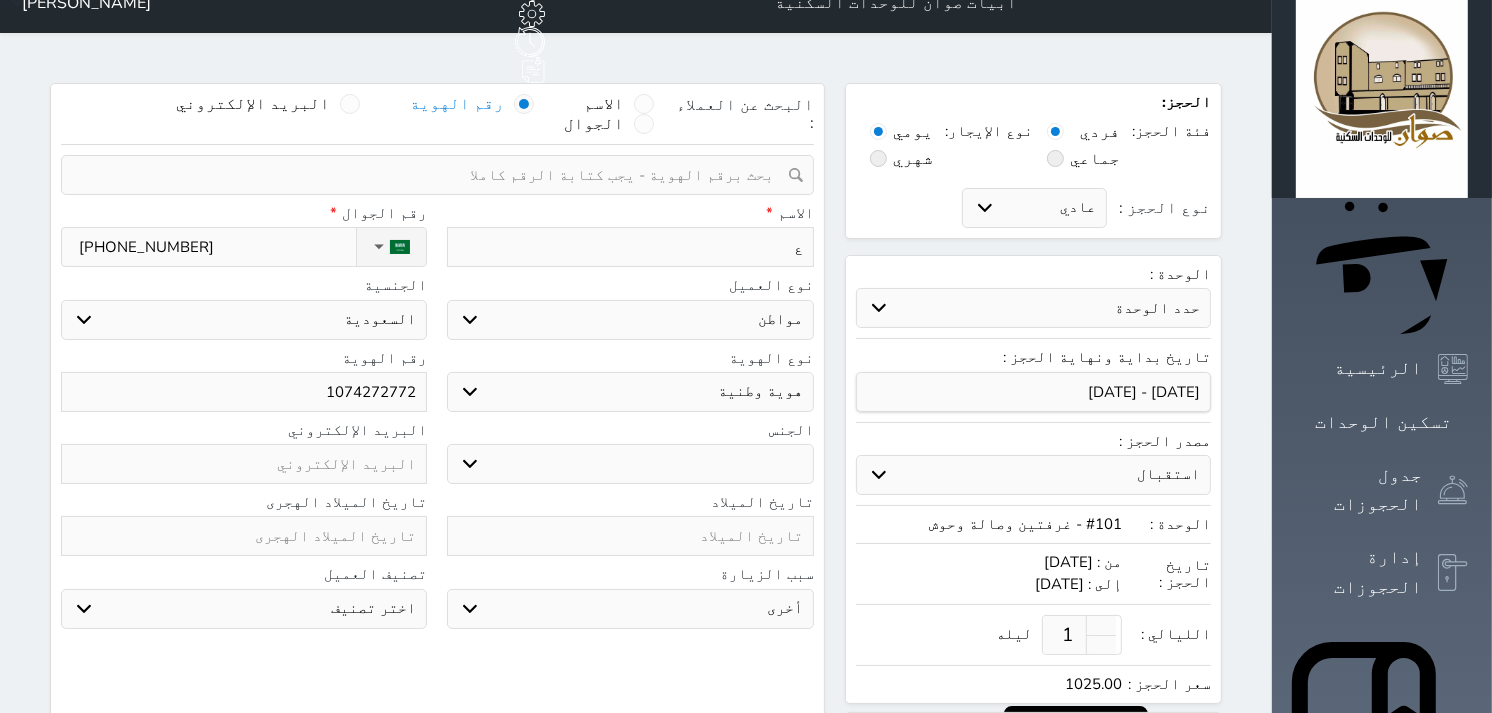 type on "عب" 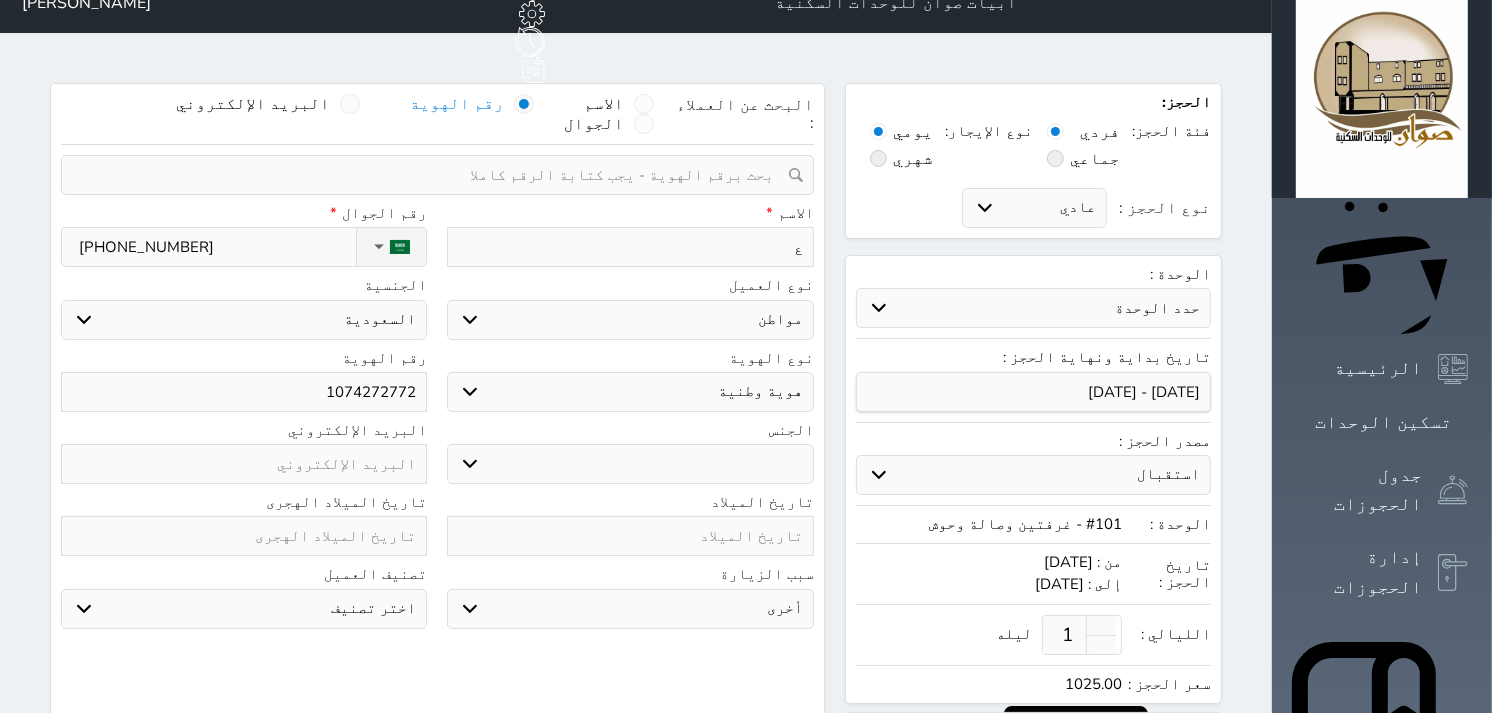 select 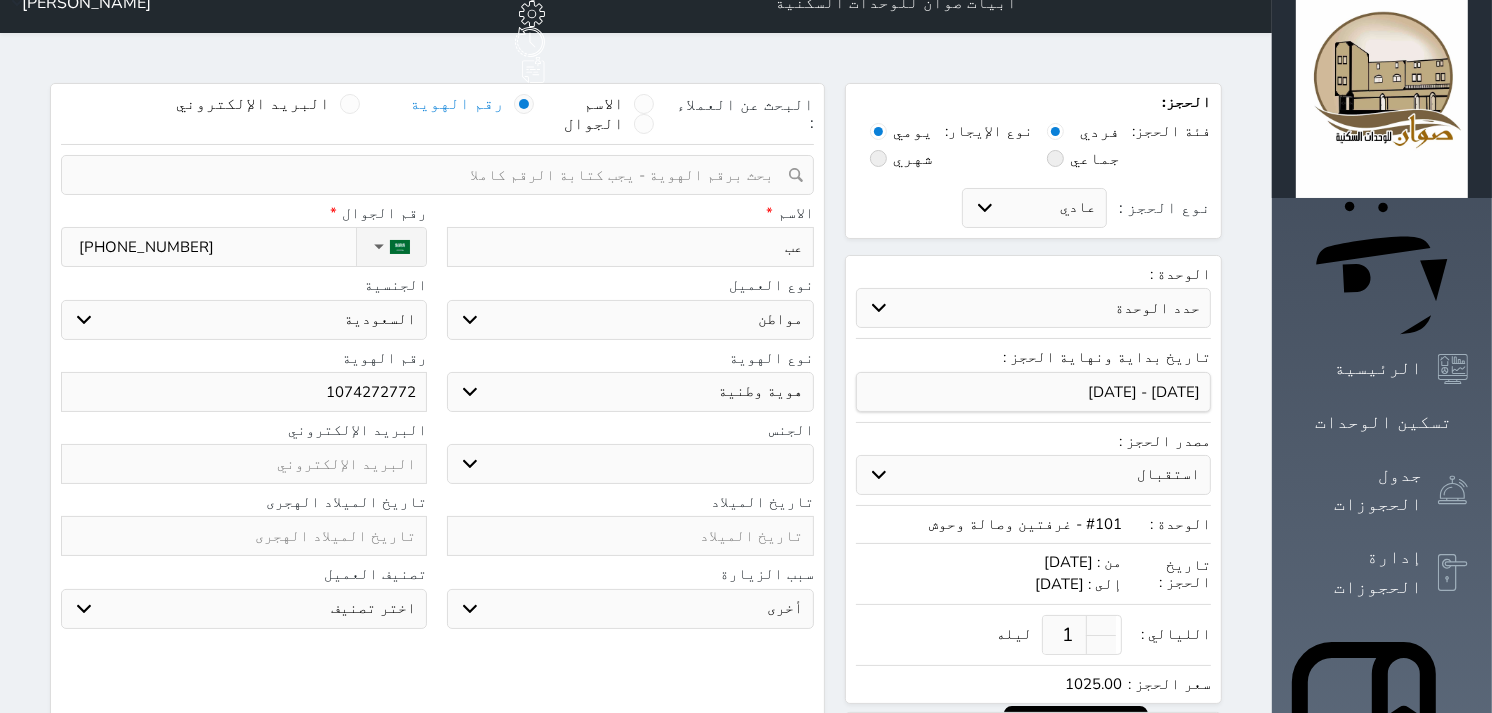 type on "عبد" 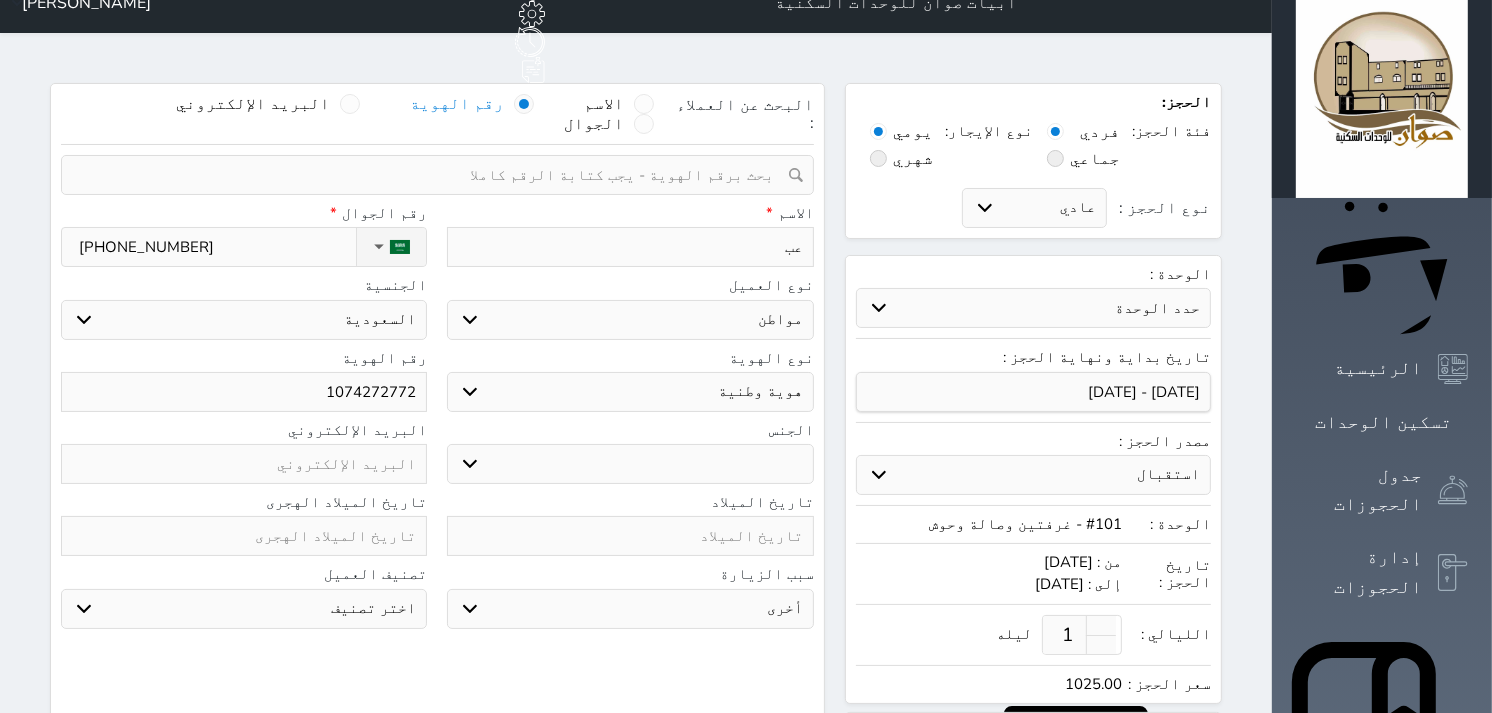 select 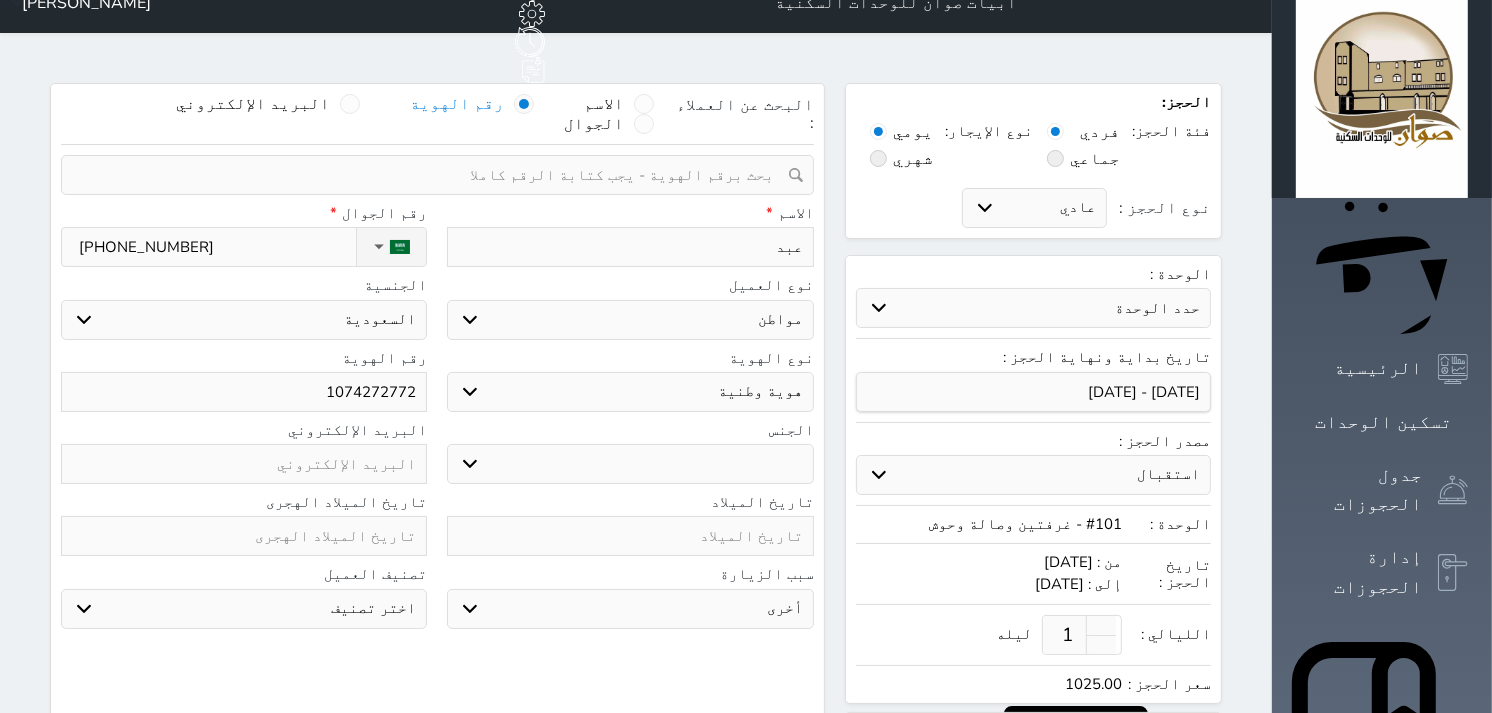 type on "عبد" 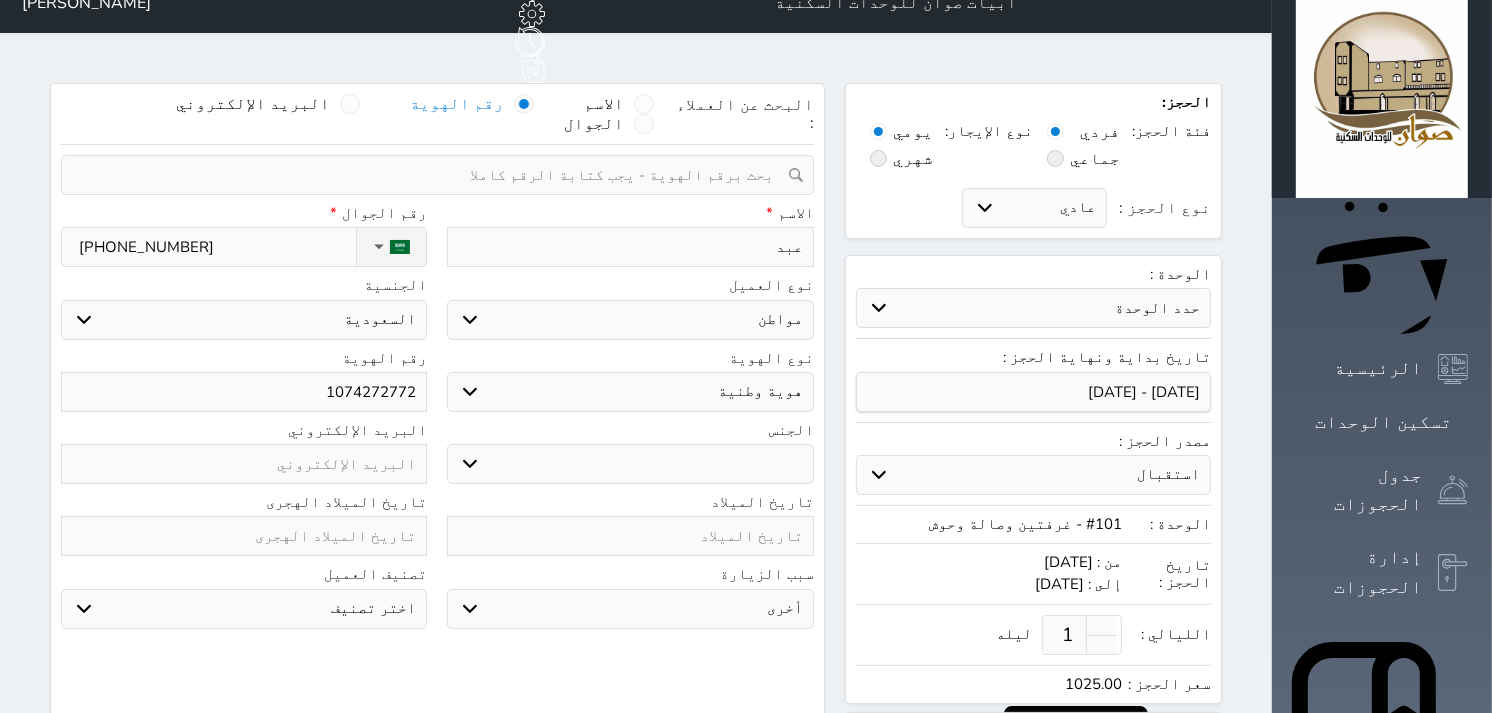 select 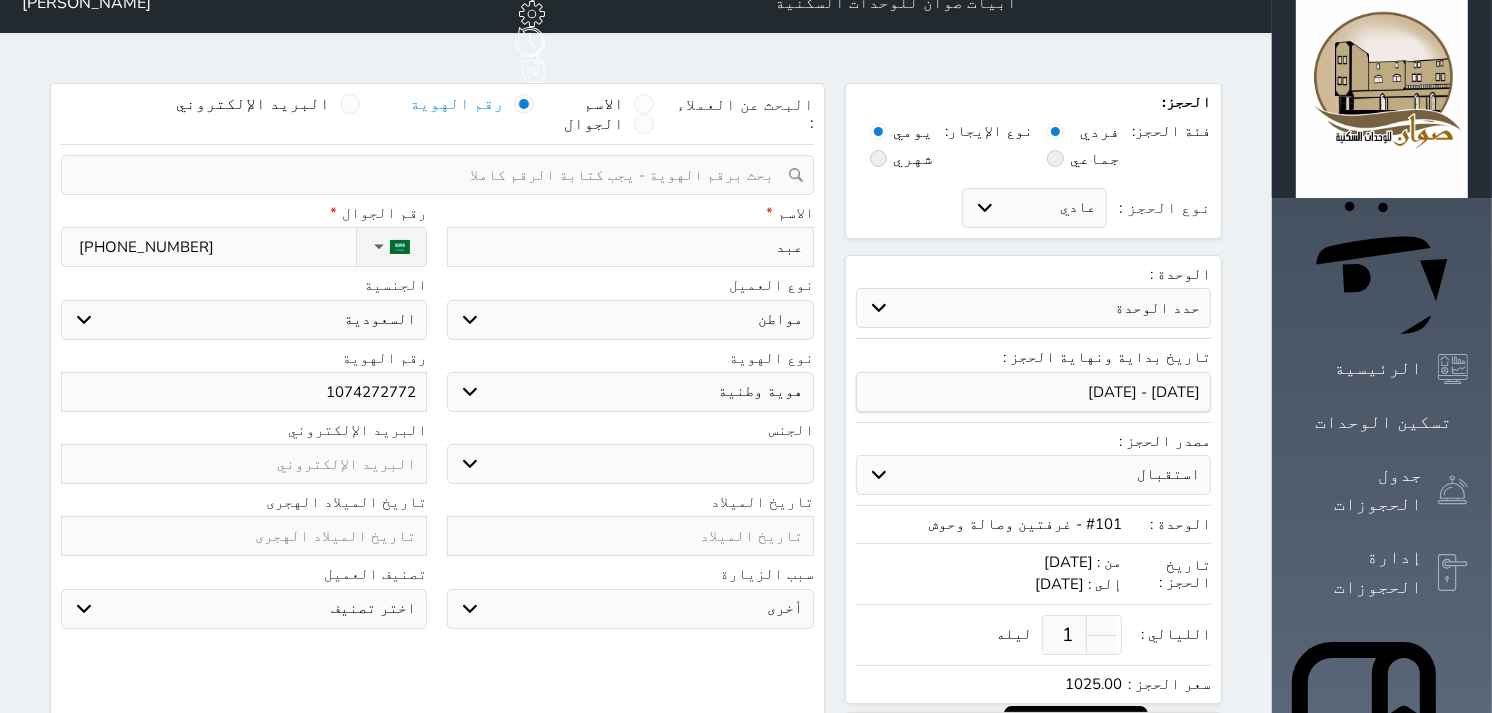 type on "[PERSON_NAME]" 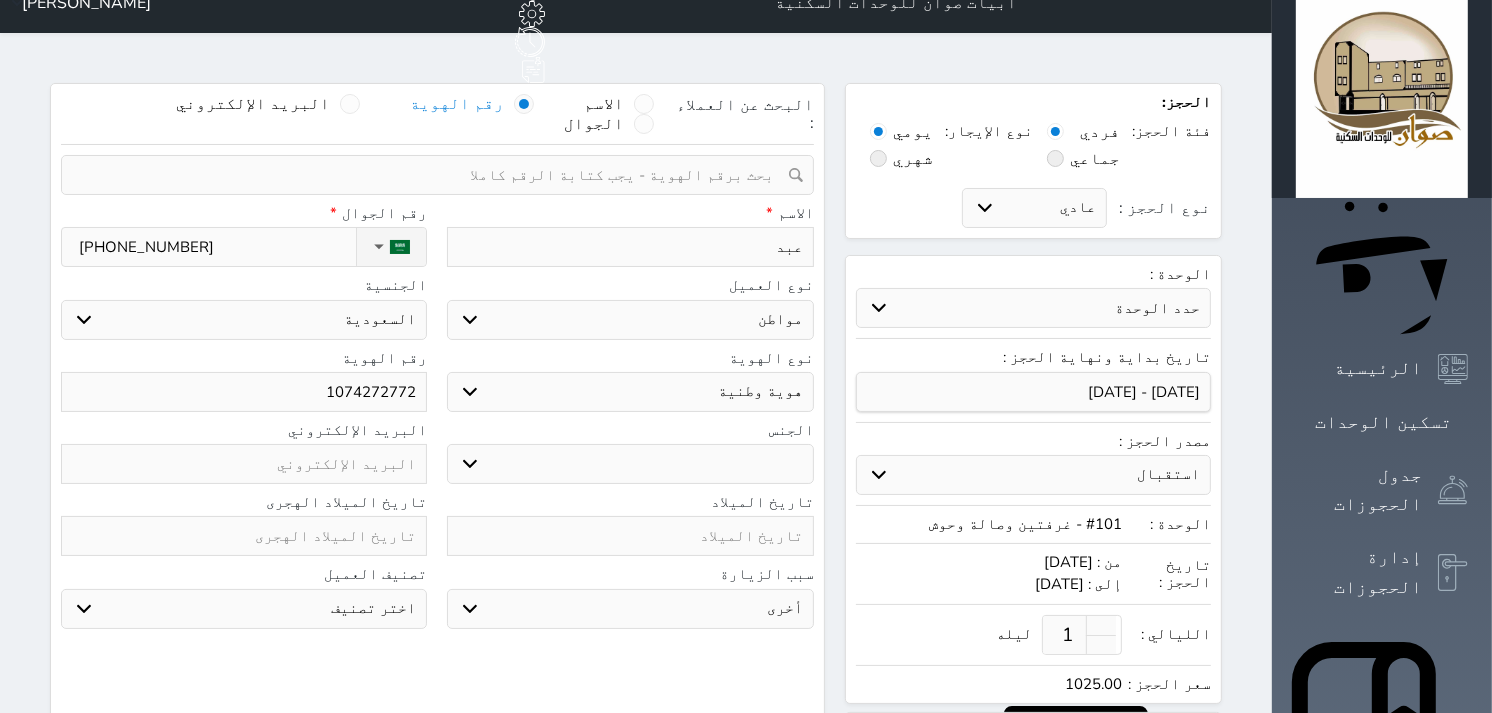 select 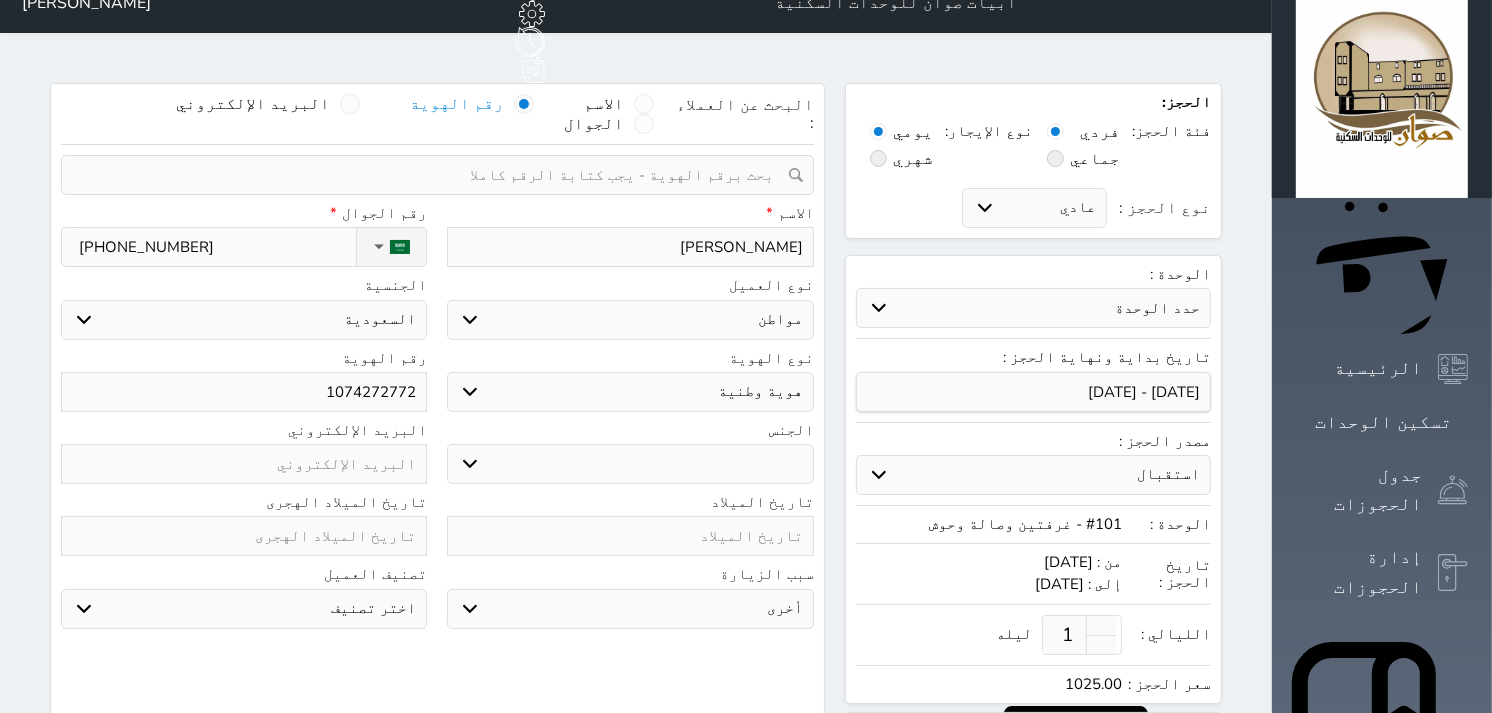 type on "[PERSON_NAME]" 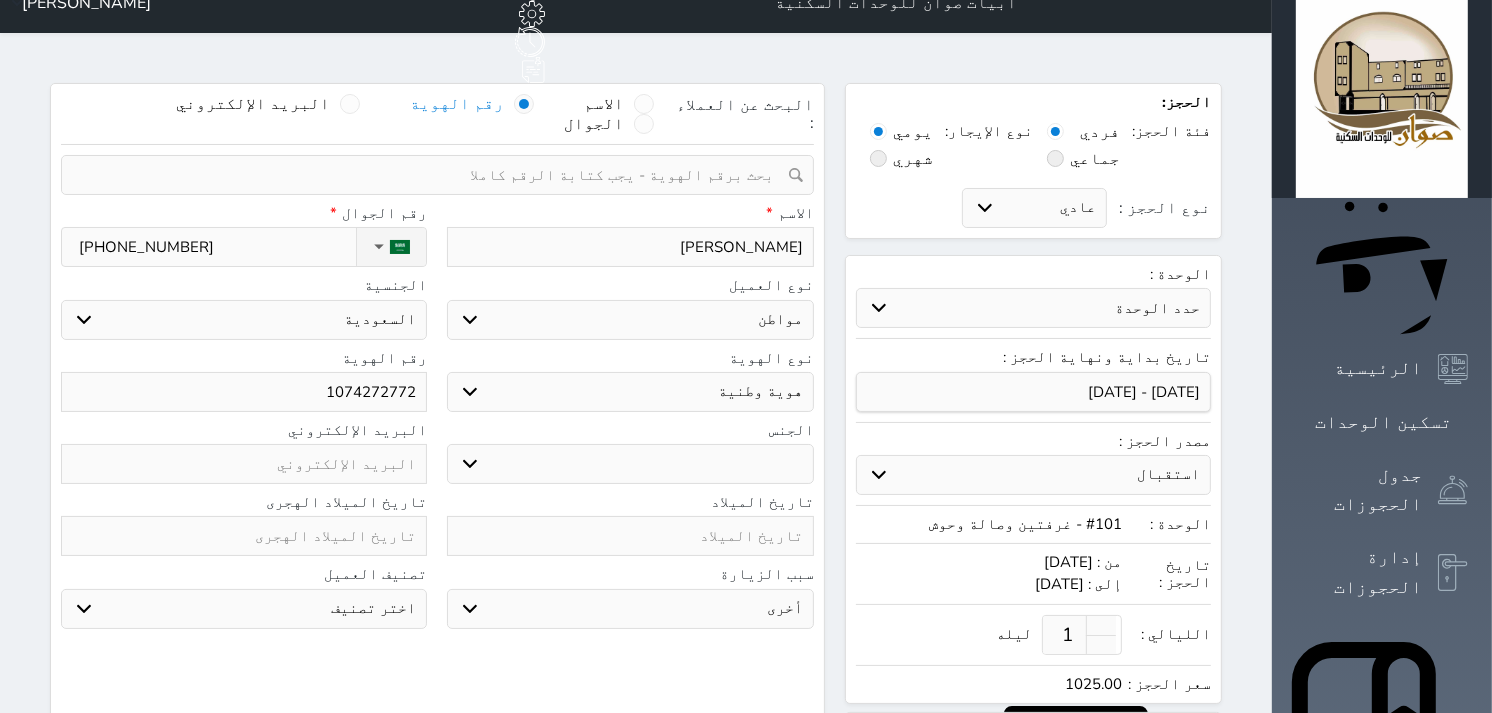 select 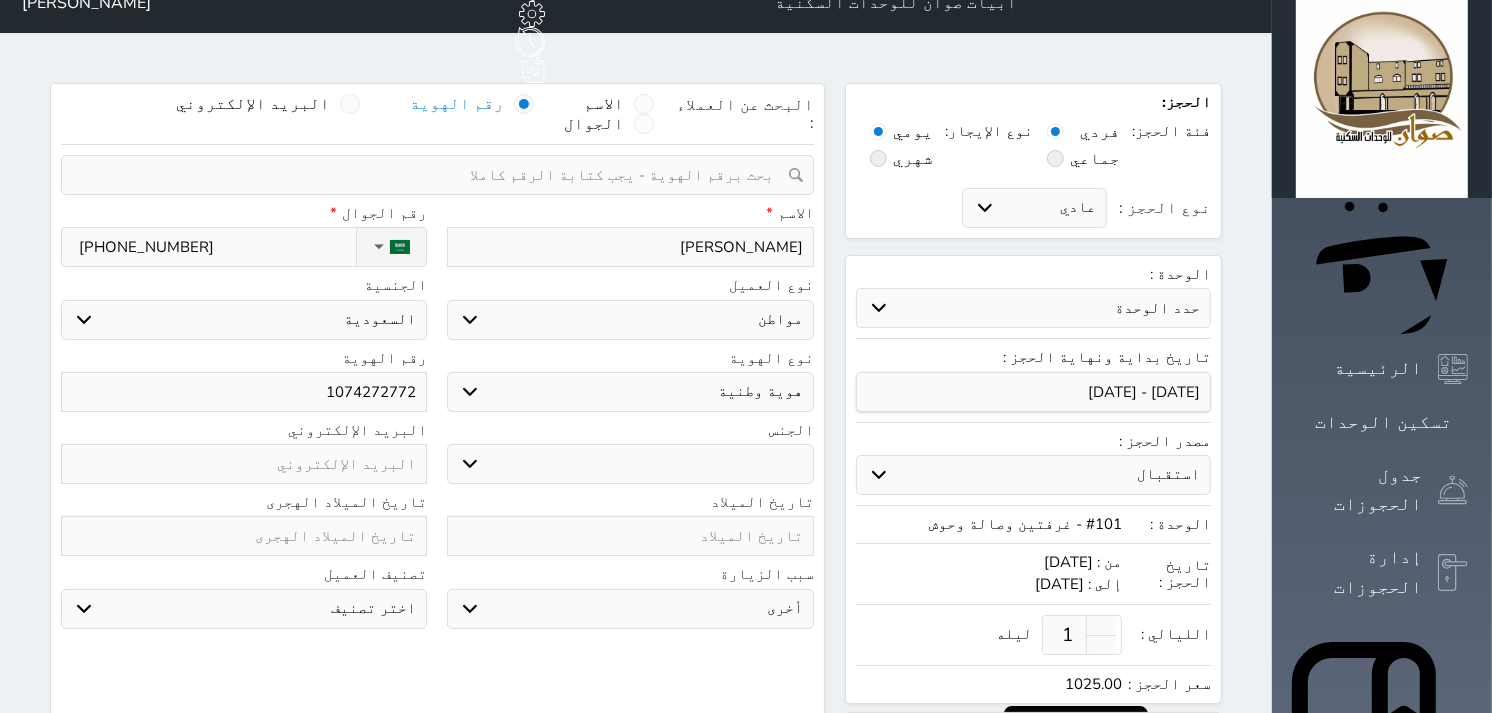type on "[PERSON_NAME]" 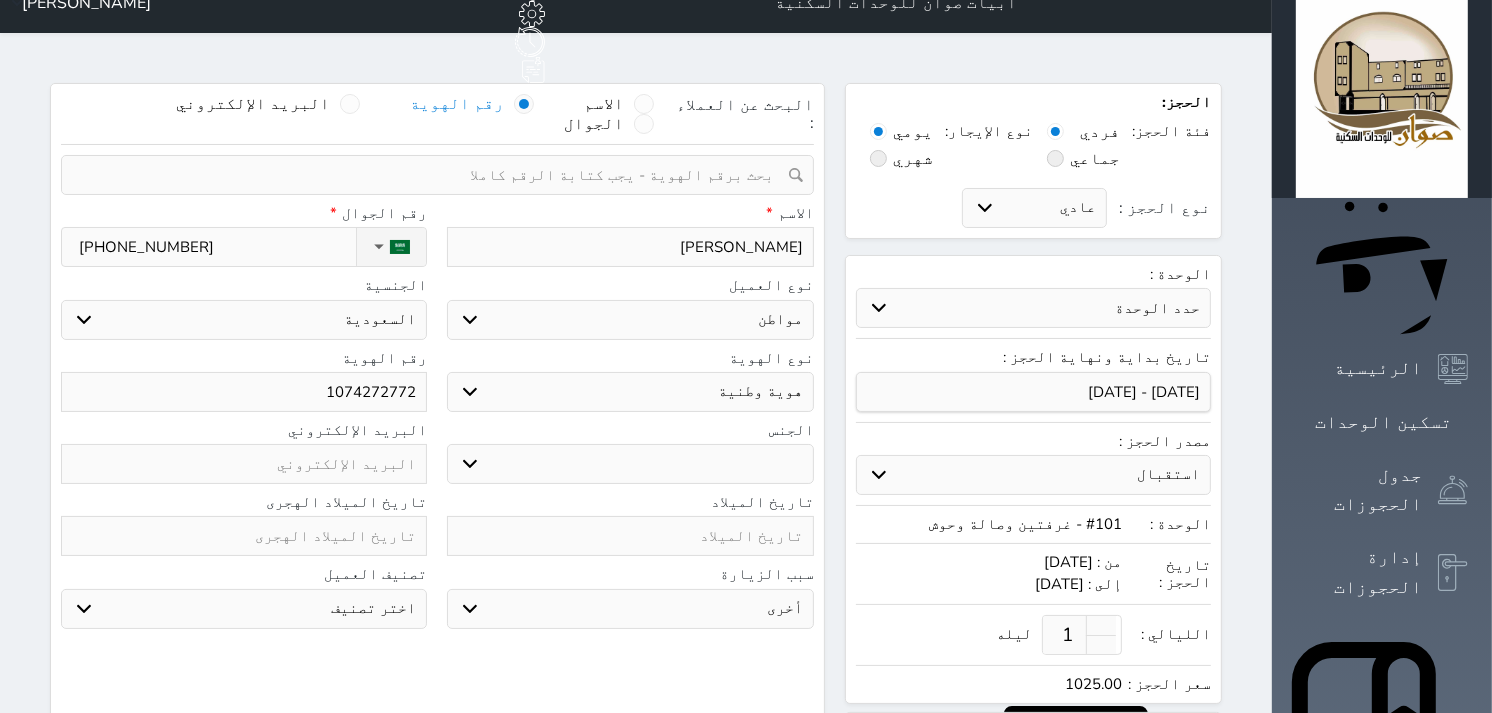 select 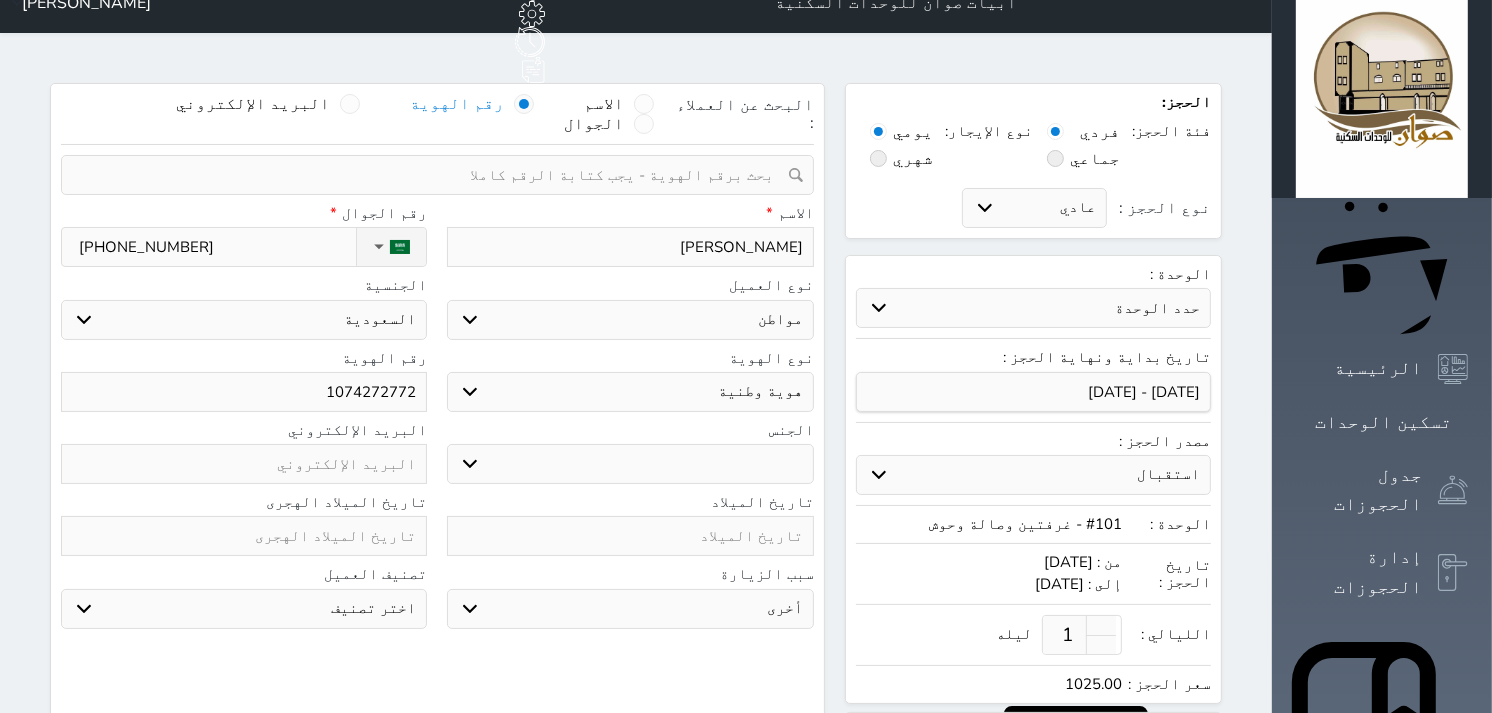 type on "[PERSON_NAME]" 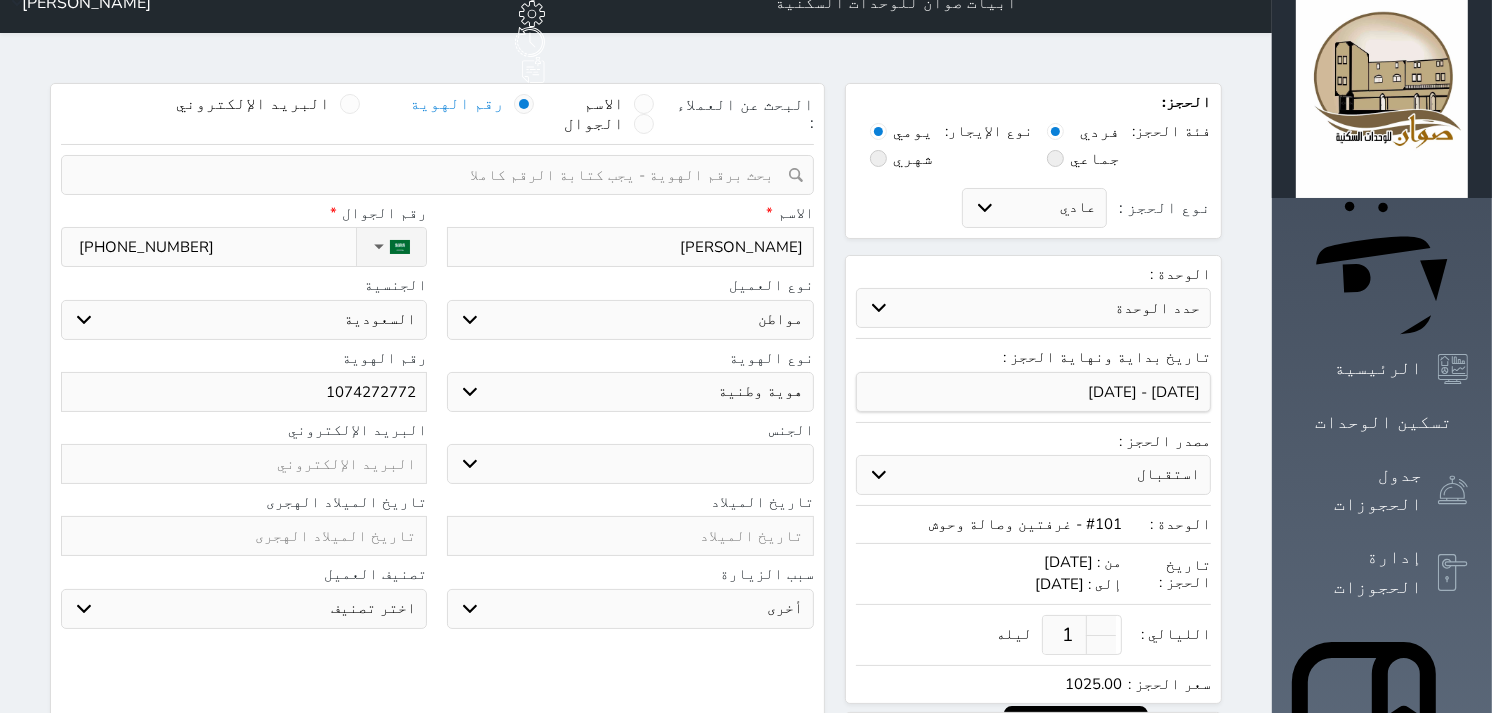 select 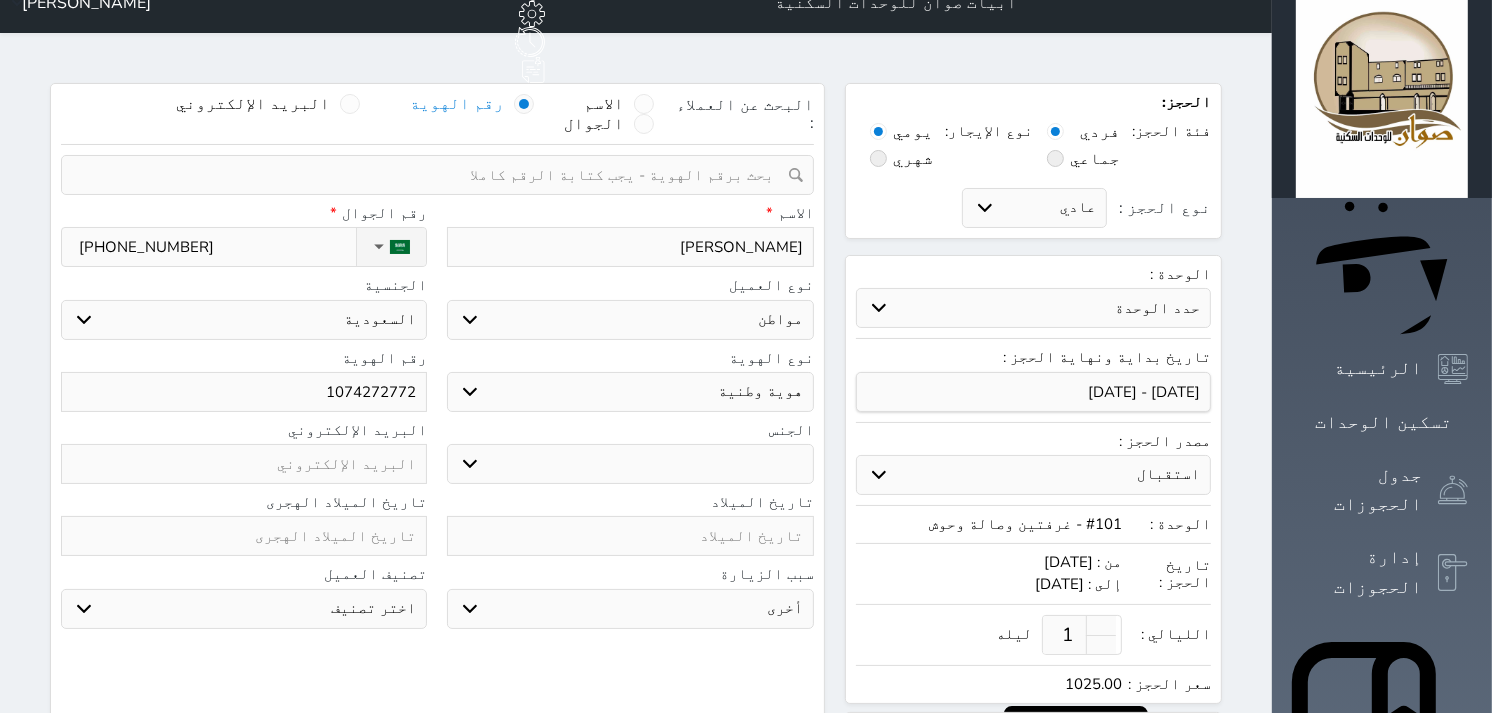 type on "[PERSON_NAME]" 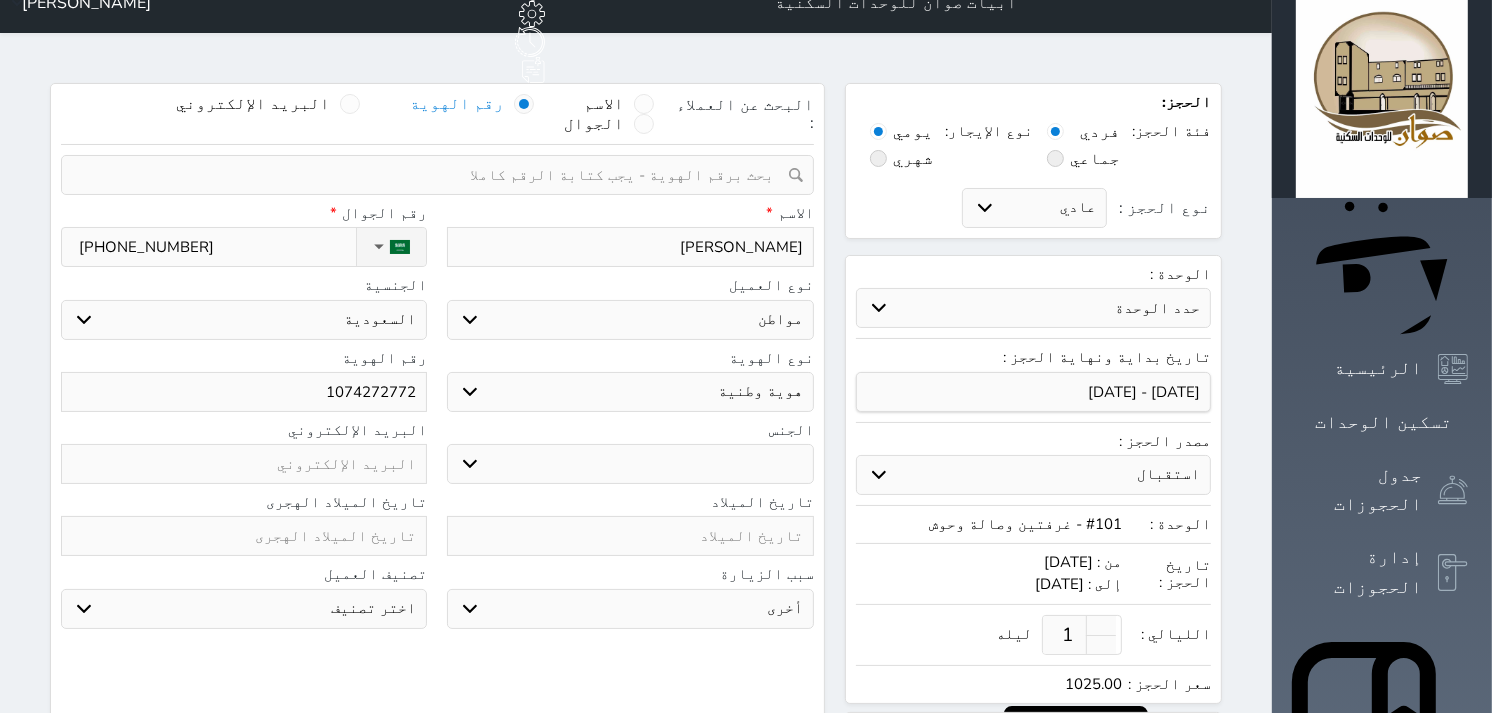 select 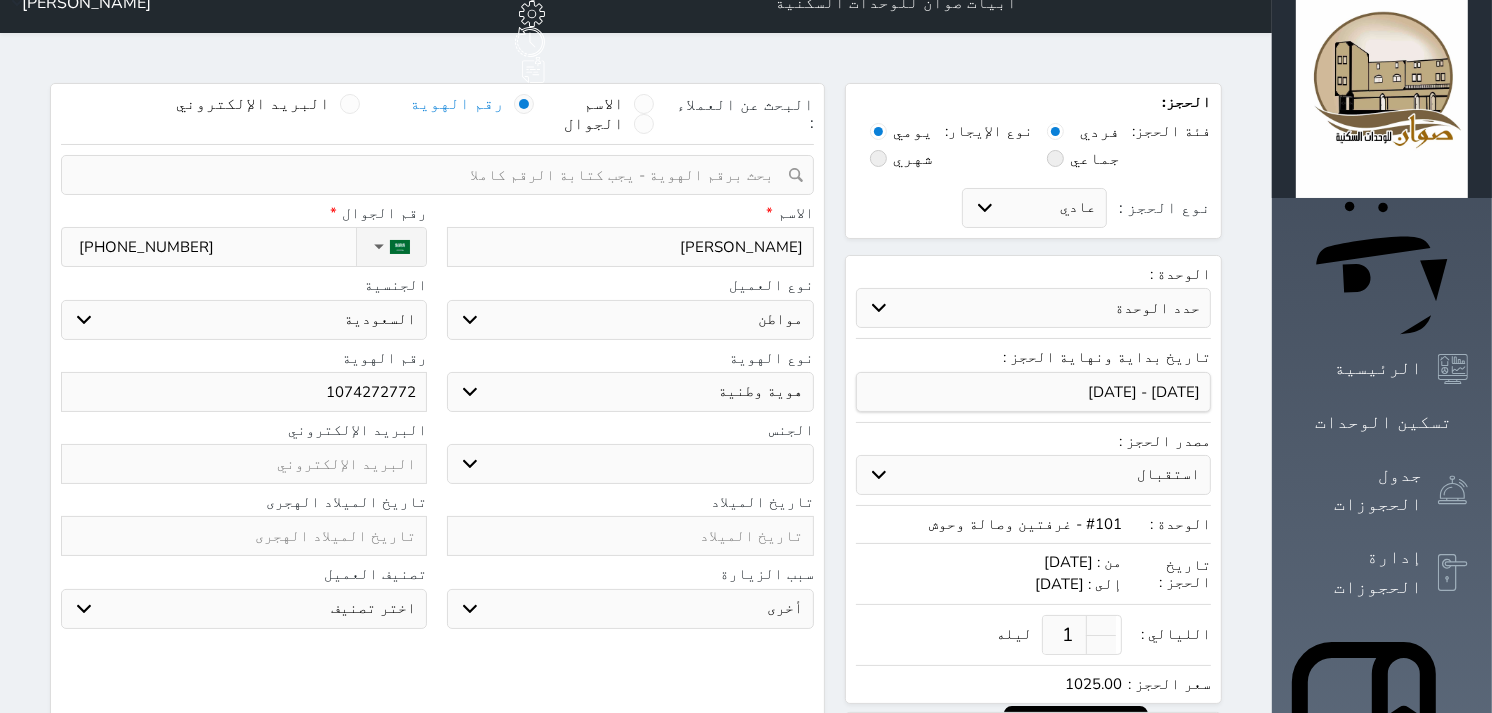 type on "[PERSON_NAME]" 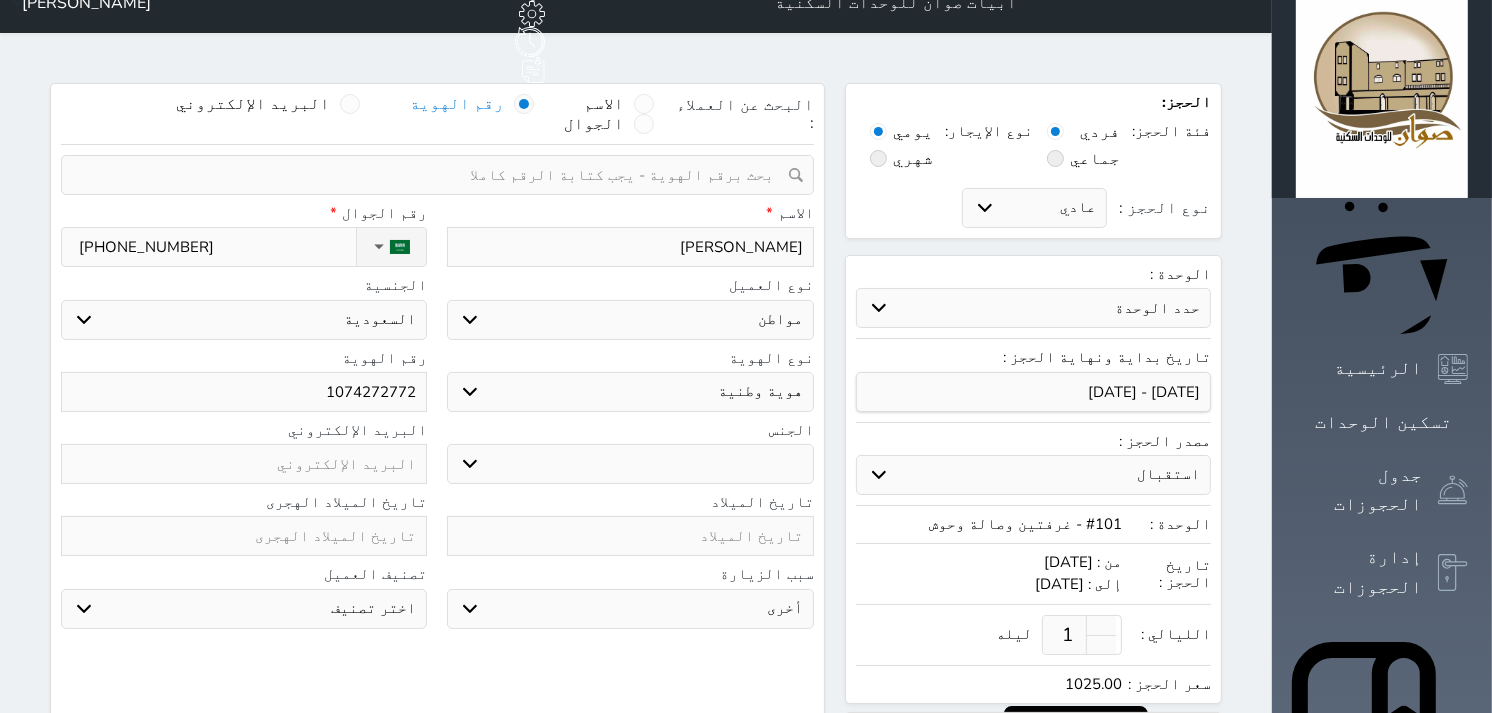 select 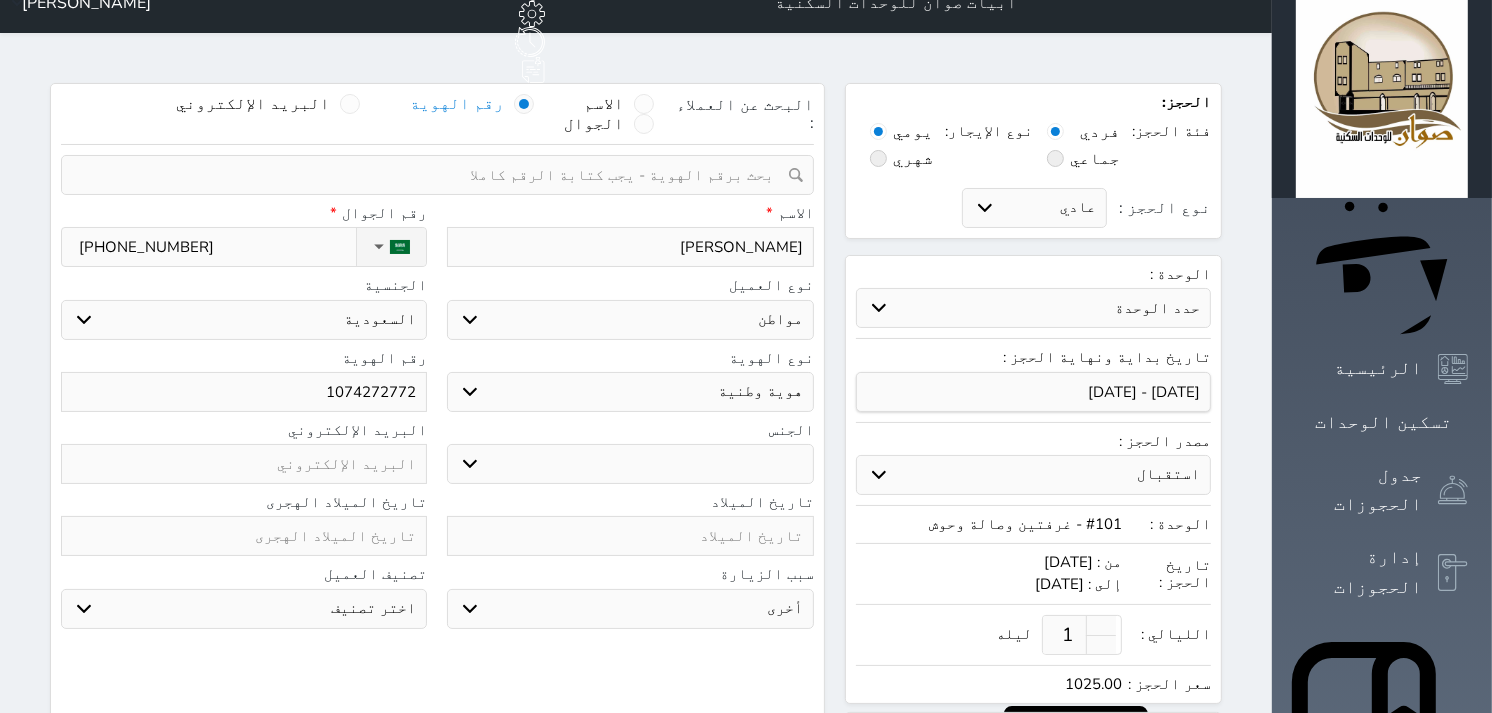 type on "[PERSON_NAME]" 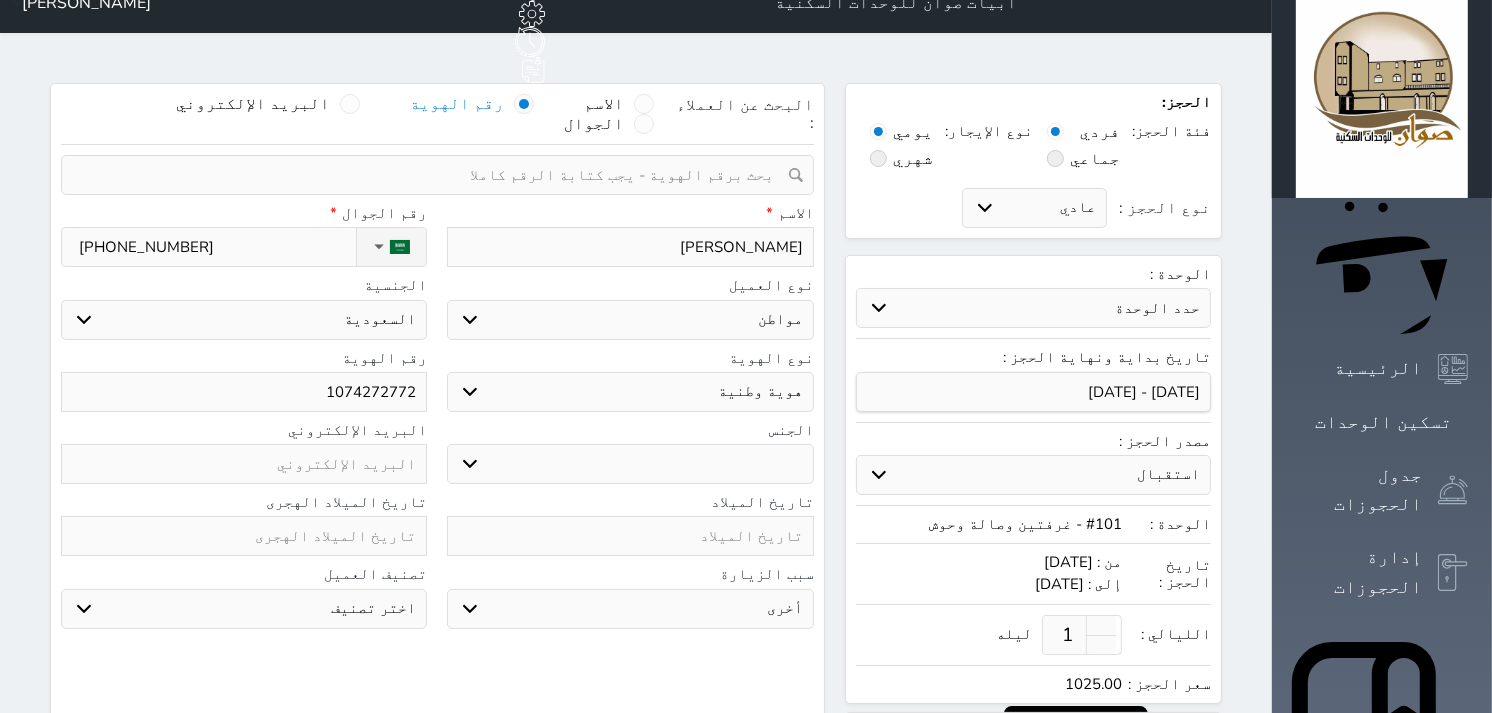 select 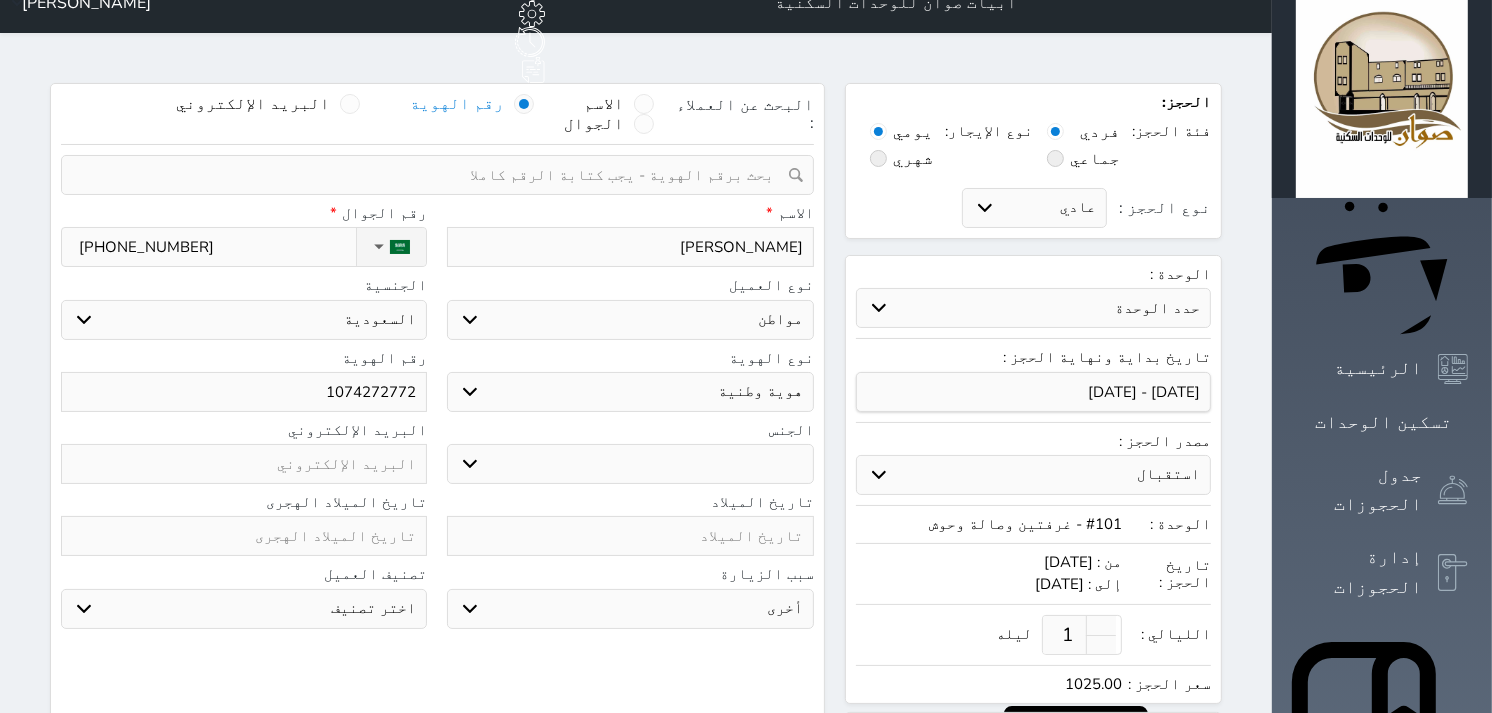 type on "[PERSON_NAME] س" 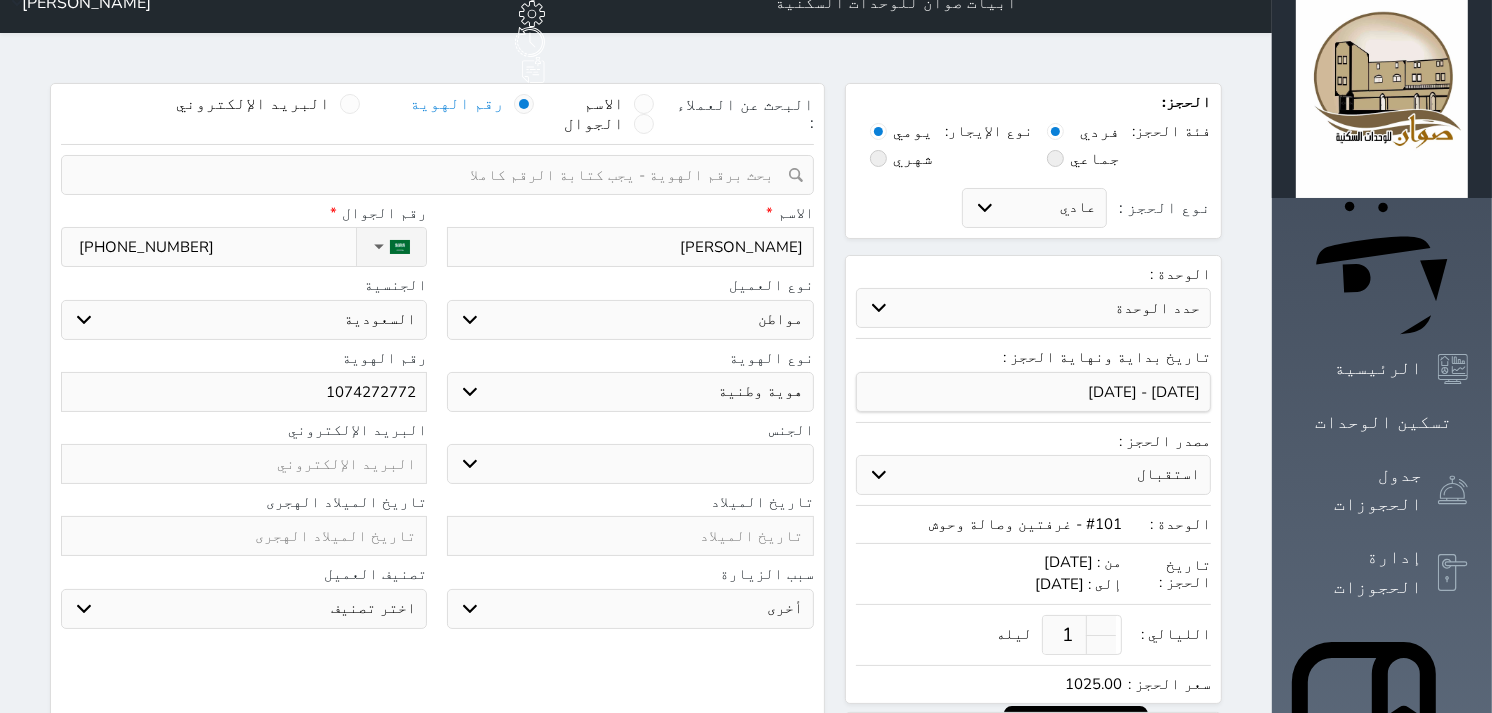 select 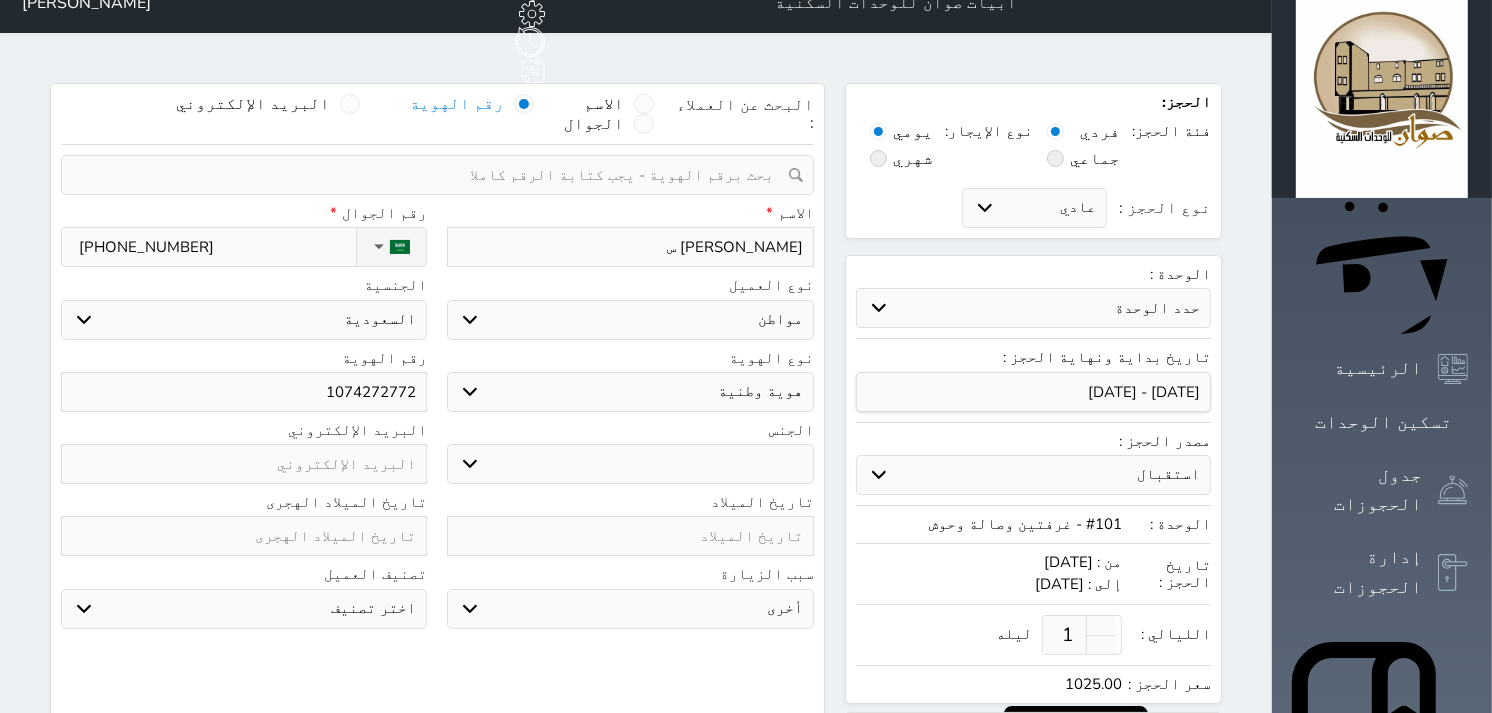 type on "[PERSON_NAME]" 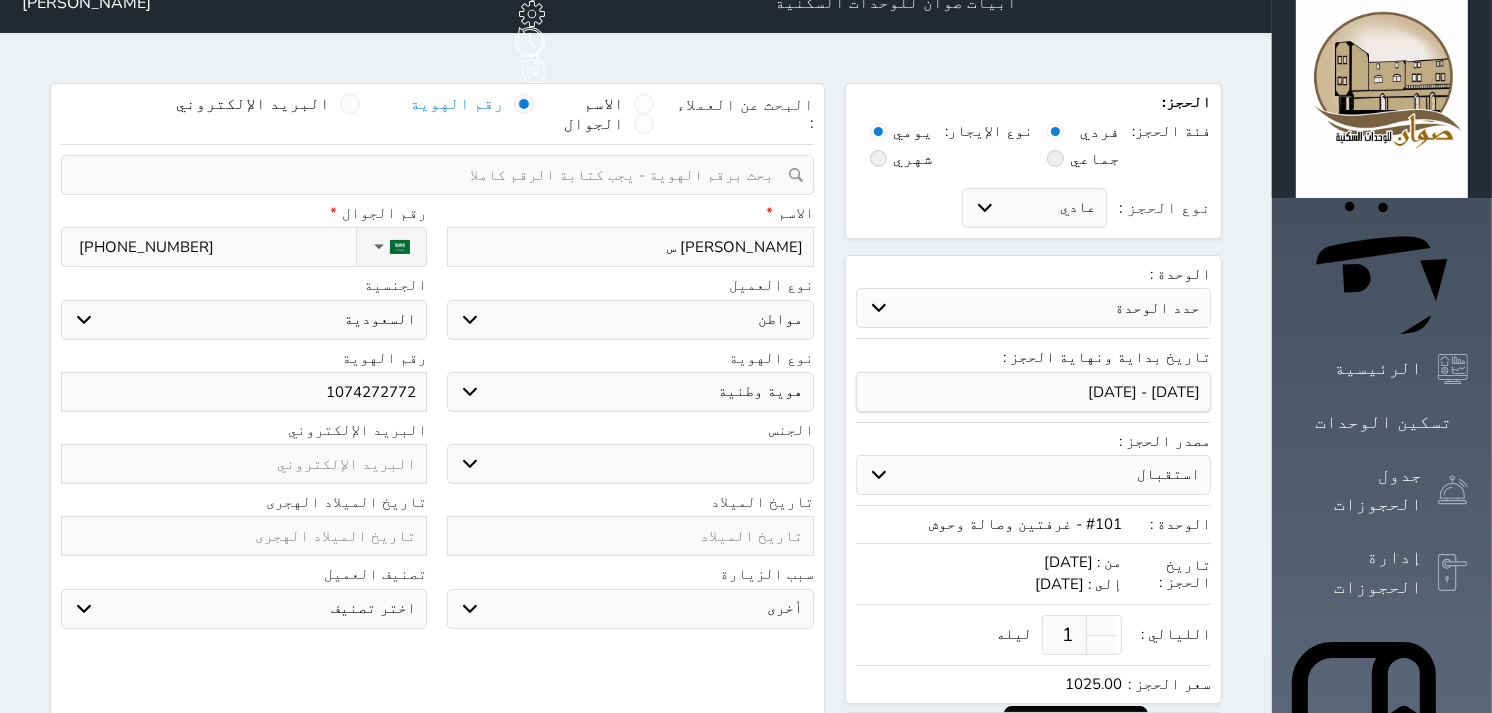 select 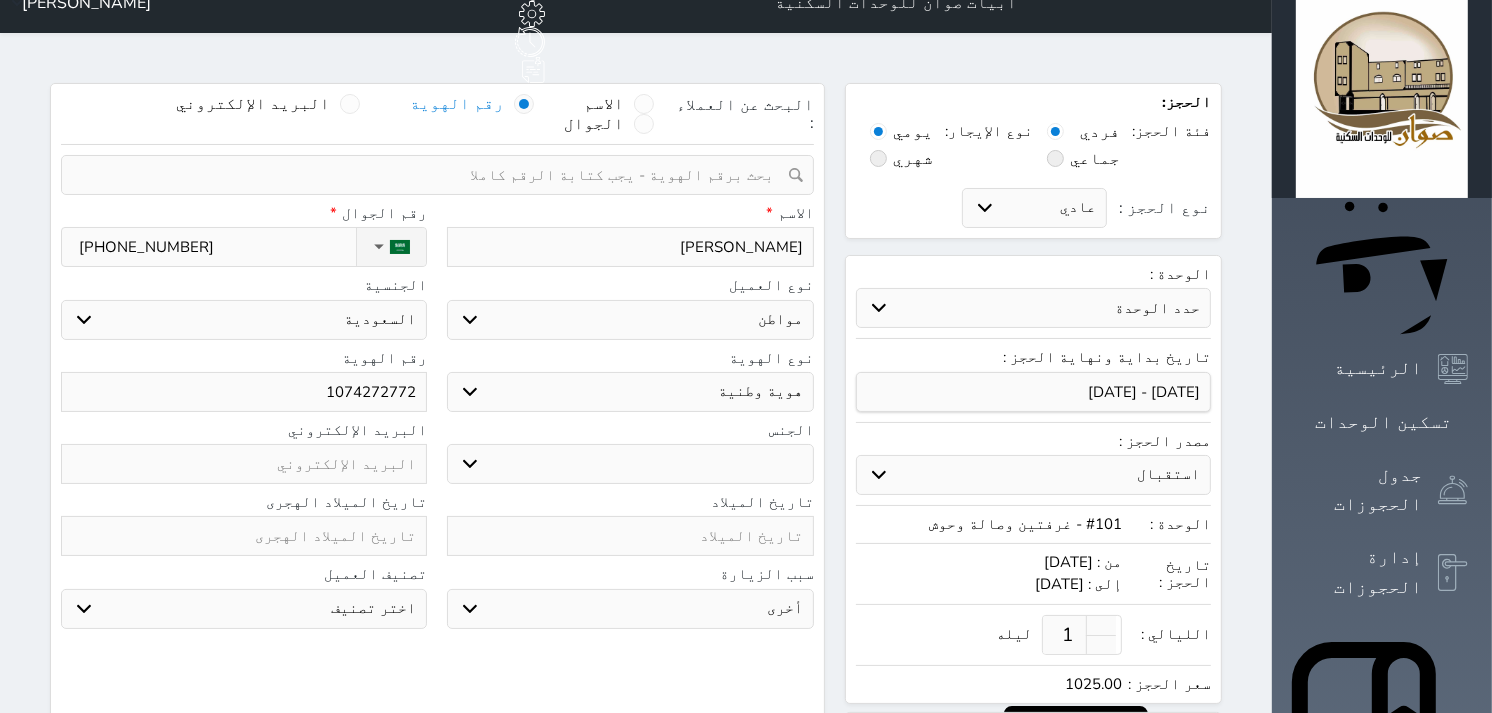 type on "[PERSON_NAME]" 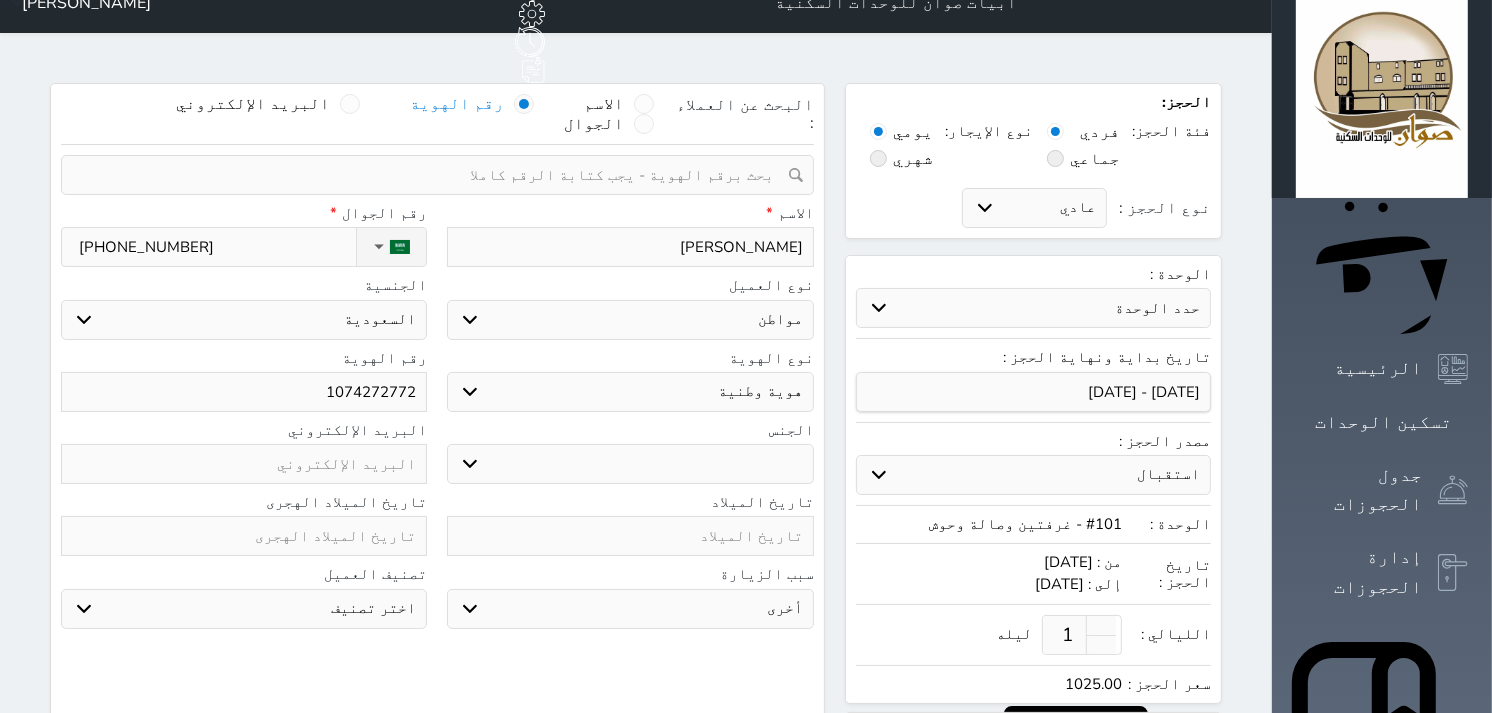 select 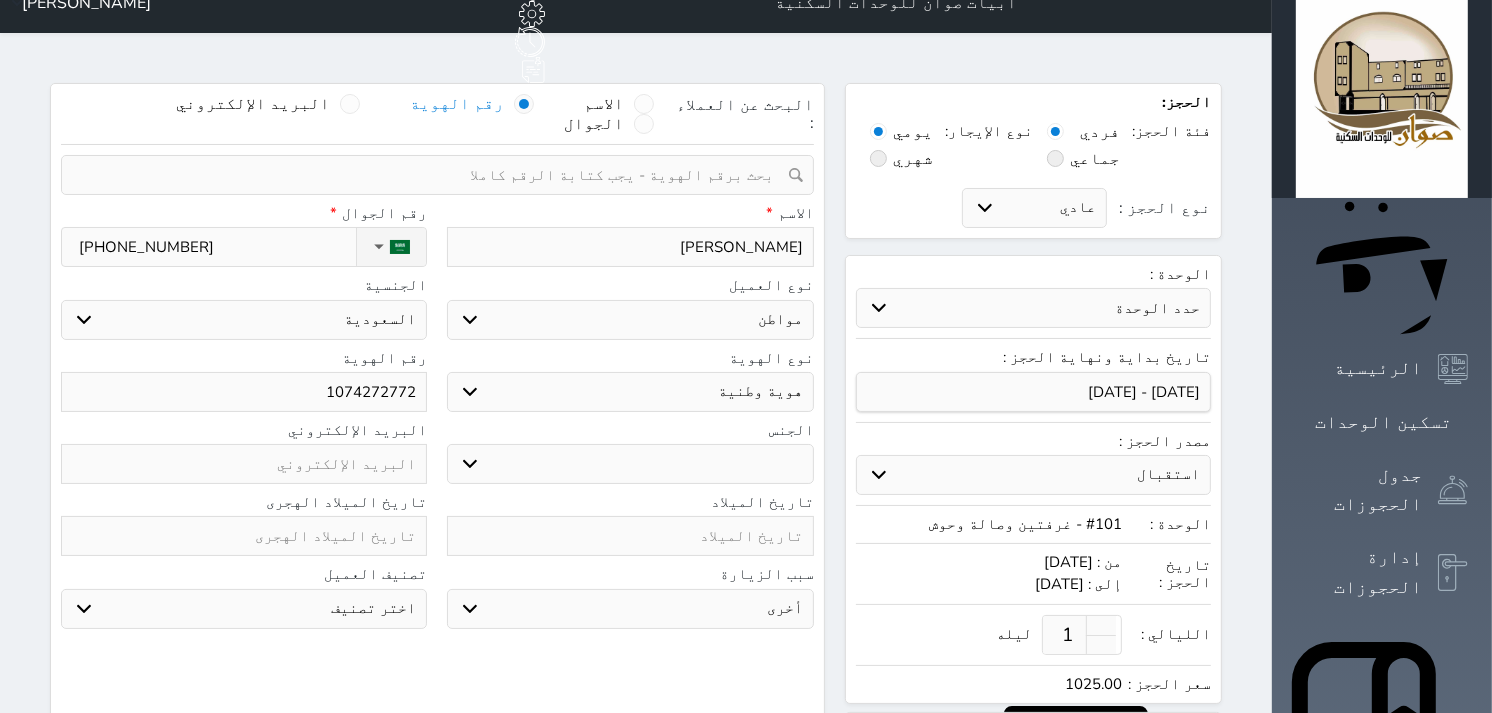 type on "[PERSON_NAME]" 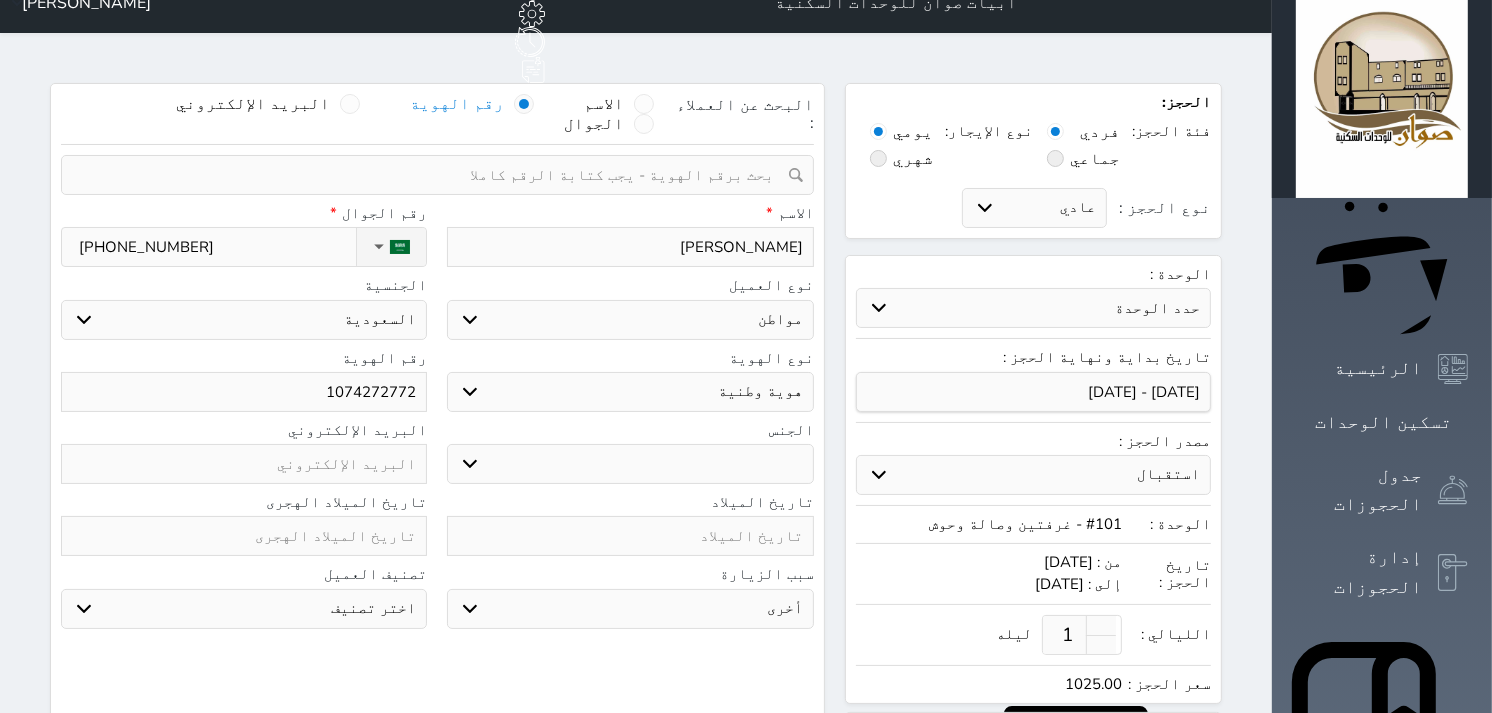 select 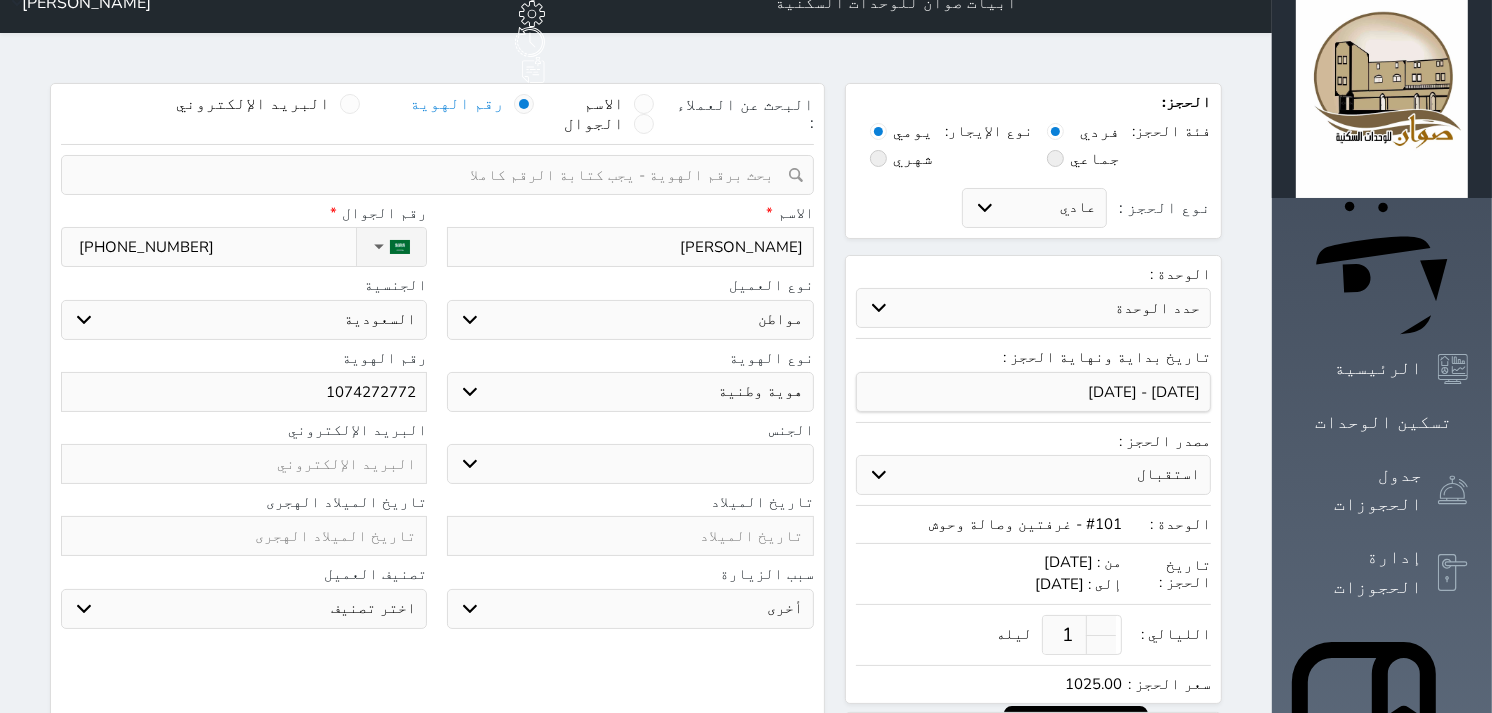 type on "[PERSON_NAME]" 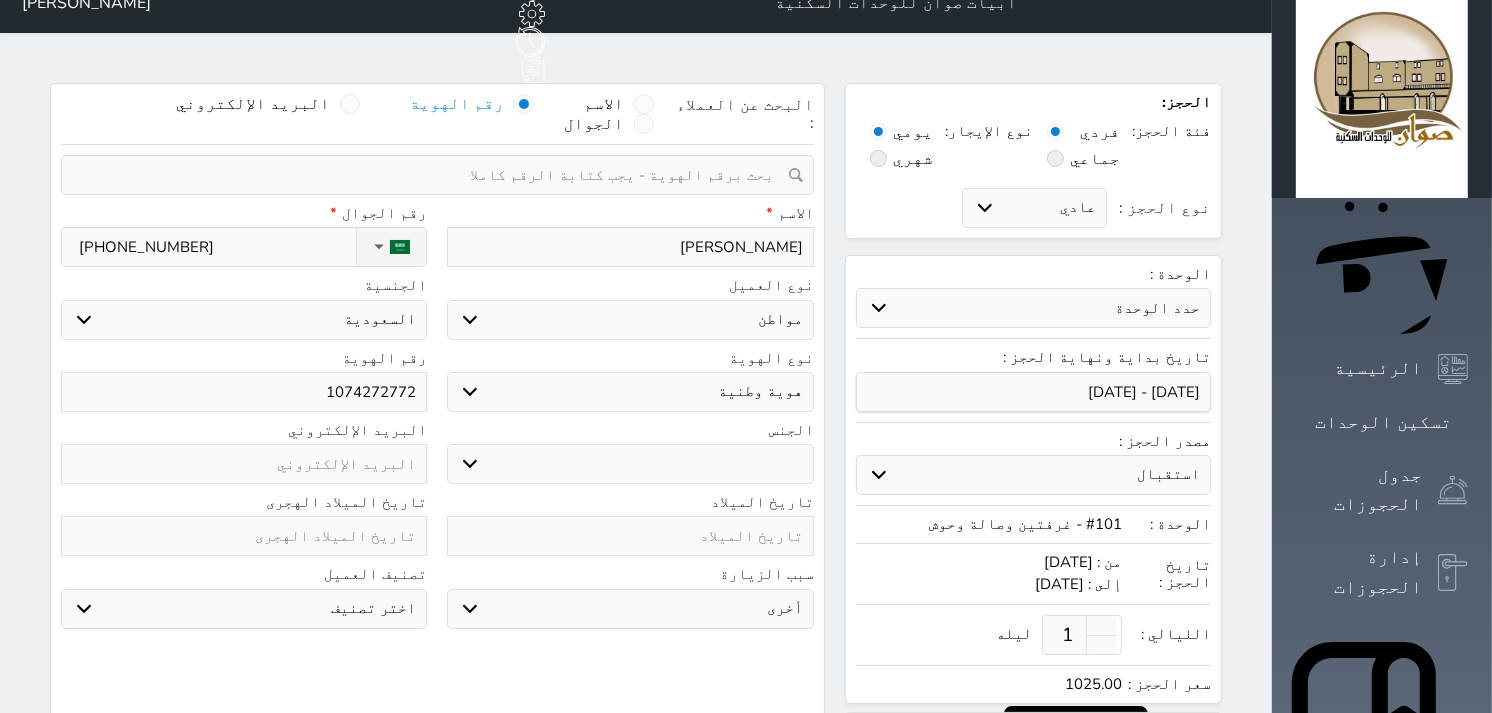 click on "ذكر   انثى" at bounding box center [630, 464] 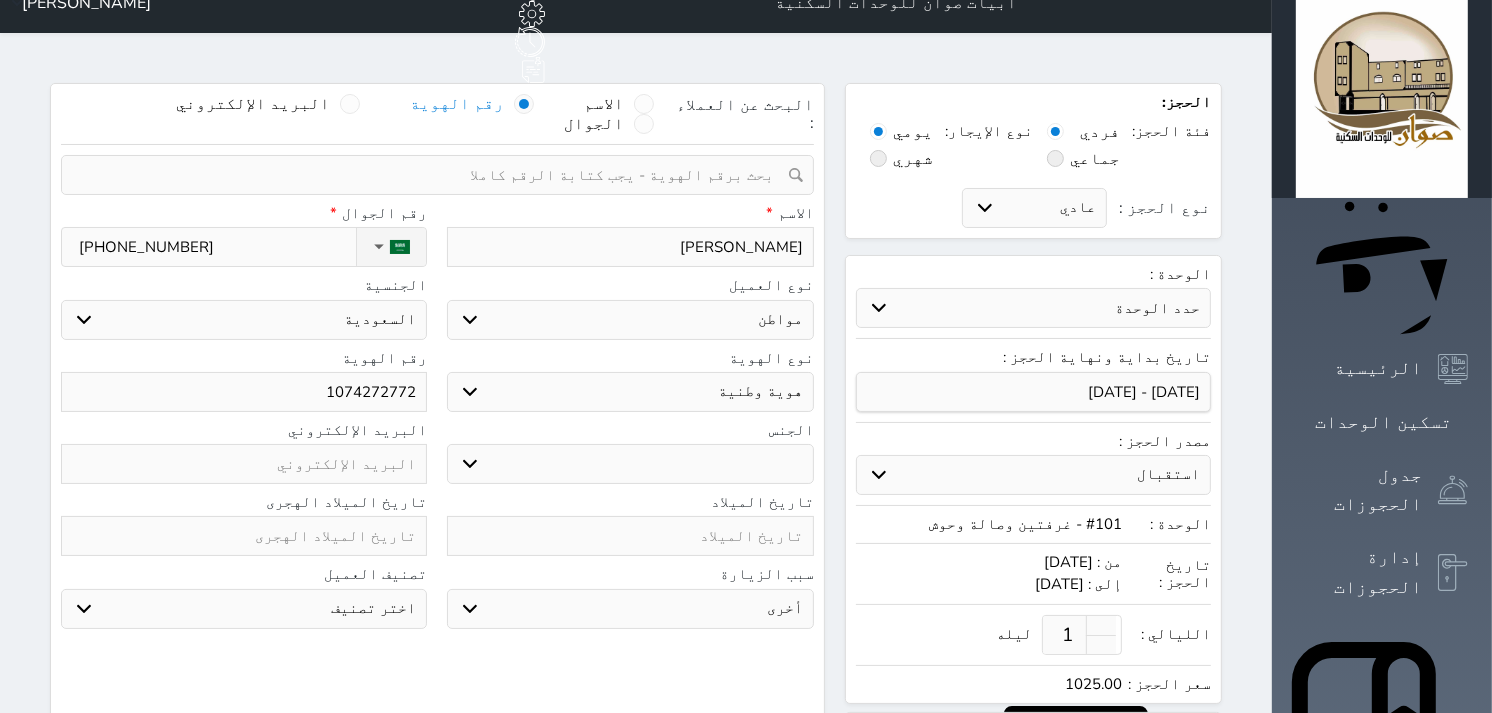 select on "[DEMOGRAPHIC_DATA]" 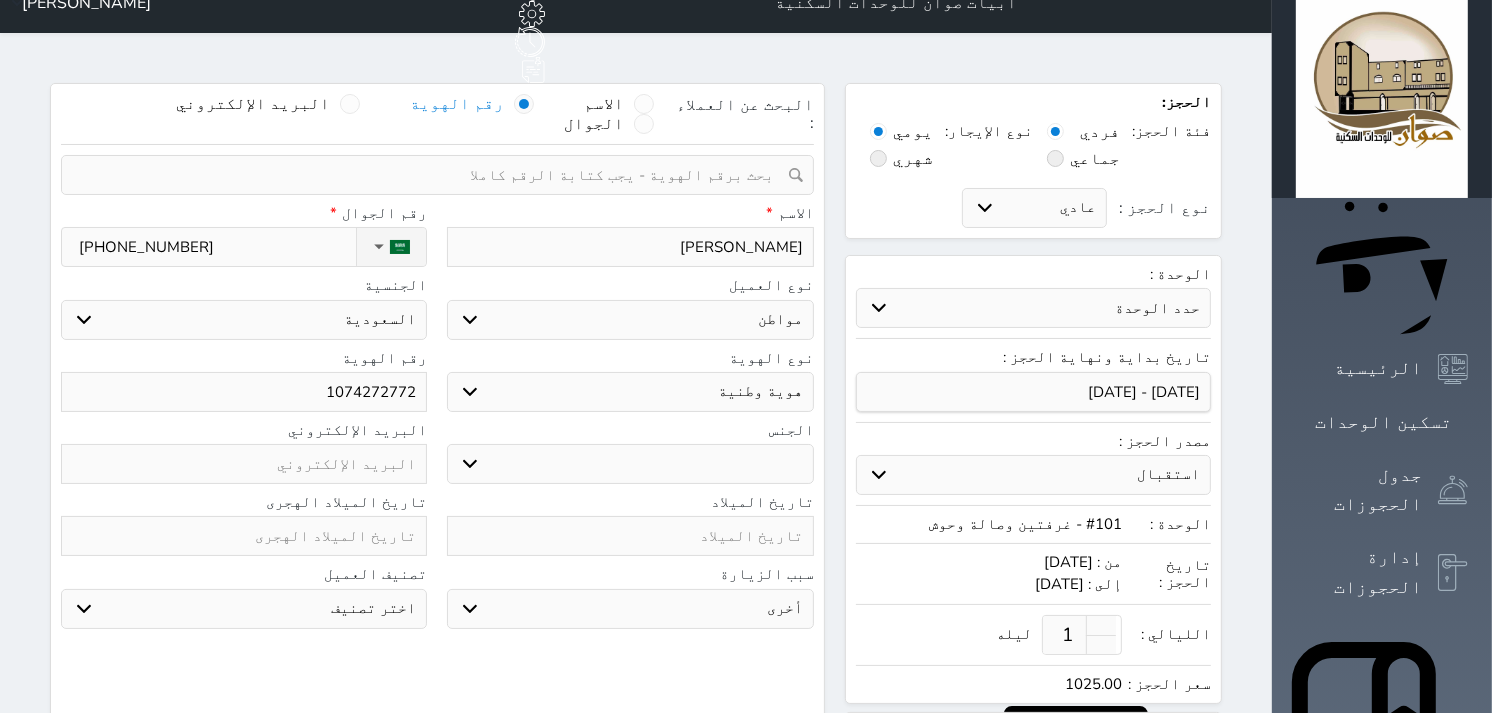 click on "ذكر   انثى" at bounding box center [630, 464] 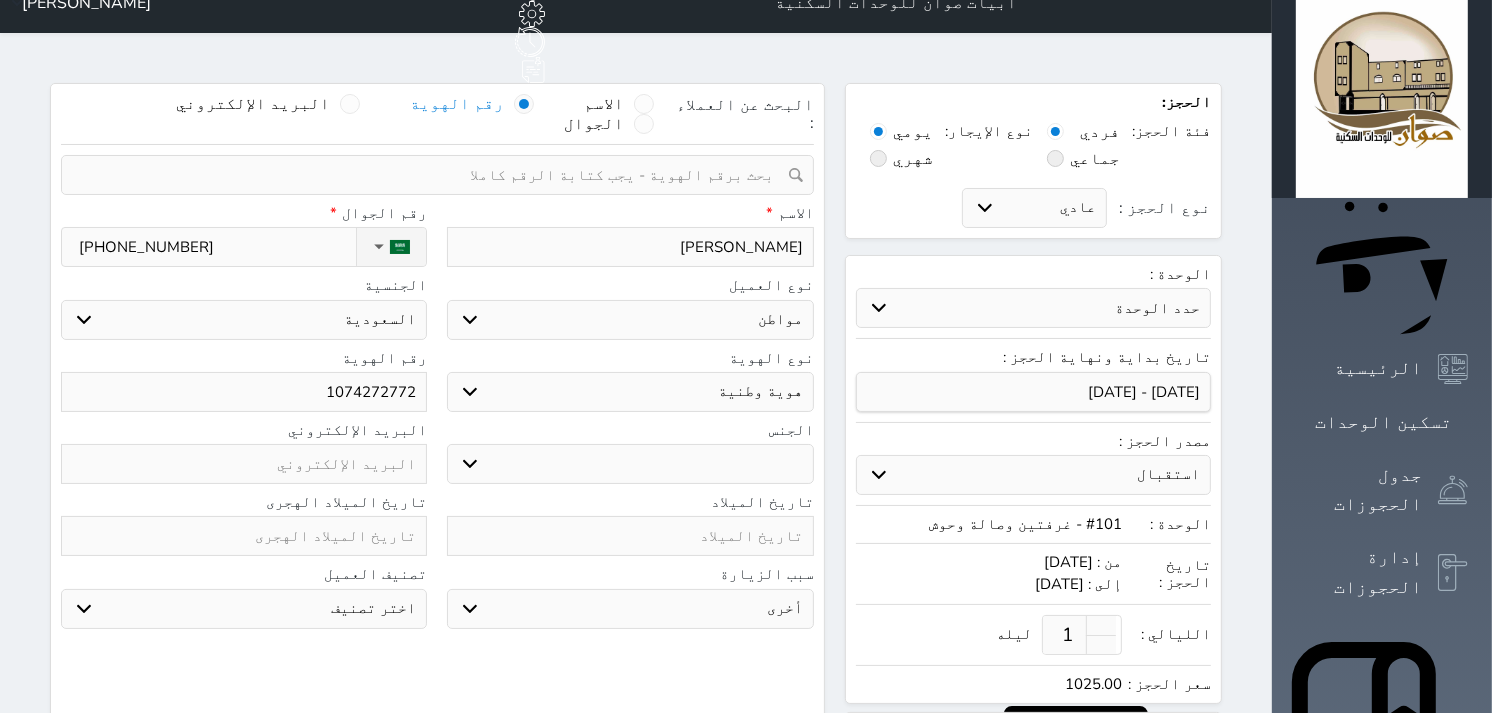 click on "سياحة زيارة الاهل والاصدقاء زيارة دينية زيارة عمل زيارة رياضية زيارة ترفيهية أخرى موظف ديوان عمل نزيل حجر موظف وزارة الصحة" at bounding box center [630, 609] 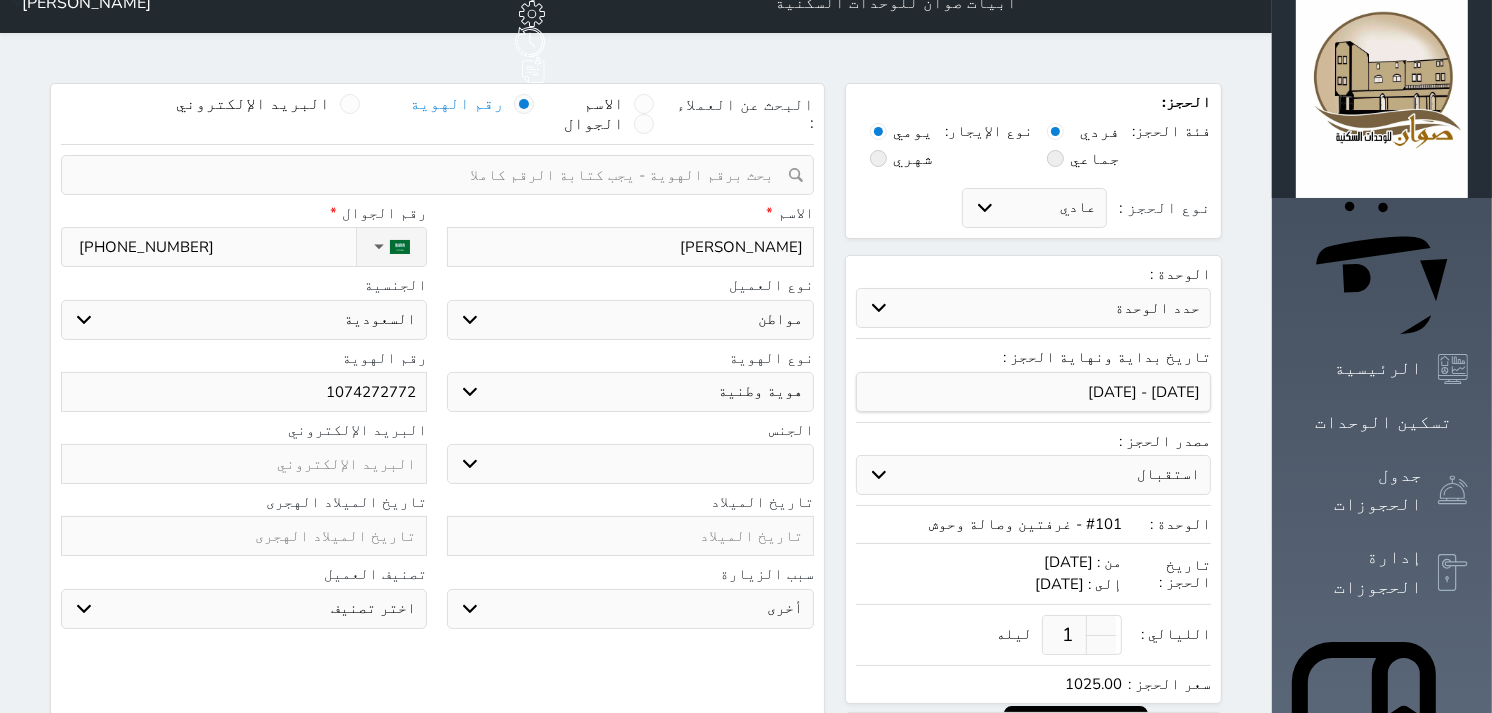select on "1" 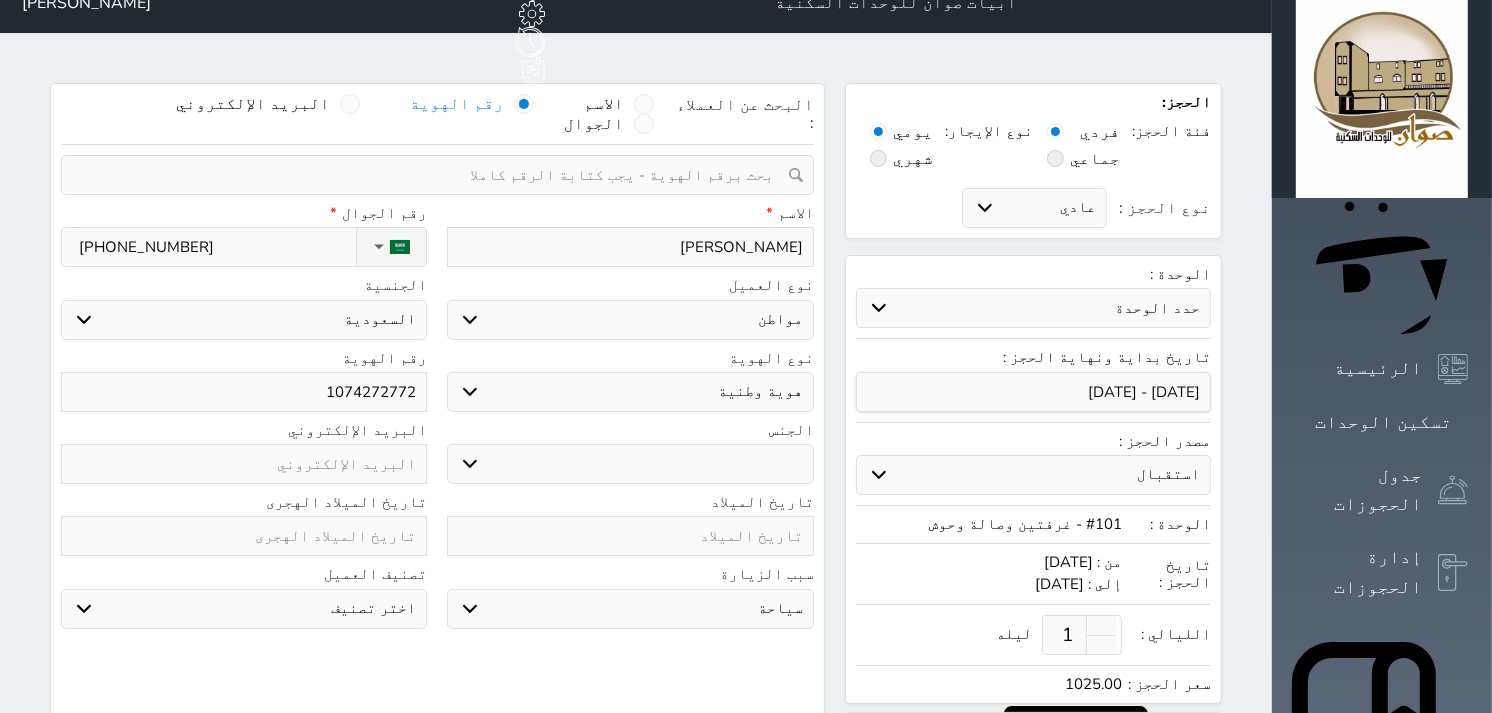 click on "سياحة زيارة الاهل والاصدقاء زيارة دينية زيارة عمل زيارة رياضية زيارة ترفيهية أخرى موظف ديوان عمل نزيل حجر موظف وزارة الصحة" at bounding box center [630, 609] 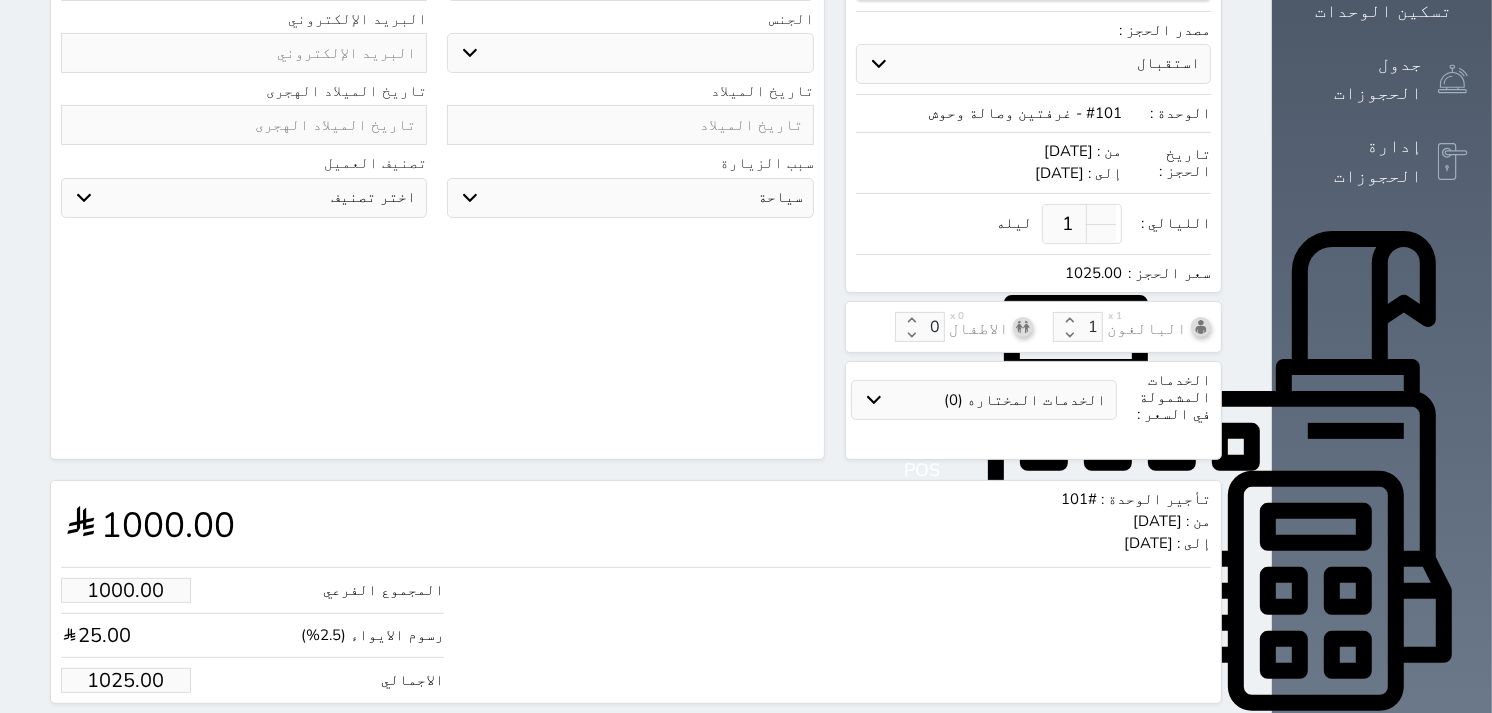 scroll, scrollTop: 472, scrollLeft: 0, axis: vertical 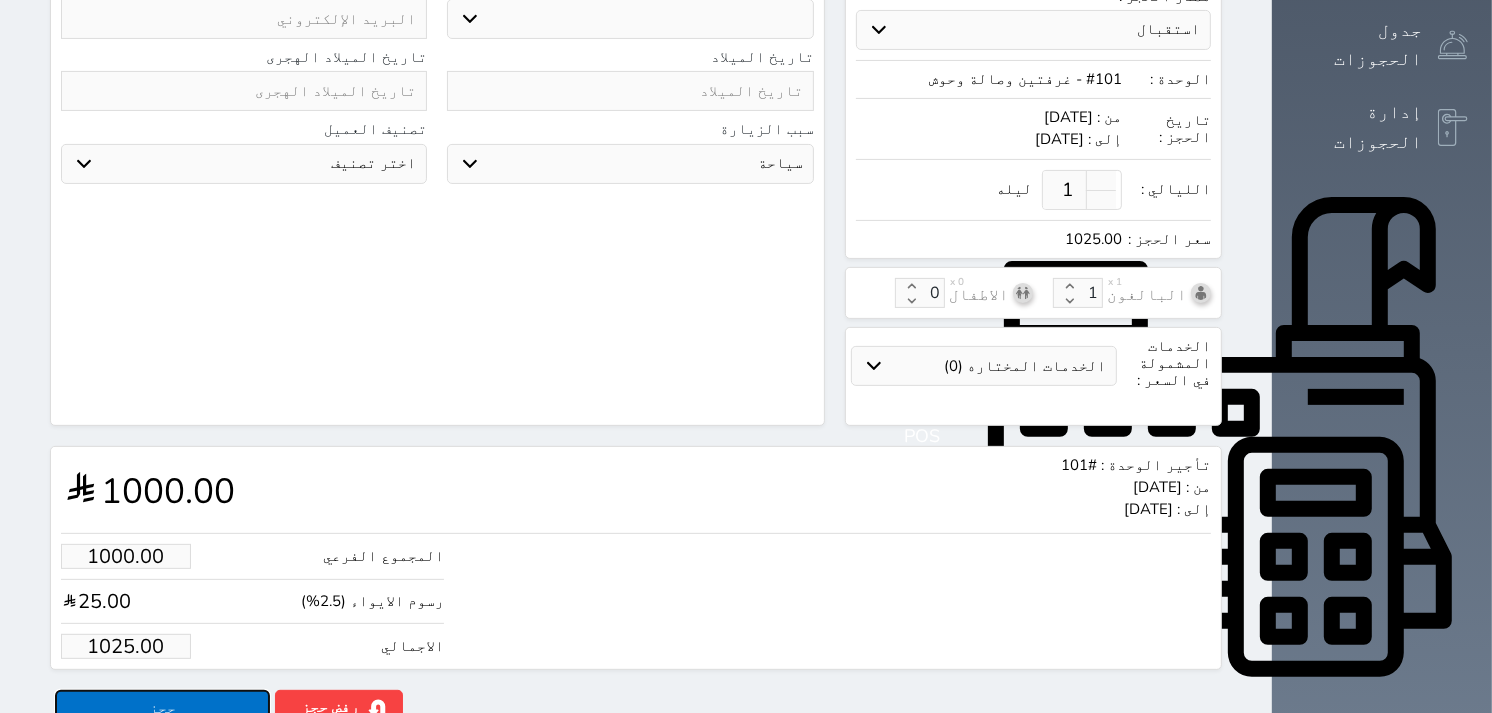 click on "حجز" at bounding box center (162, 707) 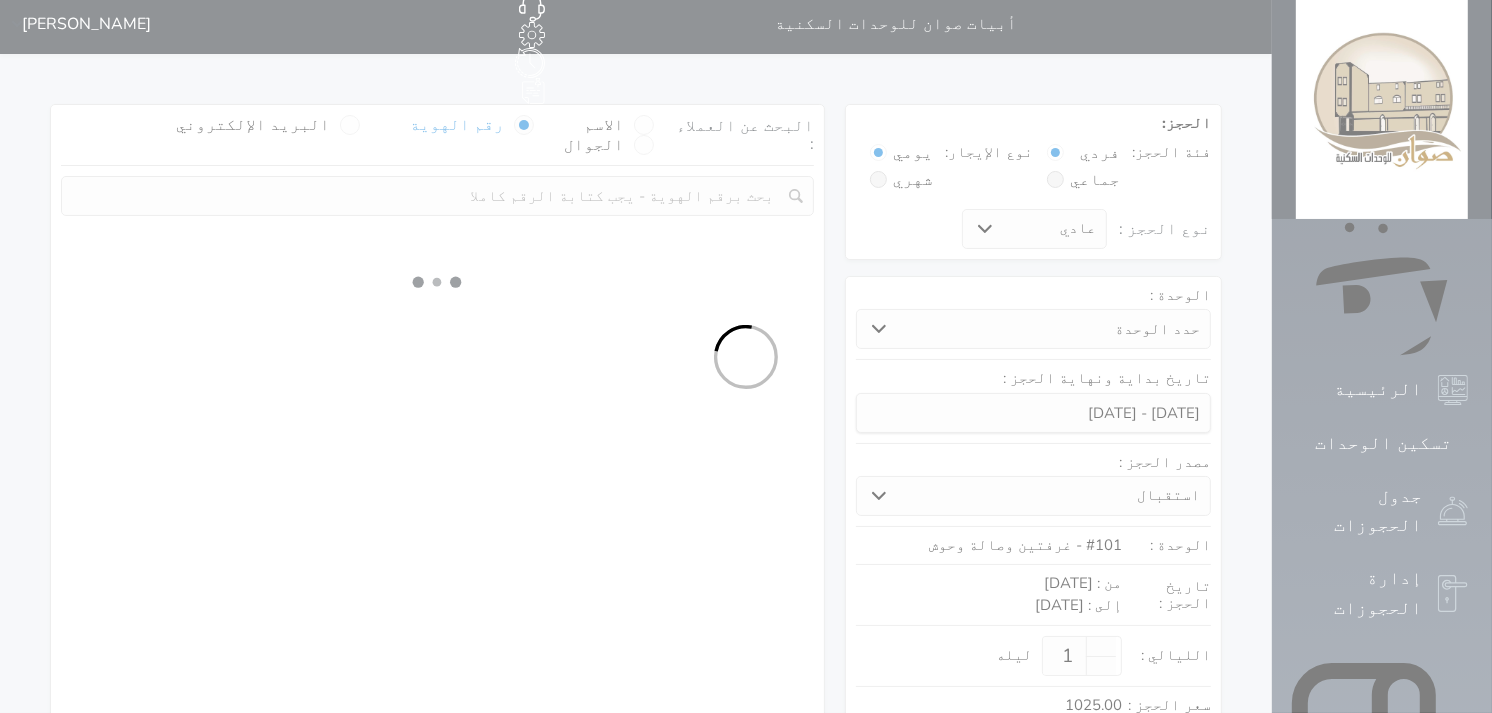 scroll, scrollTop: 0, scrollLeft: 0, axis: both 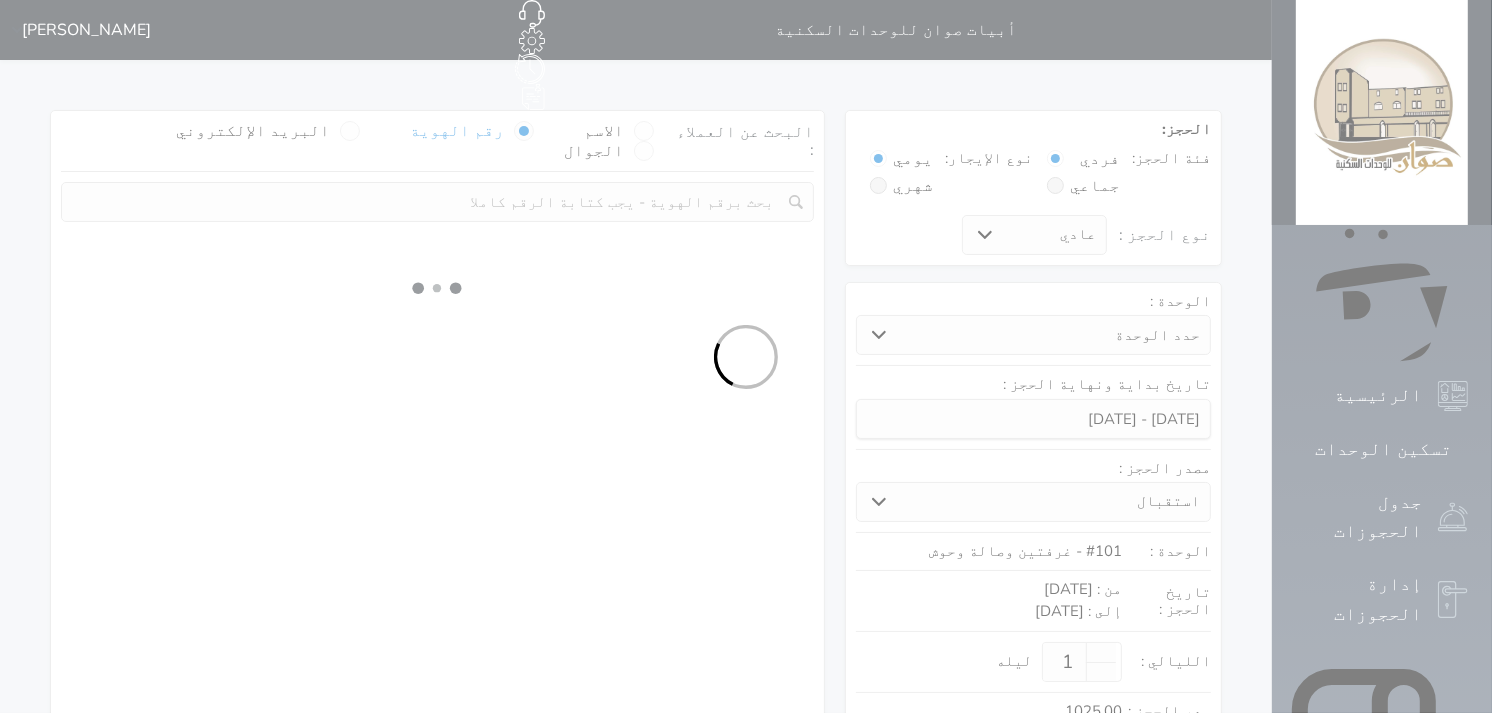 select on "1" 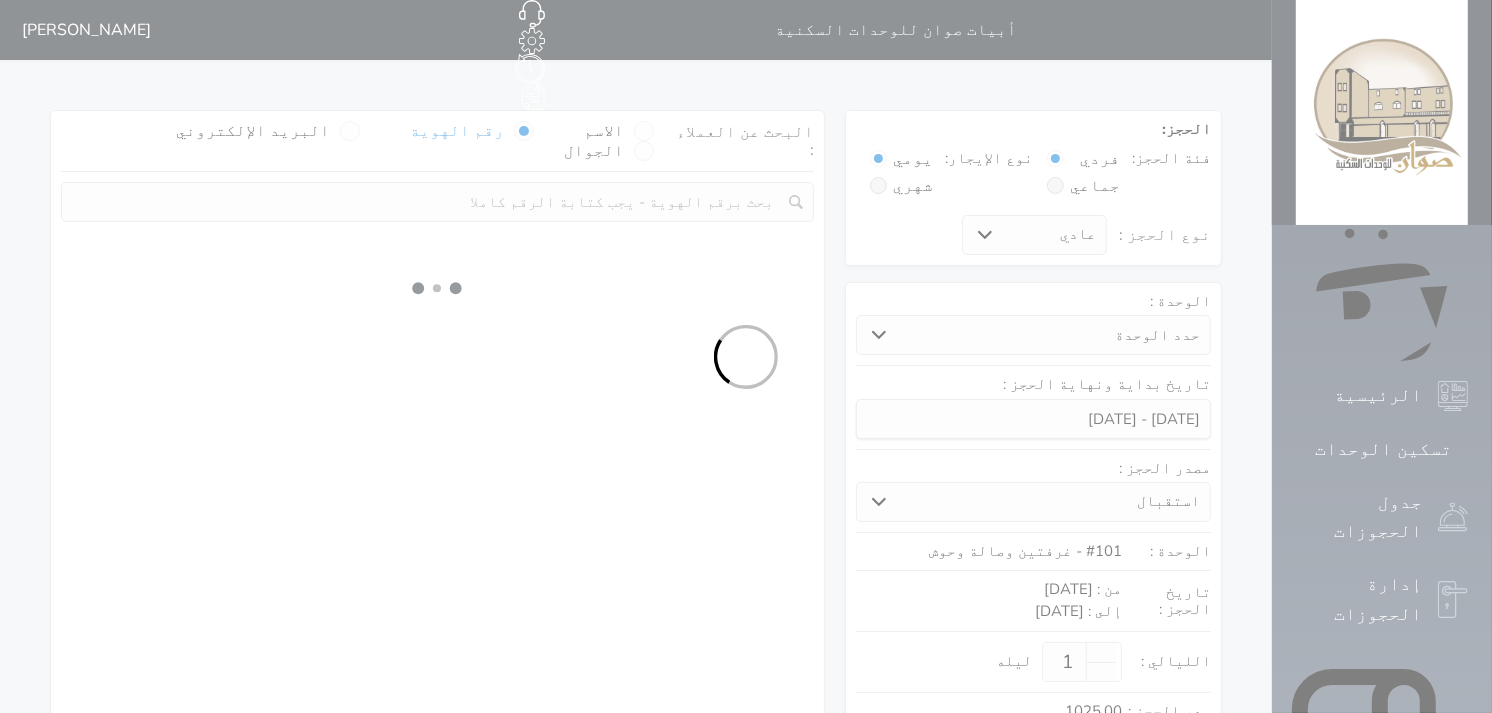 select on "113" 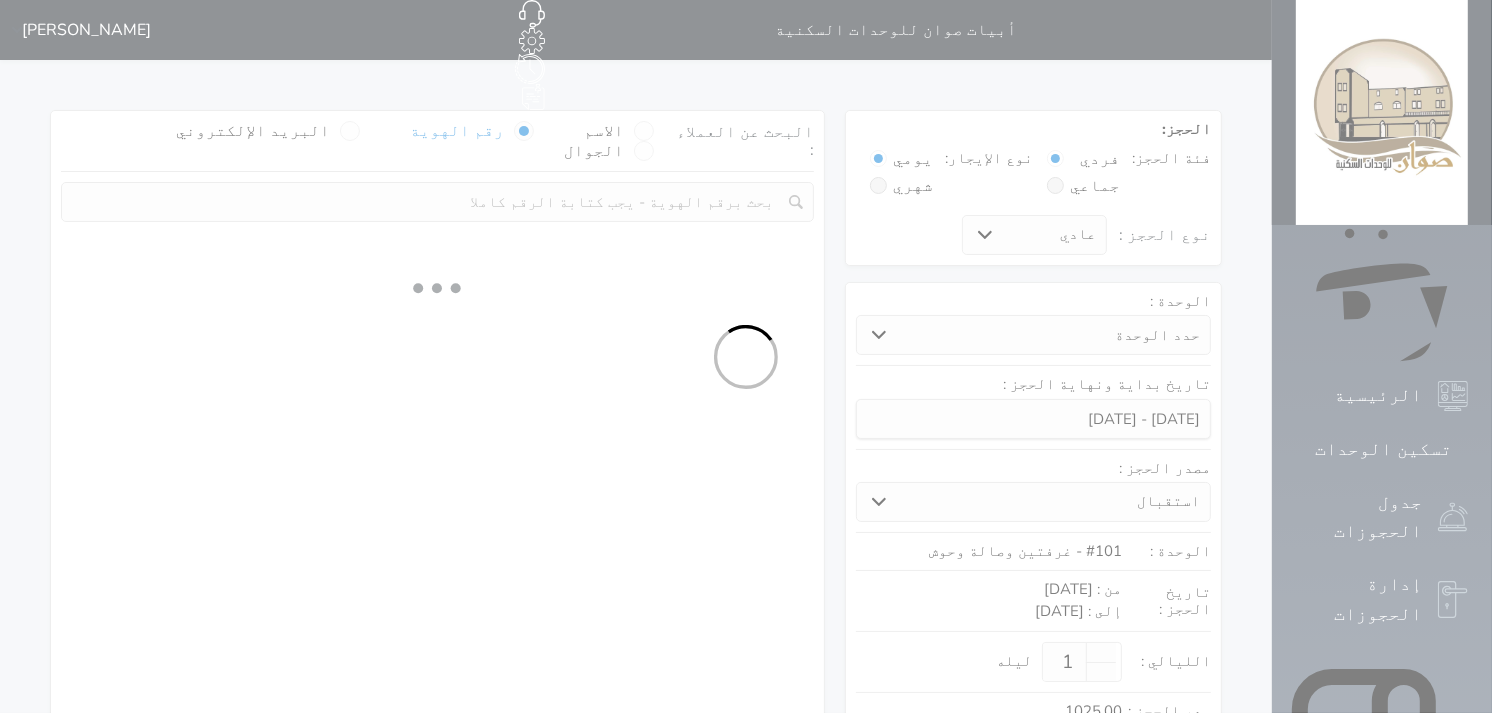 select on "1" 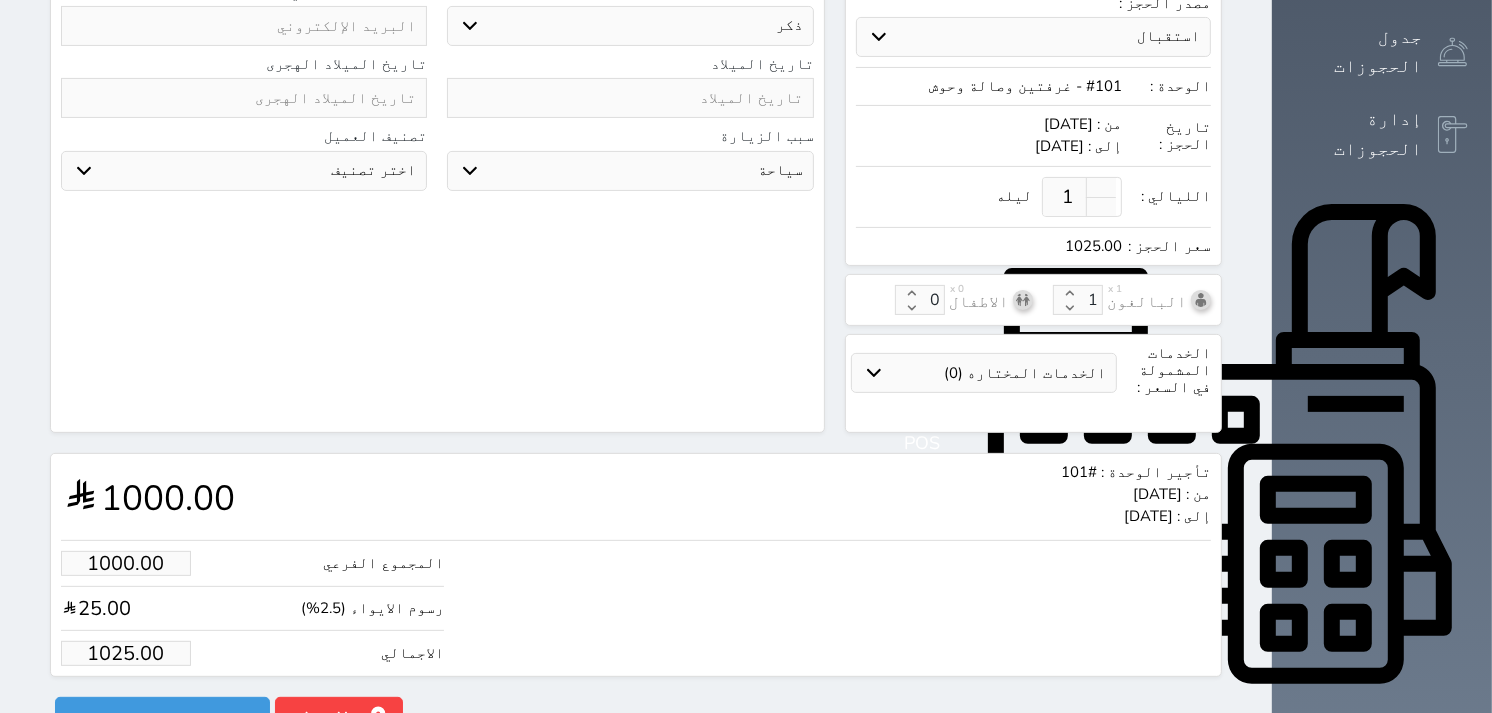 scroll, scrollTop: 472, scrollLeft: 0, axis: vertical 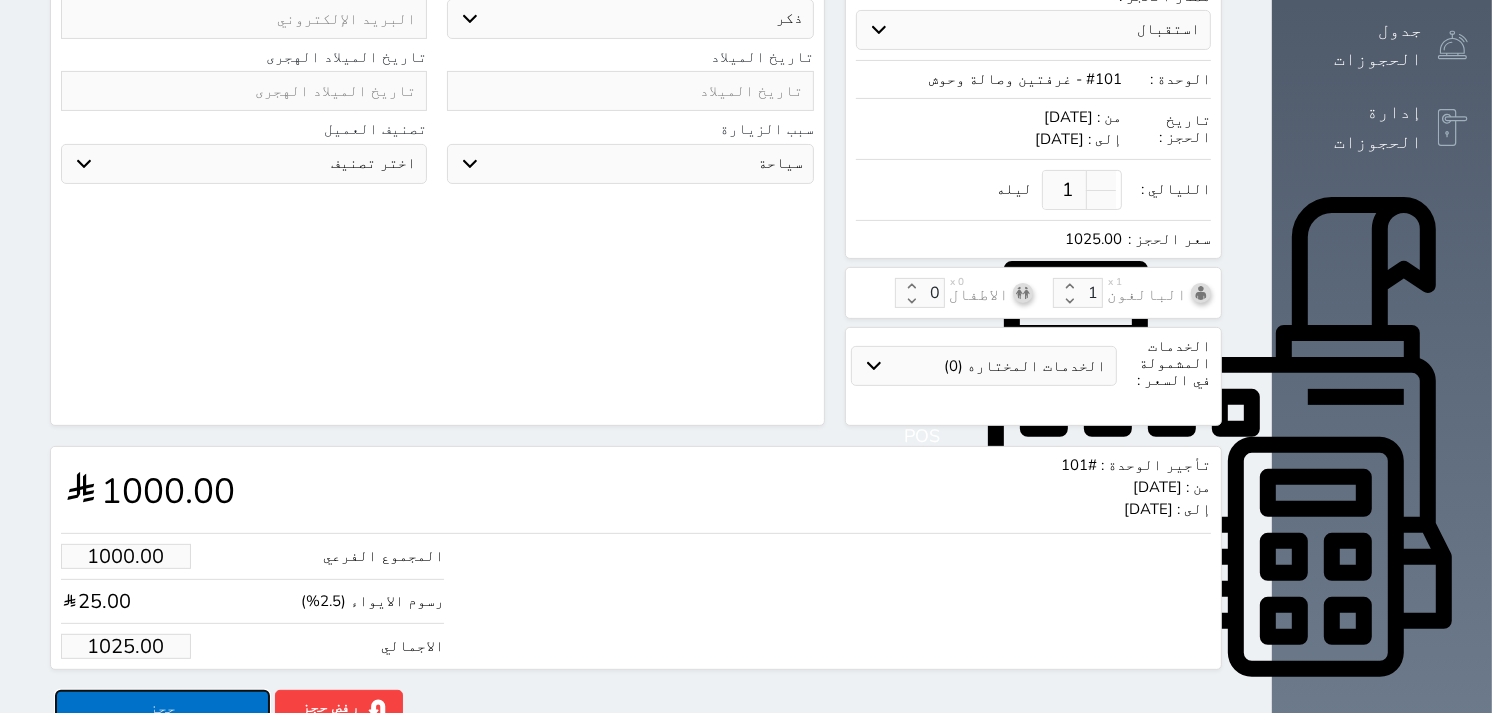 click on "حجز" at bounding box center [162, 707] 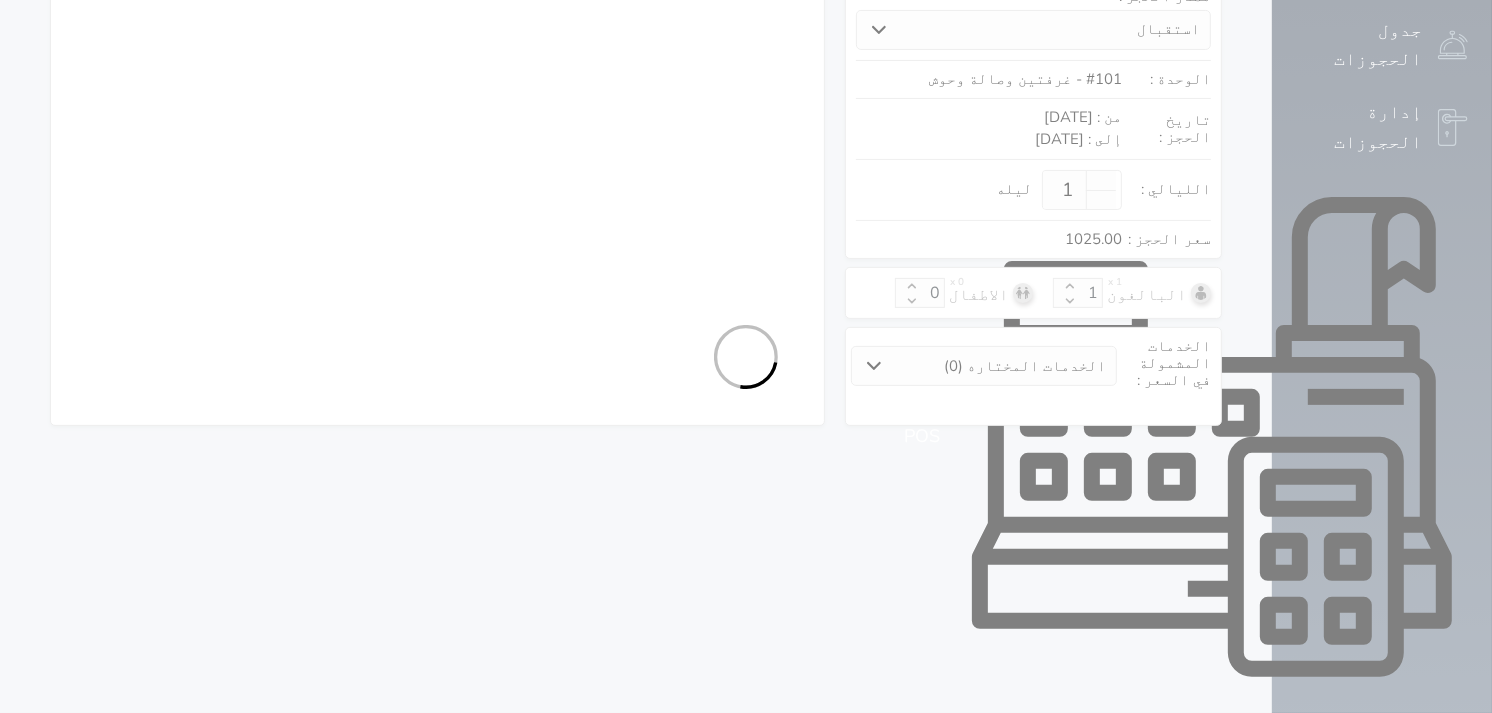 select on "1" 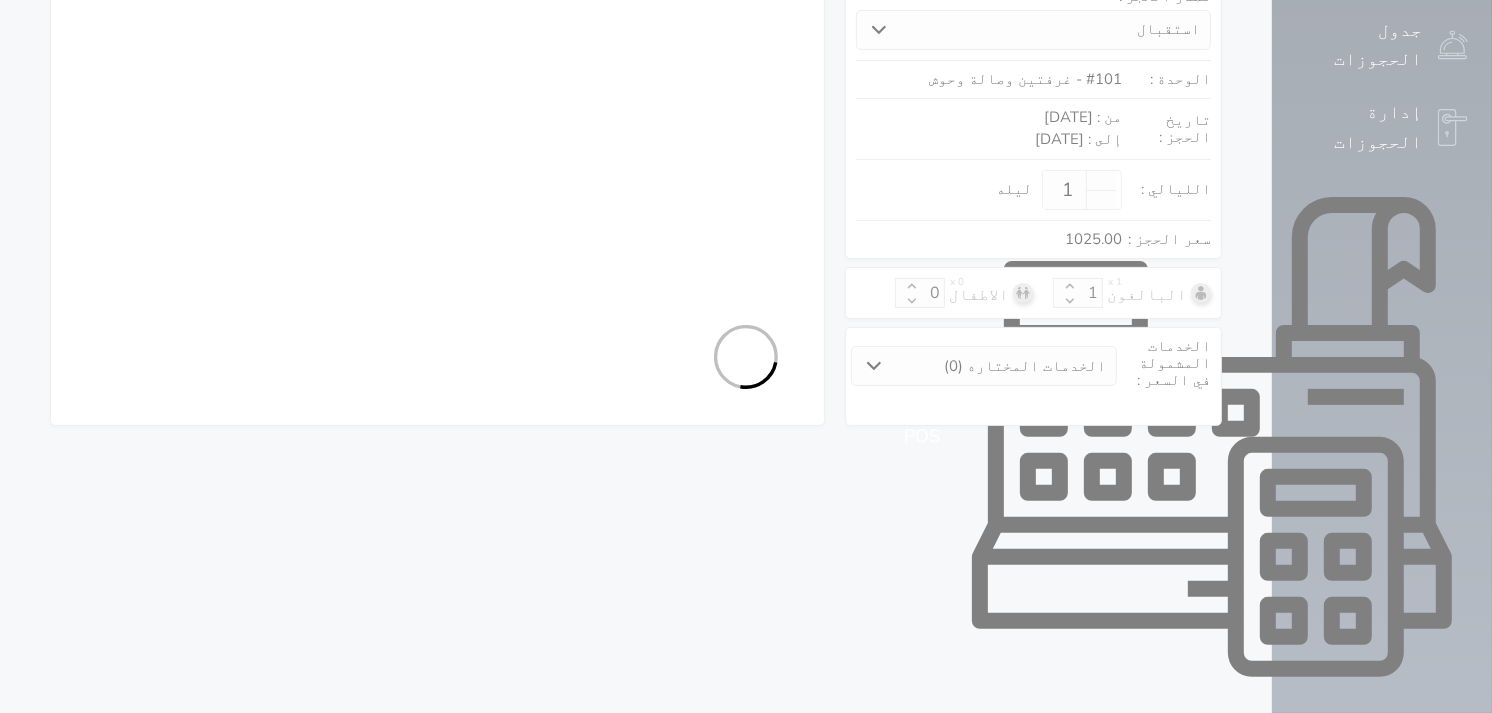 select on "113" 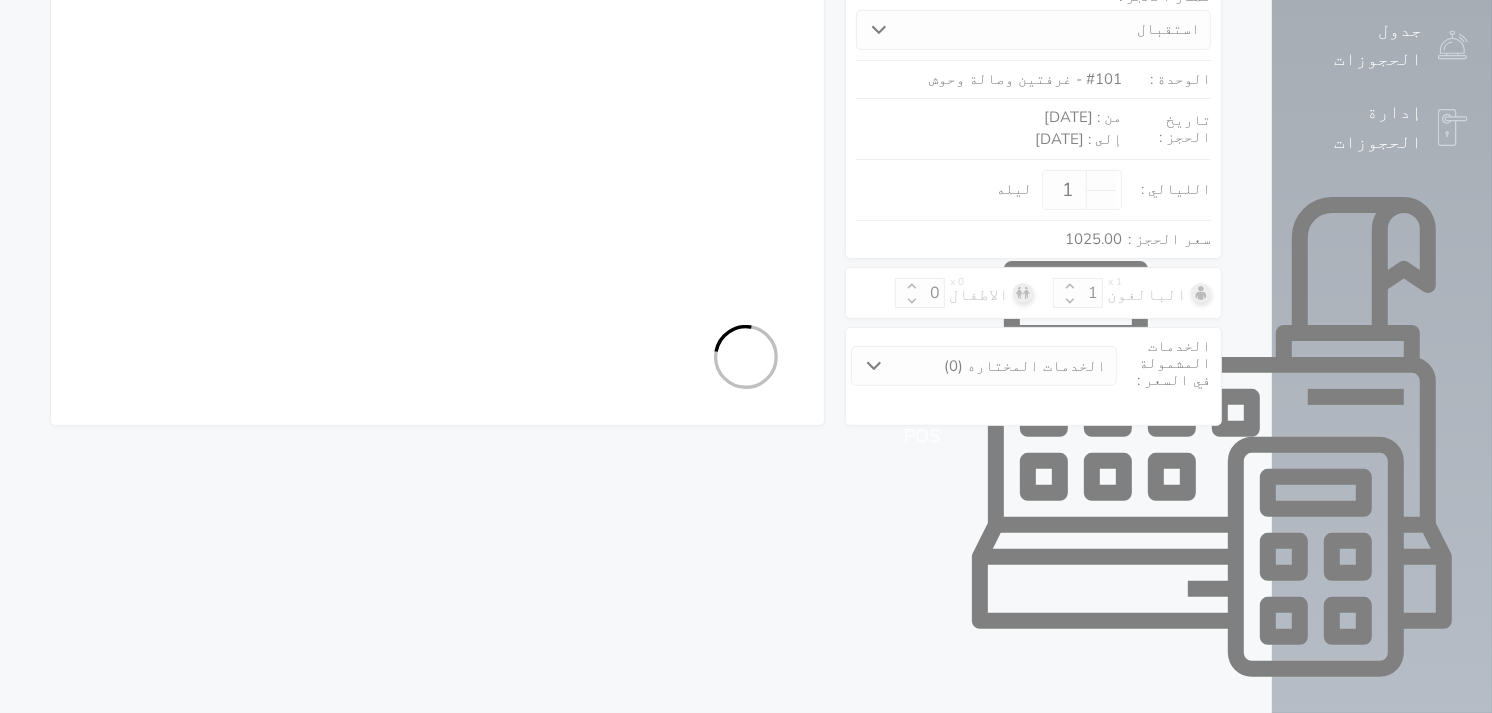 select on "1" 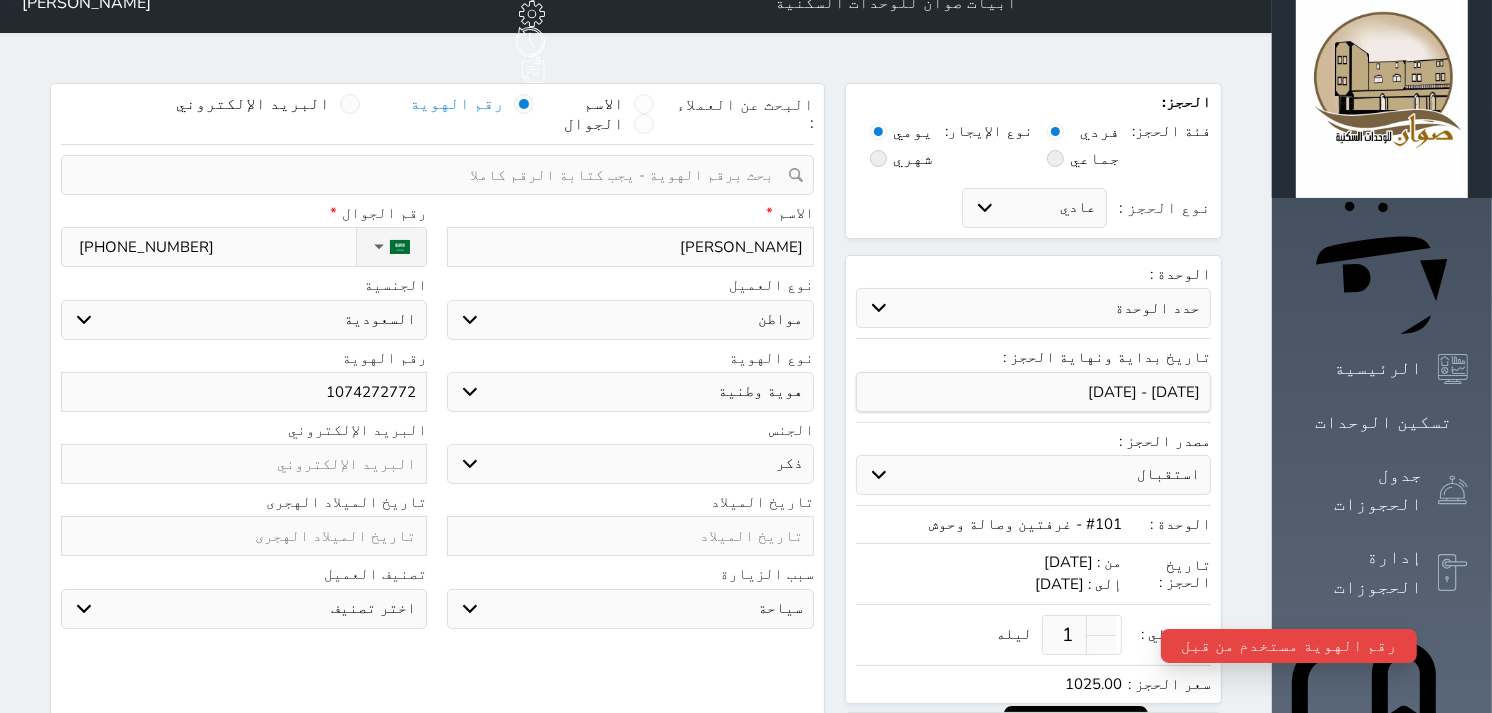 scroll, scrollTop: 0, scrollLeft: 0, axis: both 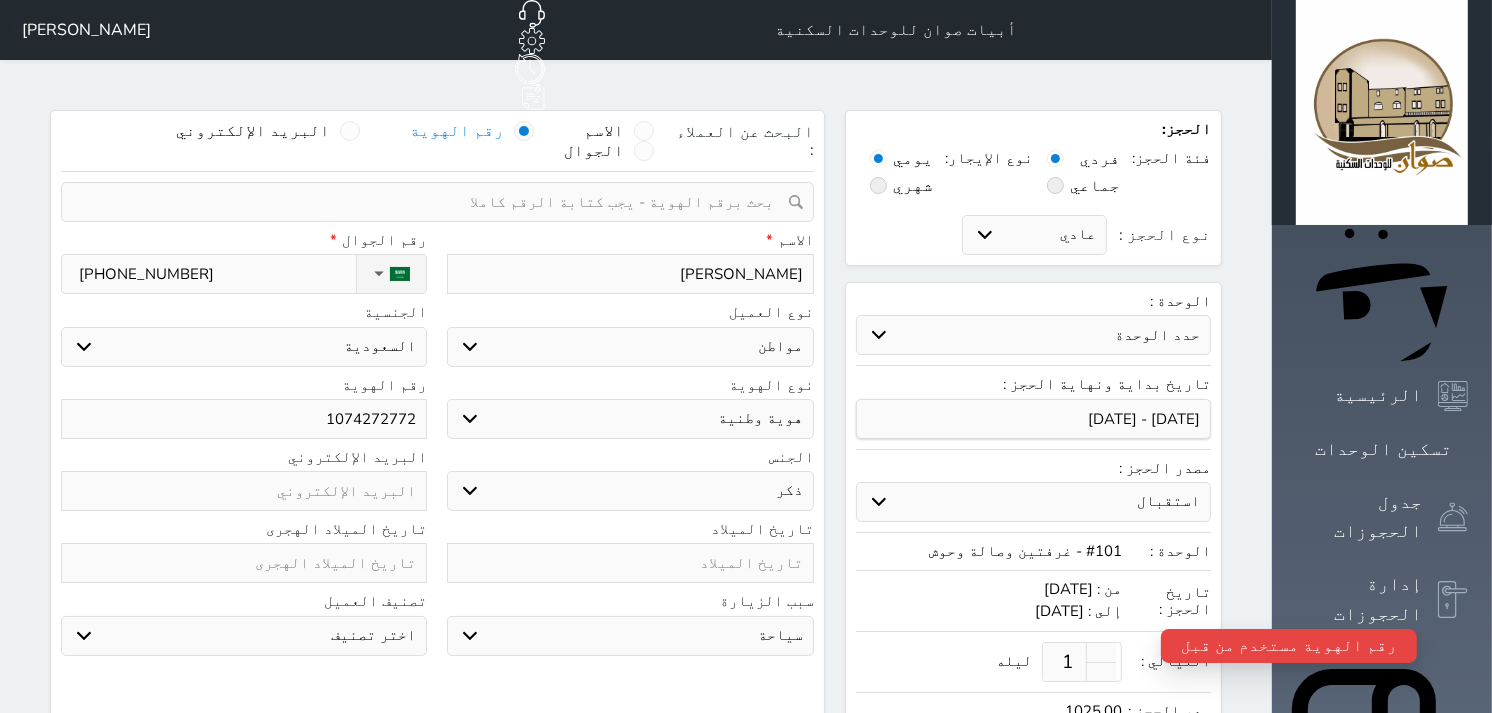 click at bounding box center [430, 202] 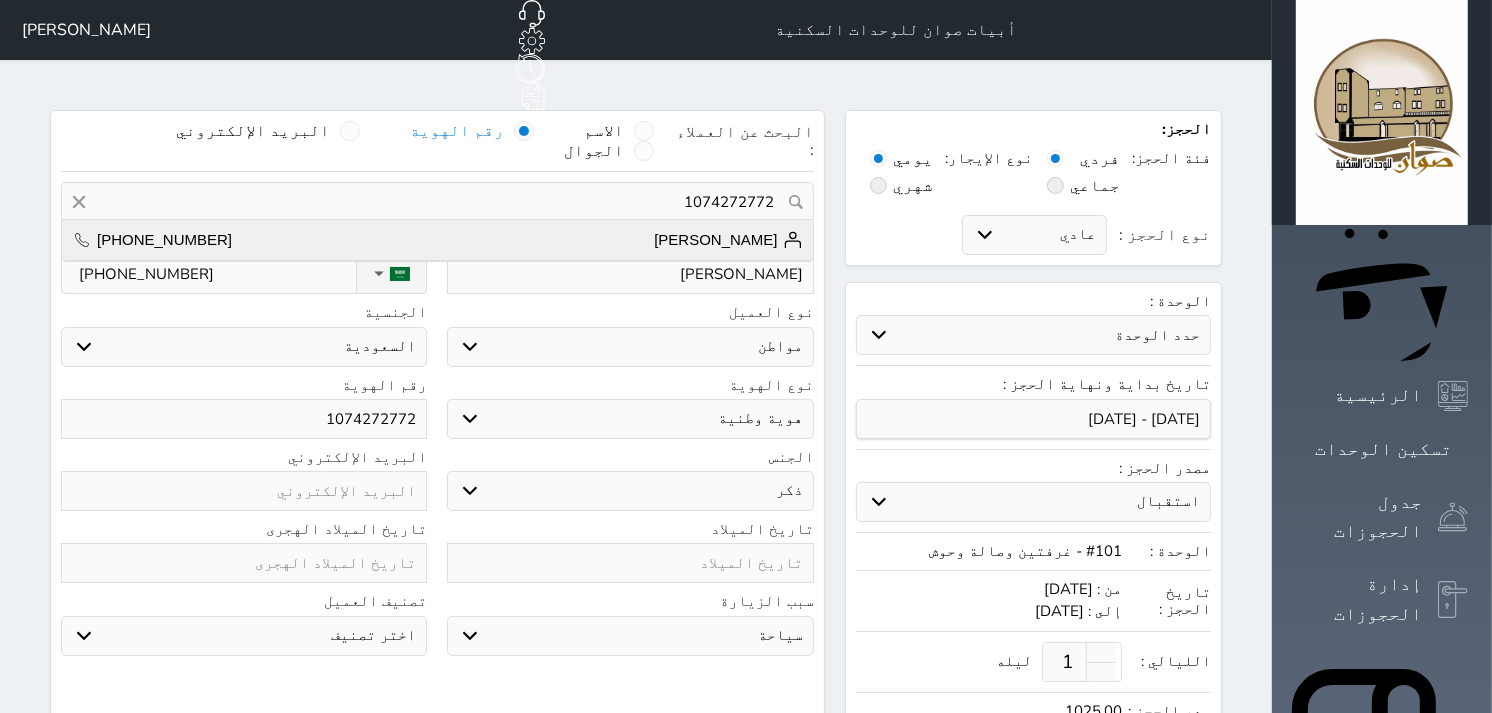 click on "[PERSON_NAME]" at bounding box center [728, 240] 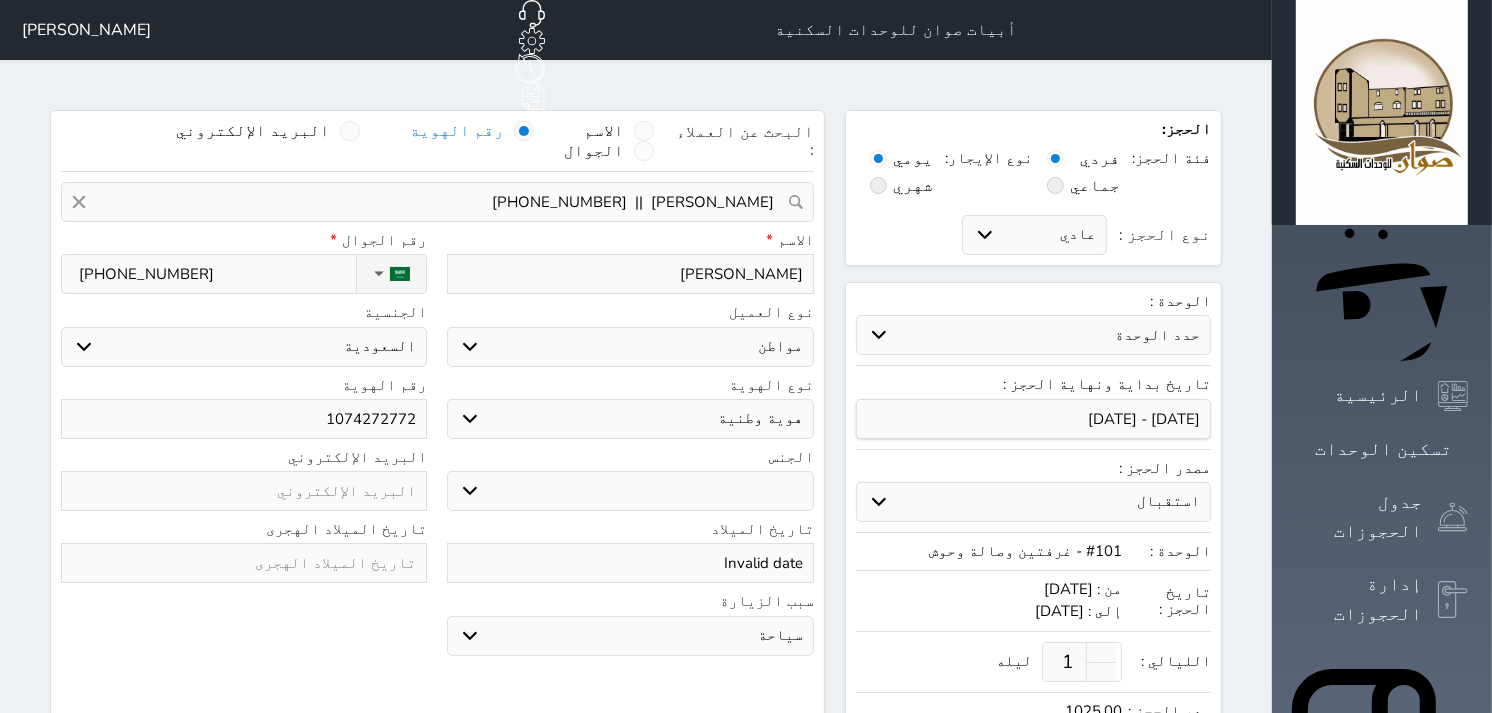 click on "ذكر   انثى" at bounding box center (630, 491) 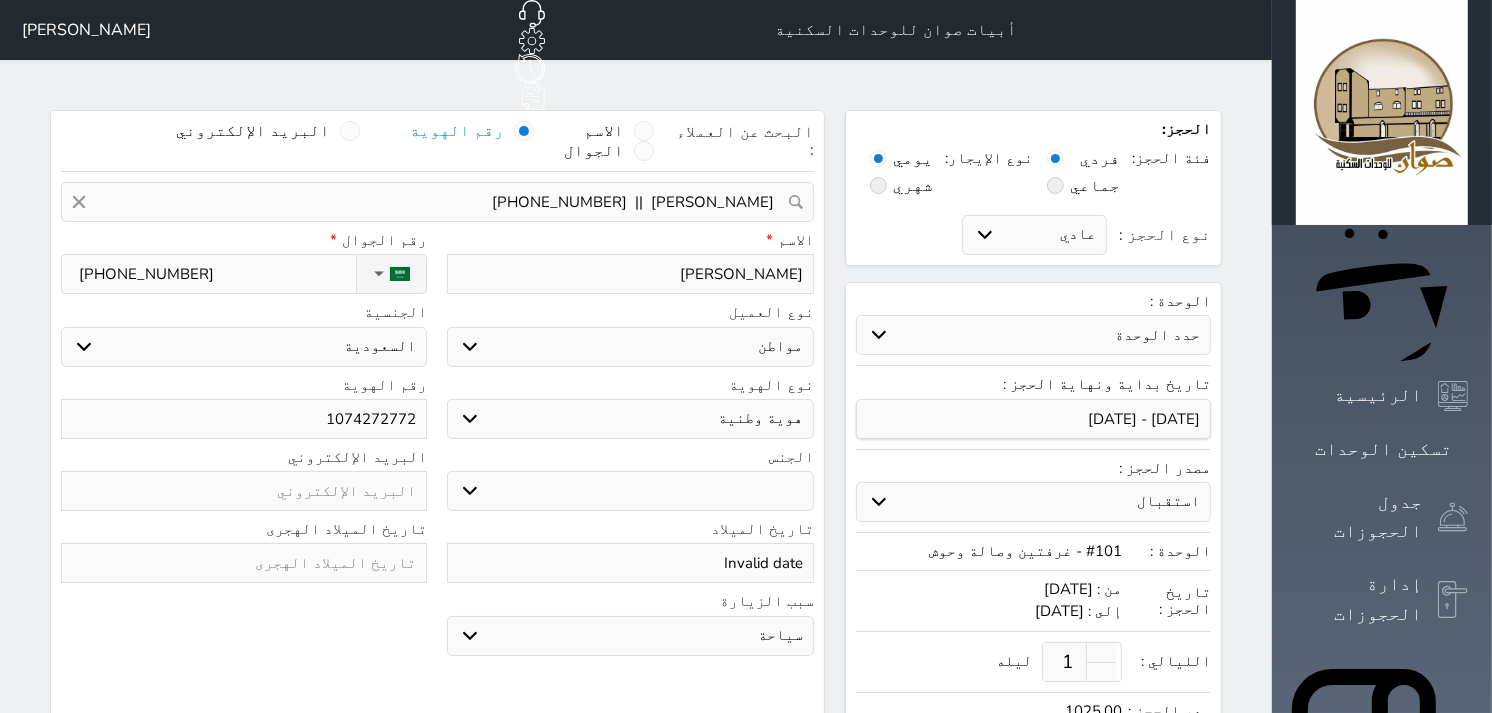 select on "[DEMOGRAPHIC_DATA]" 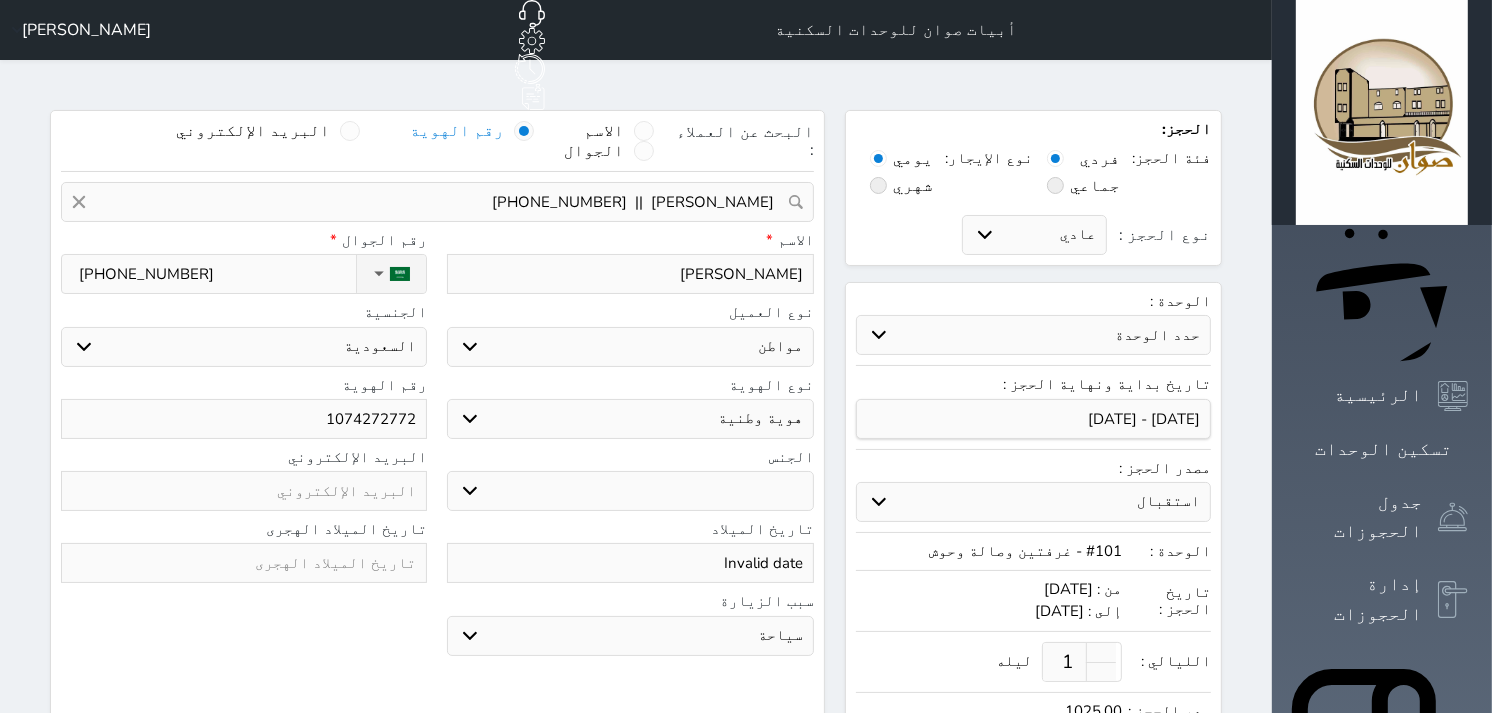 click on "ذكر   انثى" at bounding box center (630, 491) 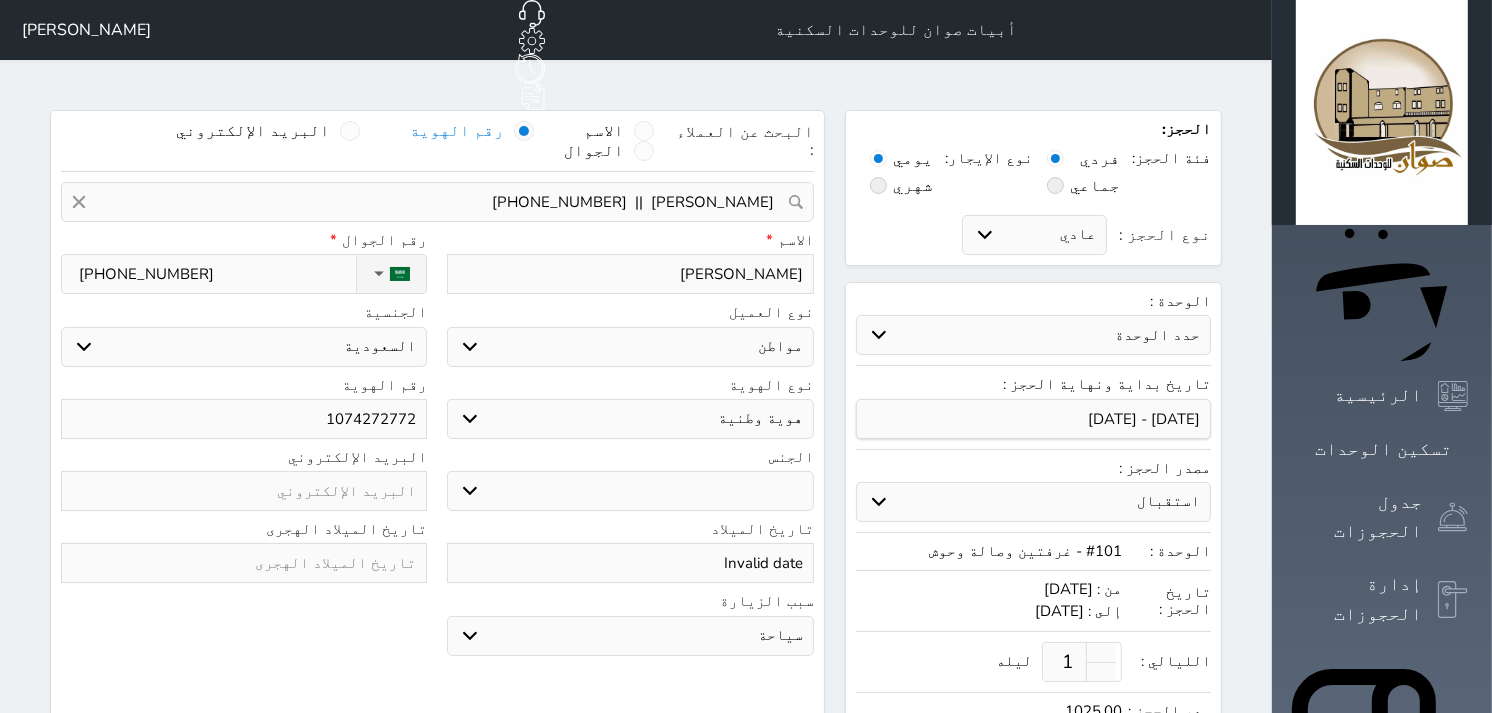 click on "سياحة زيارة الاهل والاصدقاء زيارة دينية زيارة عمل زيارة رياضية زيارة ترفيهية أخرى موظف ديوان عمل نزيل حجر موظف وزارة الصحة" at bounding box center (630, 636) 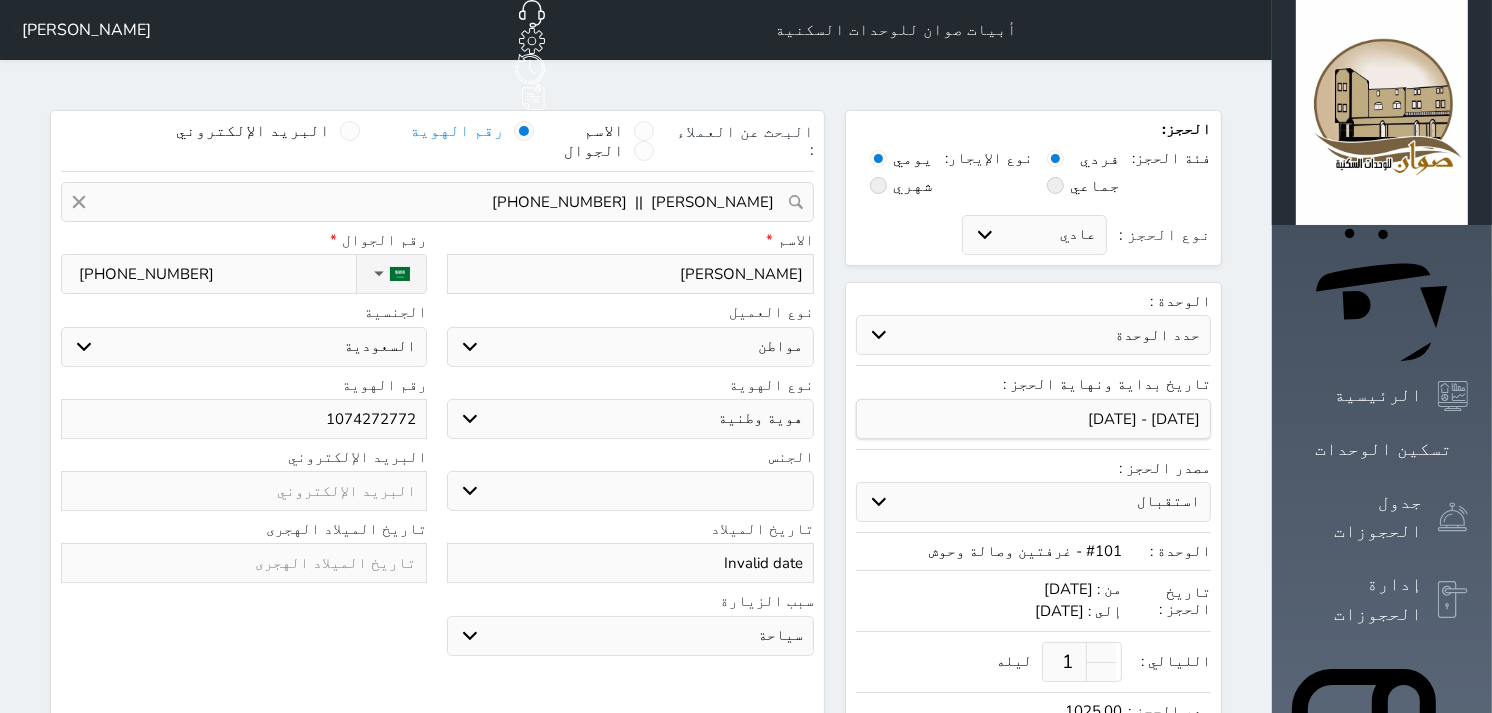 click on "سياحة زيارة الاهل والاصدقاء زيارة دينية زيارة عمل زيارة رياضية زيارة ترفيهية أخرى موظف ديوان عمل نزيل حجر موظف وزارة الصحة" at bounding box center [630, 636] 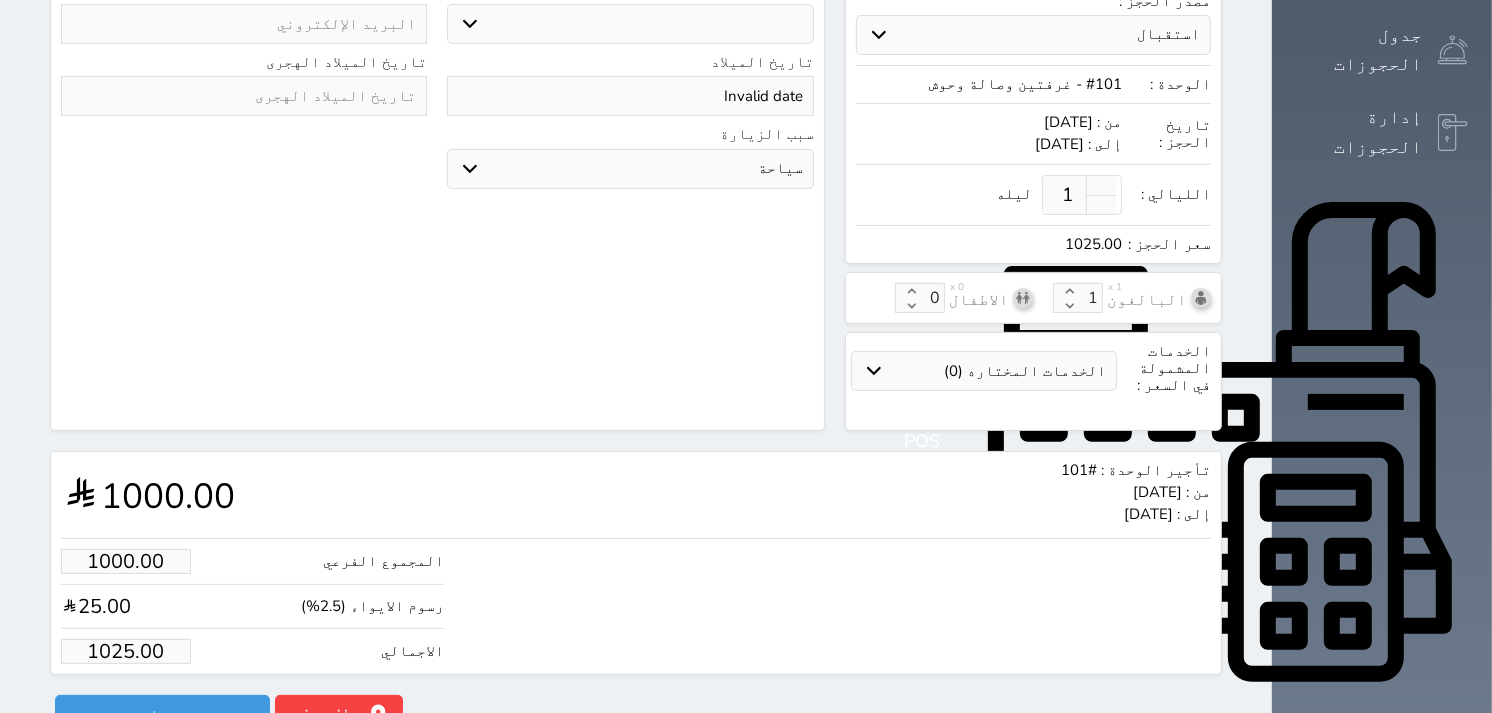 scroll, scrollTop: 472, scrollLeft: 0, axis: vertical 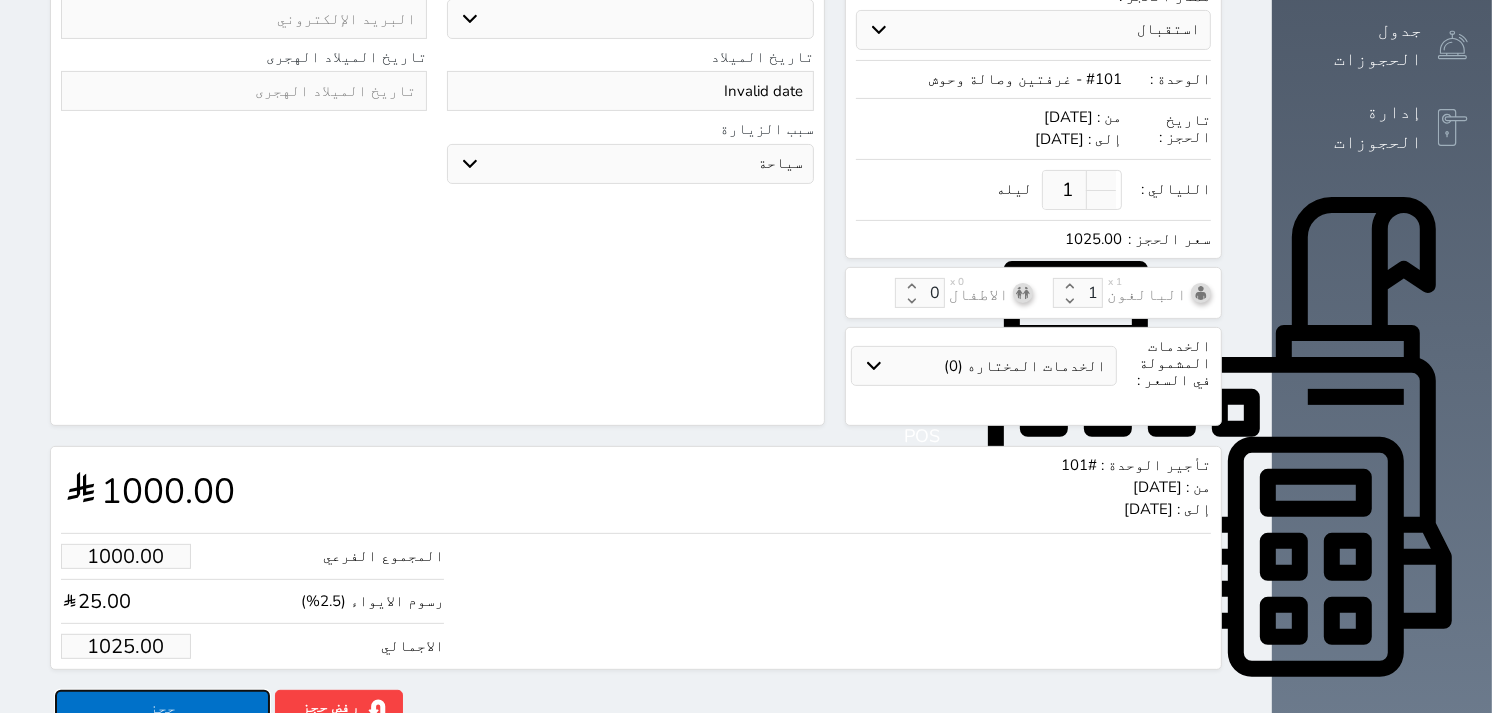click on "حجز" at bounding box center (162, 707) 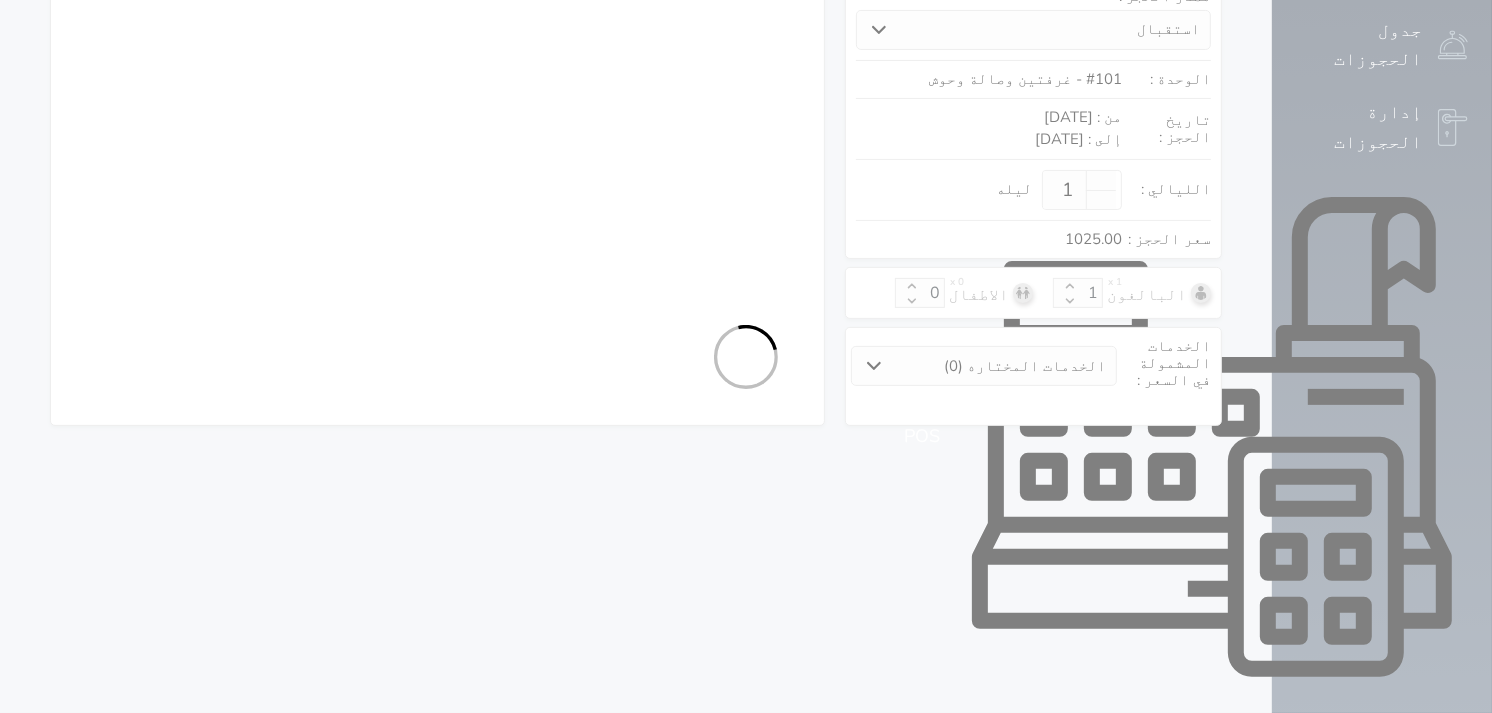 select on "1" 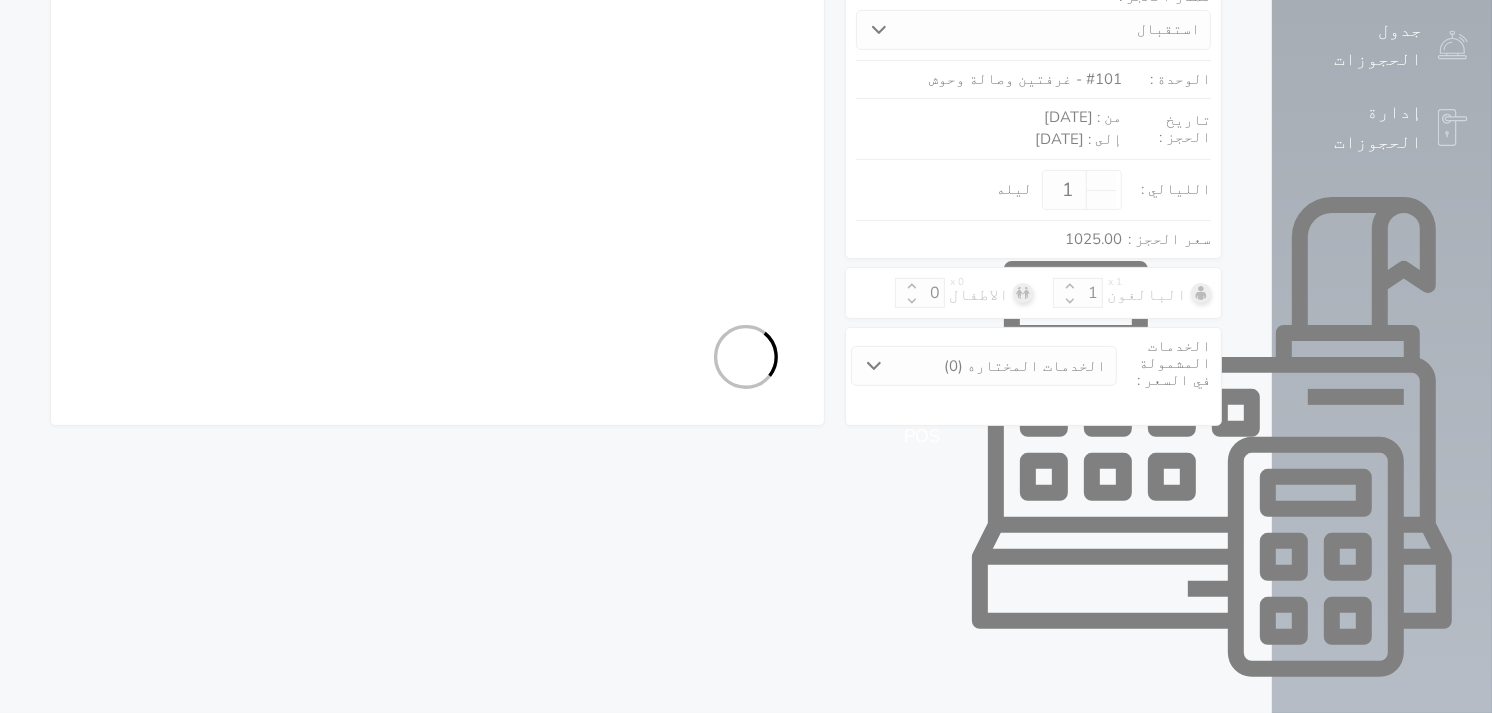 select on "113" 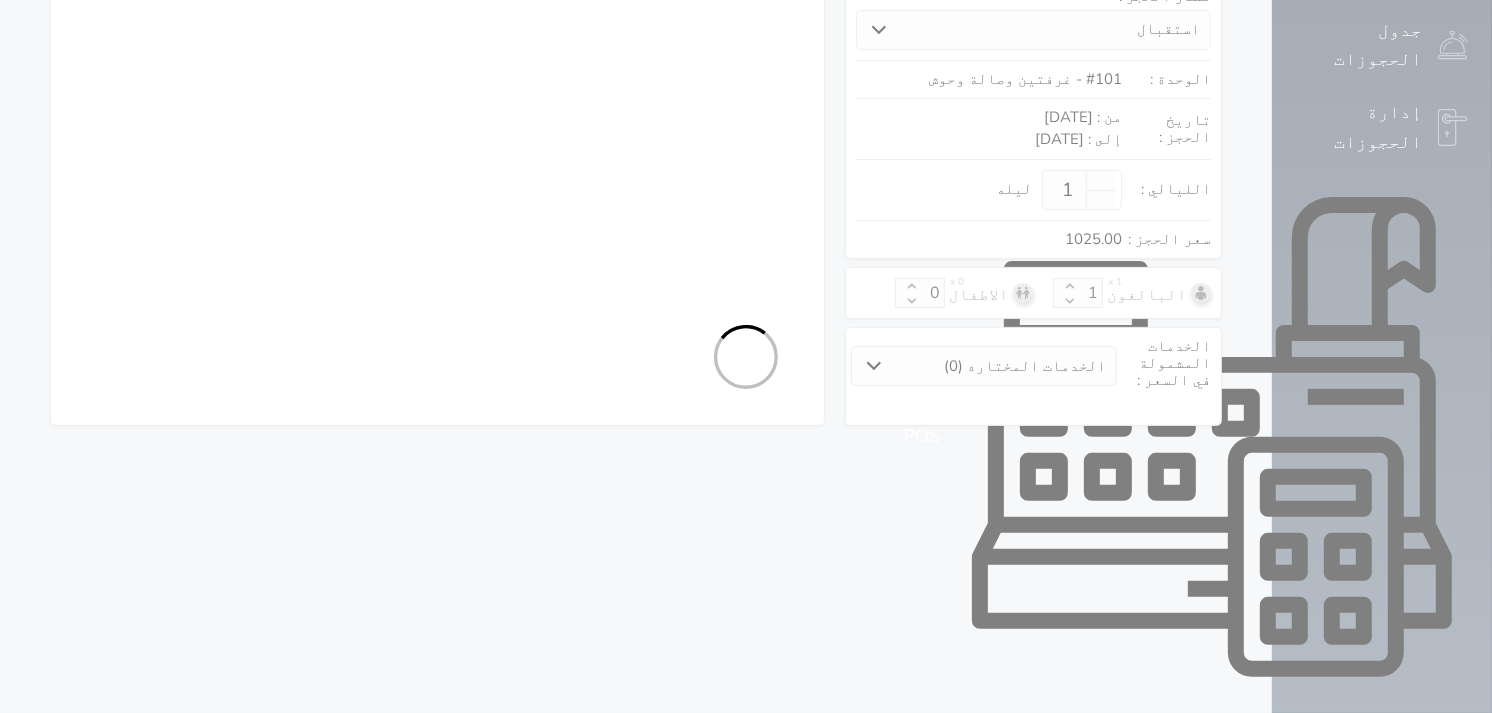 select on "1" 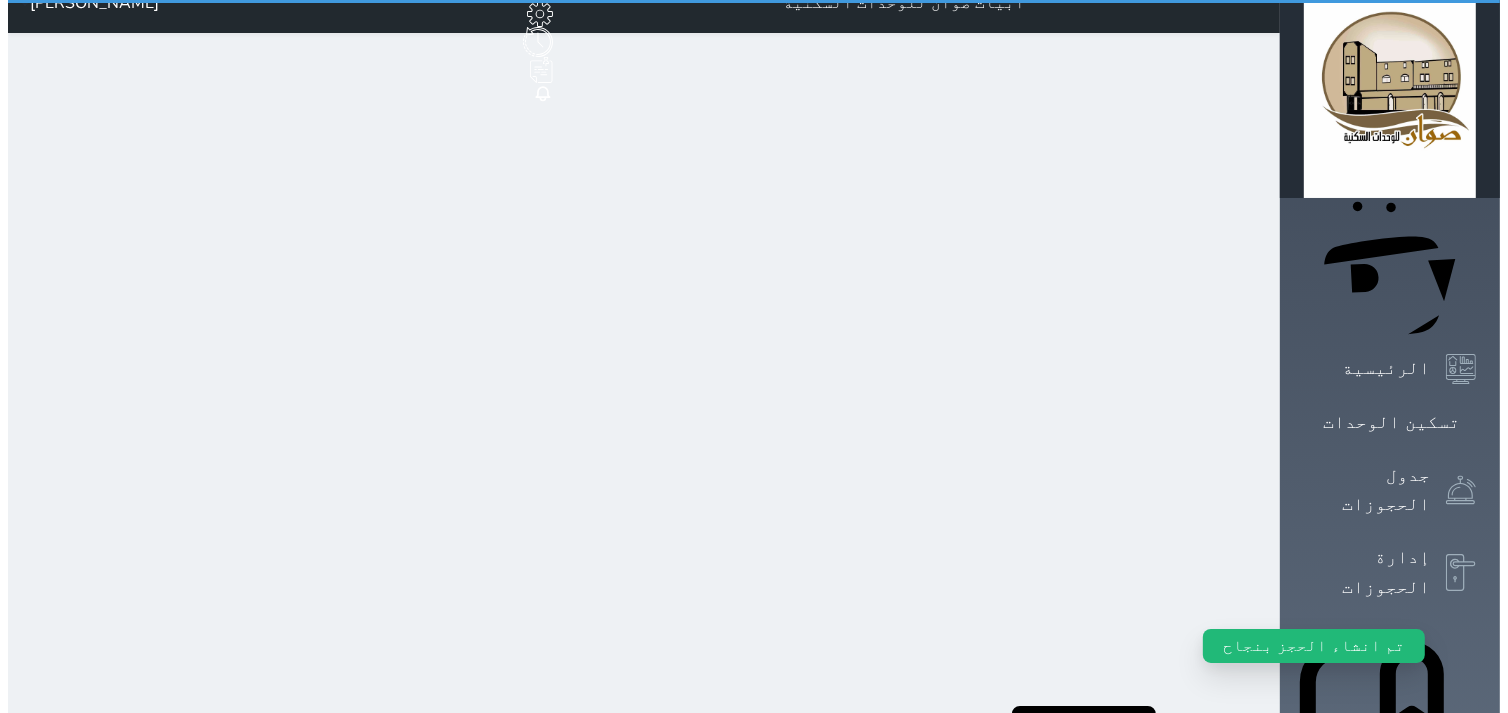 scroll, scrollTop: 0, scrollLeft: 0, axis: both 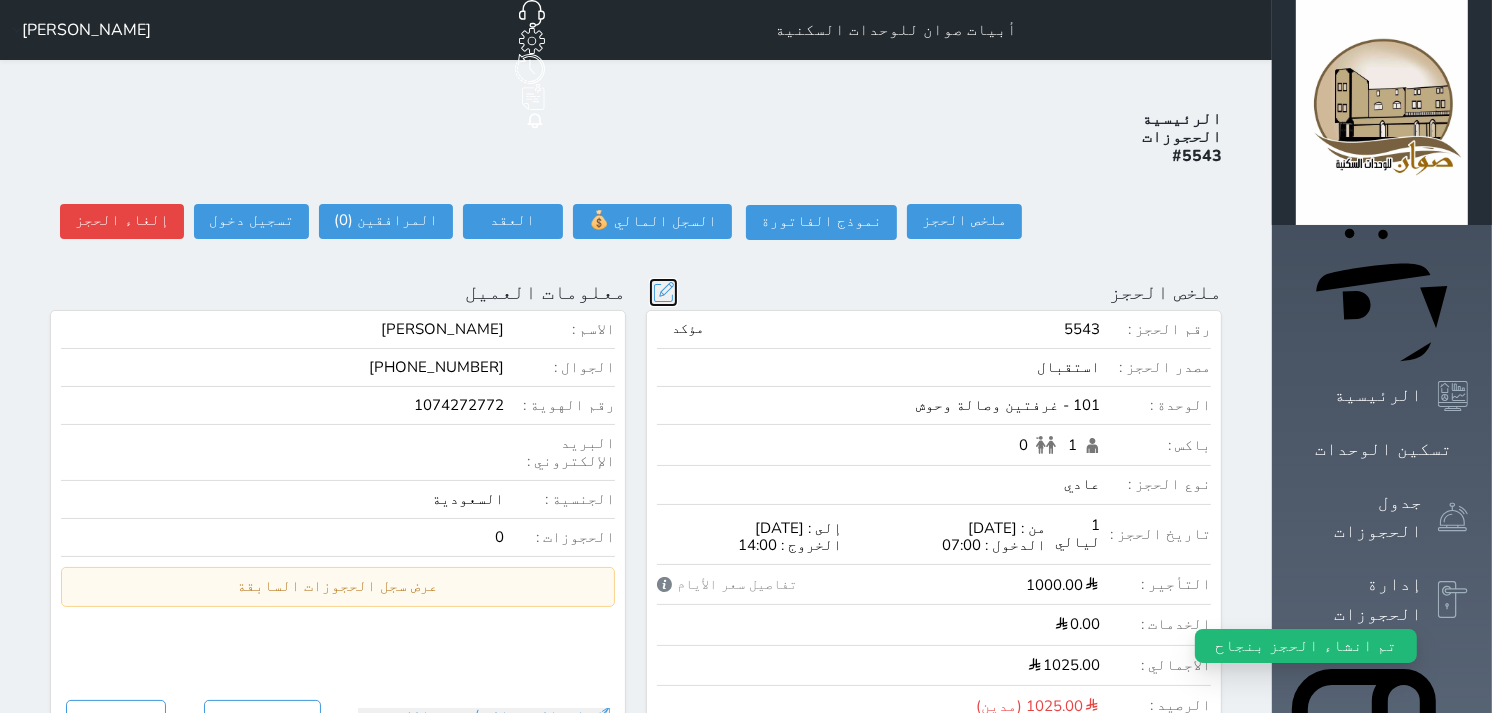 click at bounding box center [663, 292] 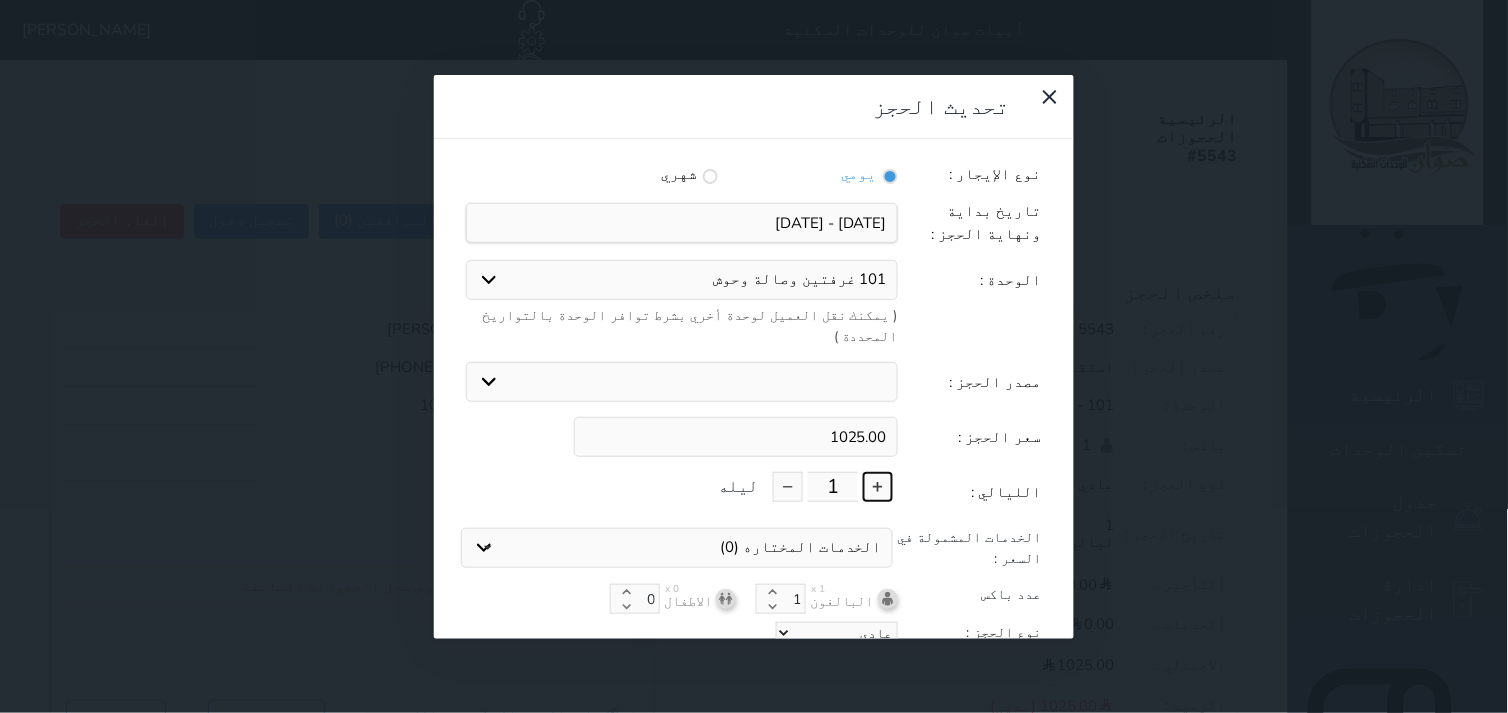 click at bounding box center (878, 487) 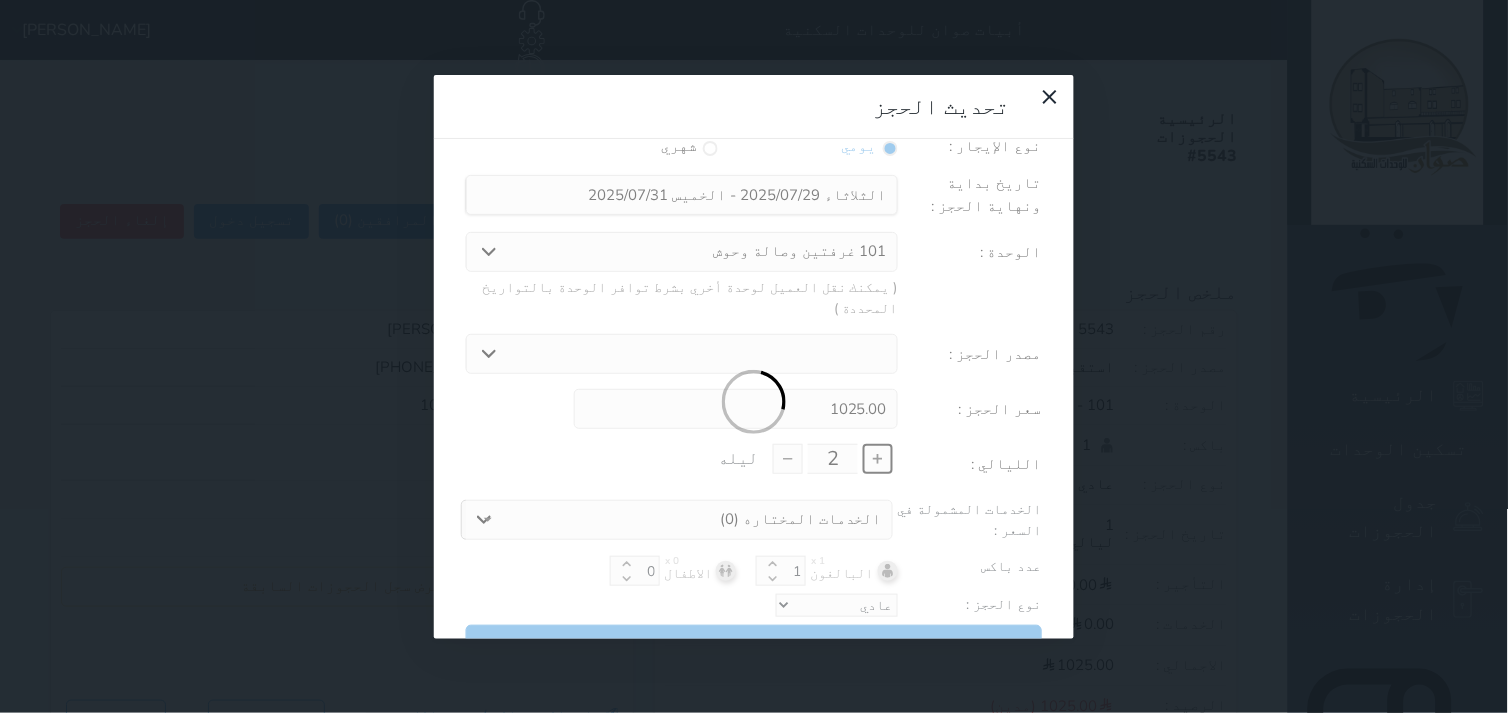 scroll, scrollTop: 44, scrollLeft: 0, axis: vertical 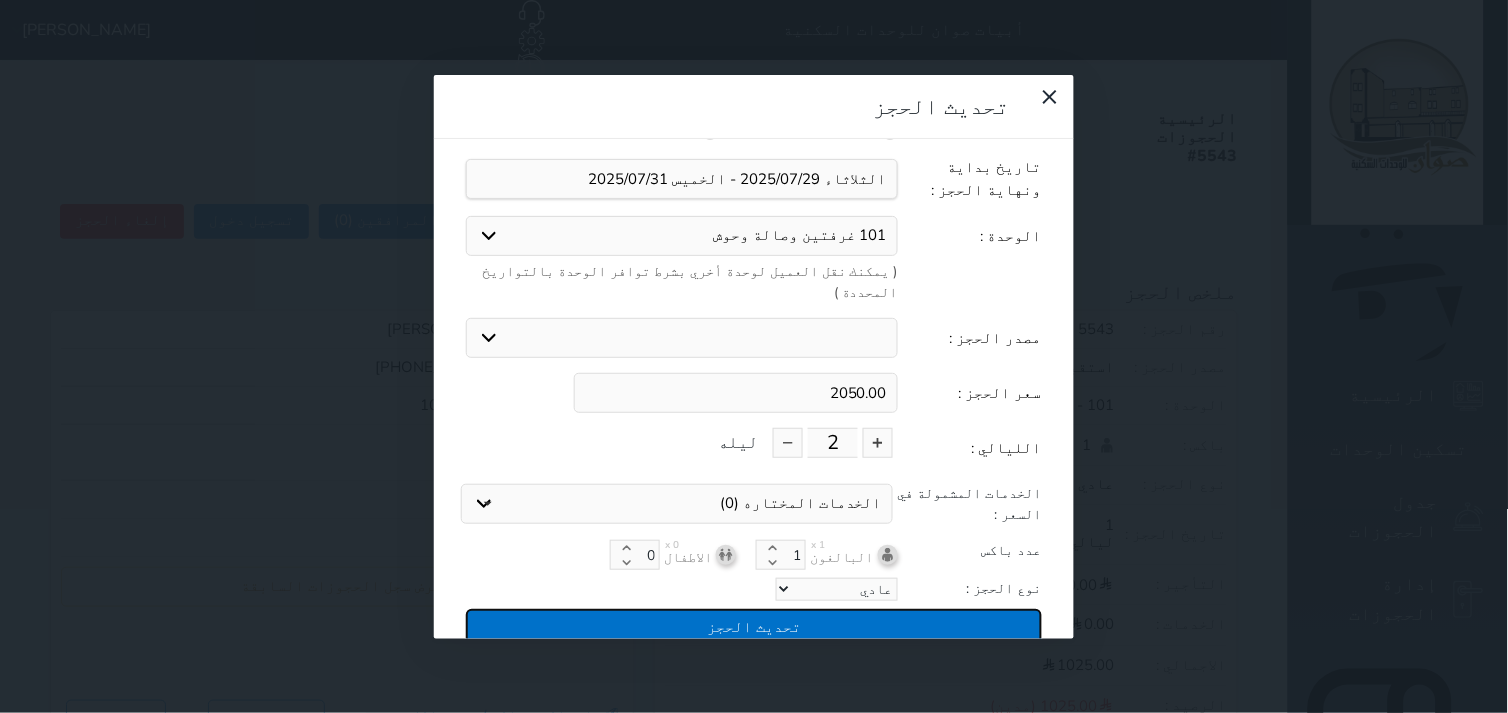 click on "تحديث الحجز" at bounding box center (754, 626) 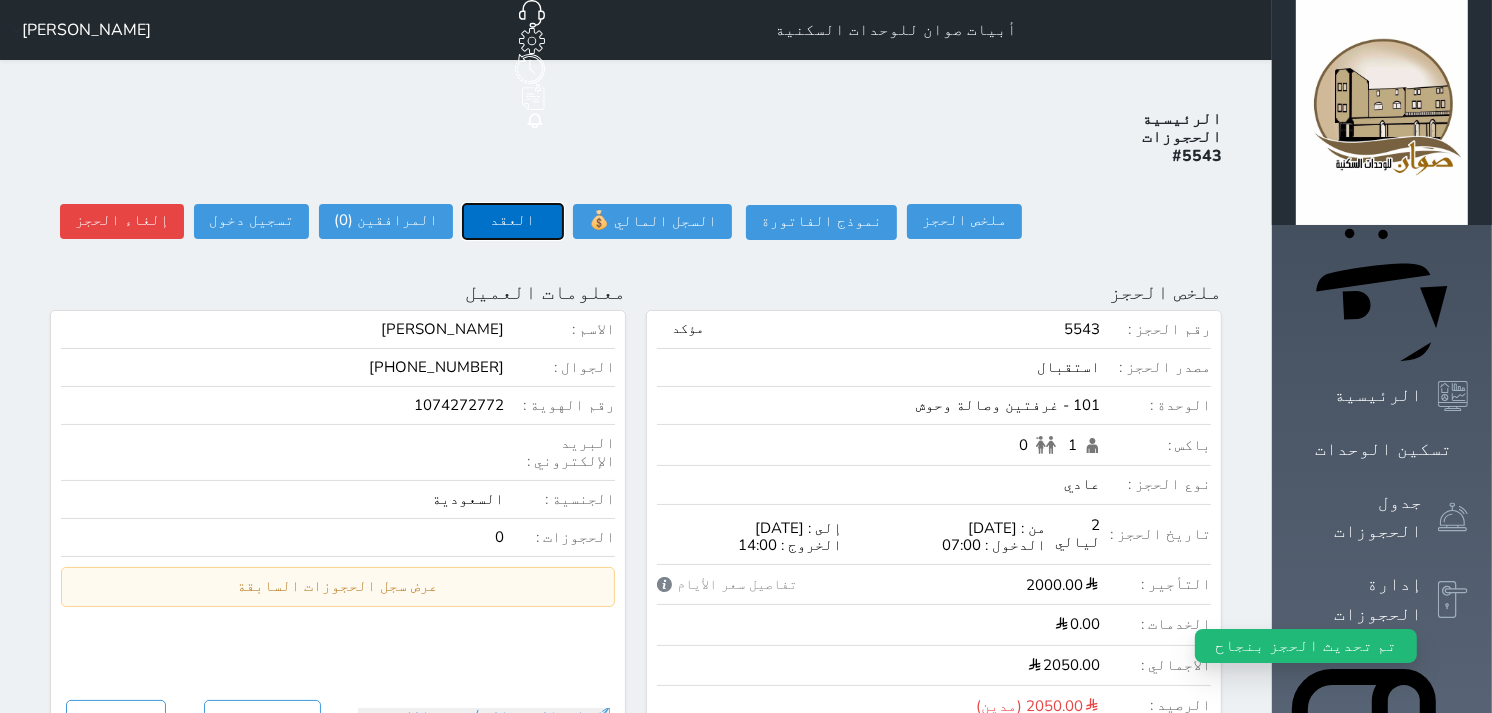 click on "العقد" at bounding box center [513, 221] 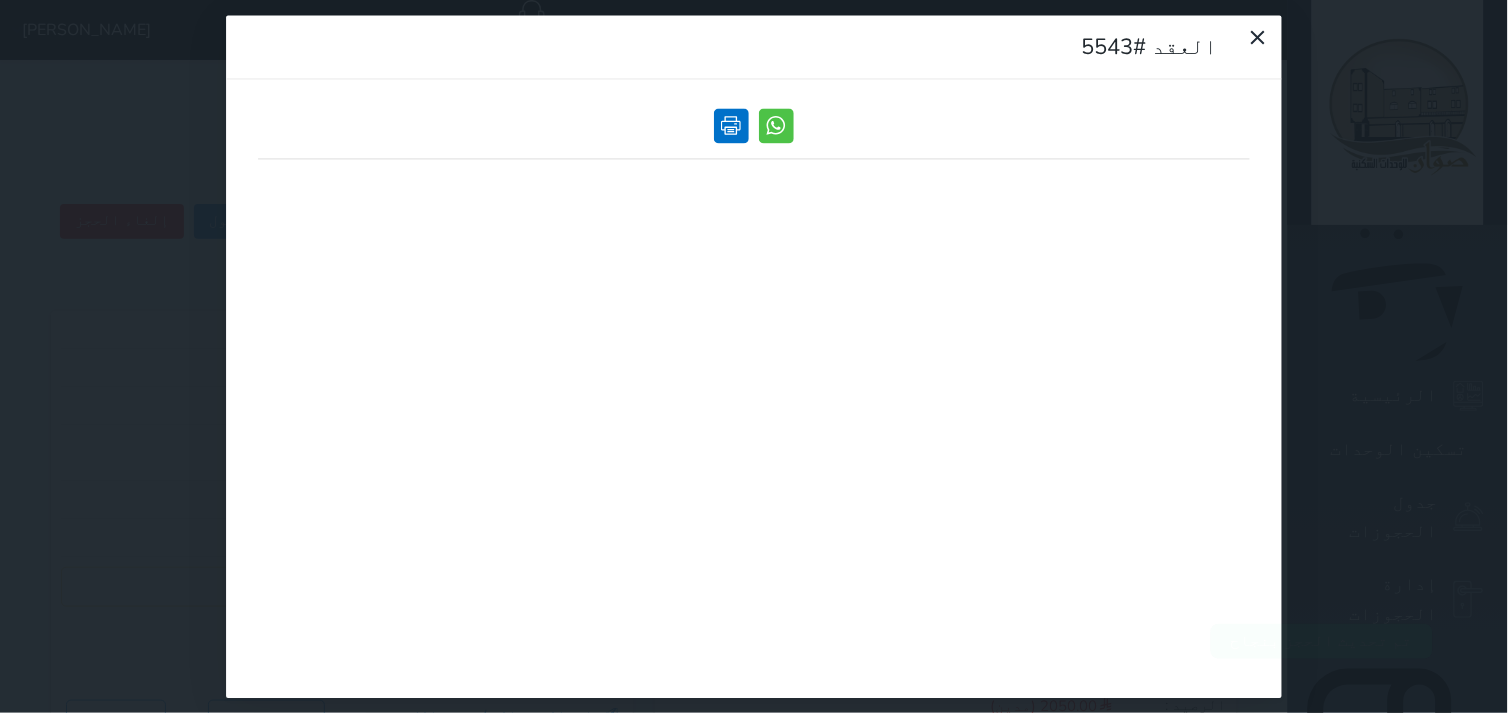 click at bounding box center (731, 125) 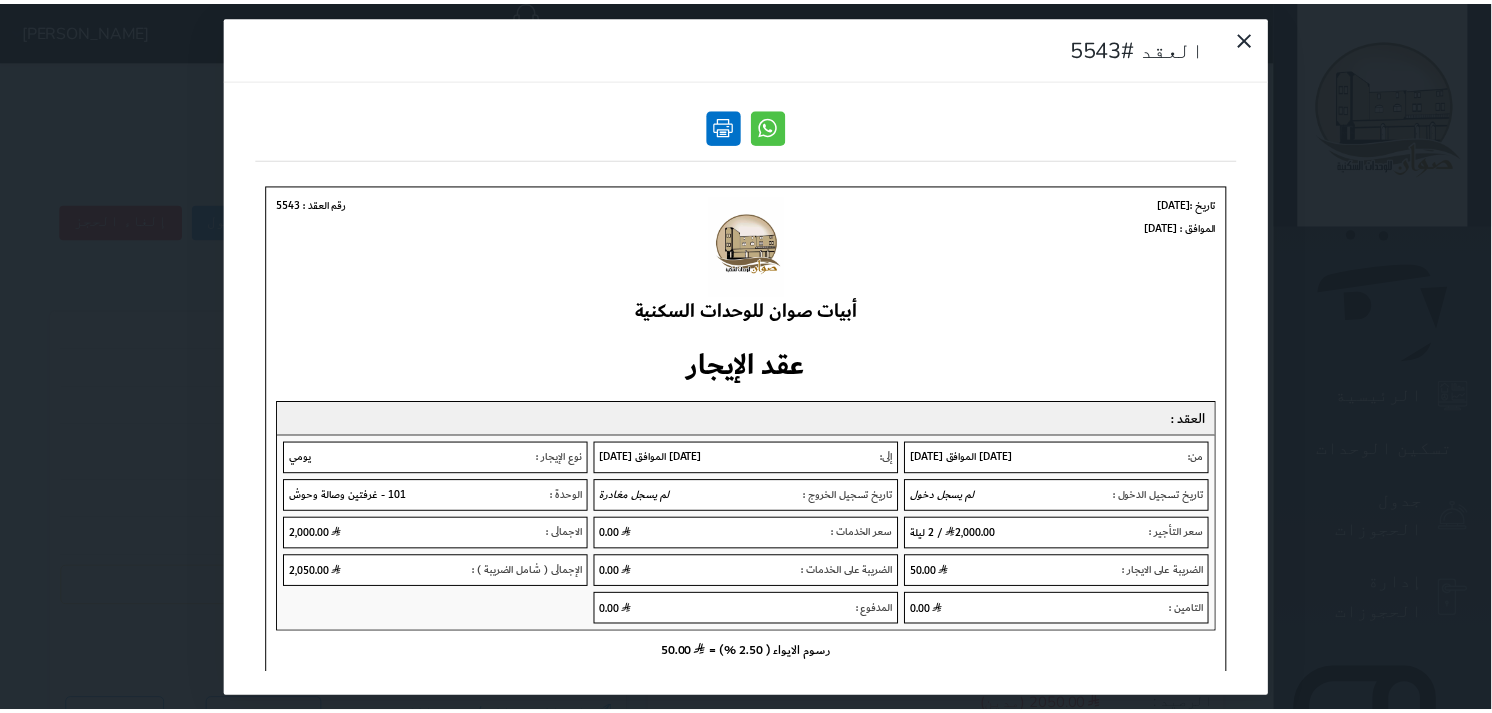 scroll, scrollTop: 0, scrollLeft: 0, axis: both 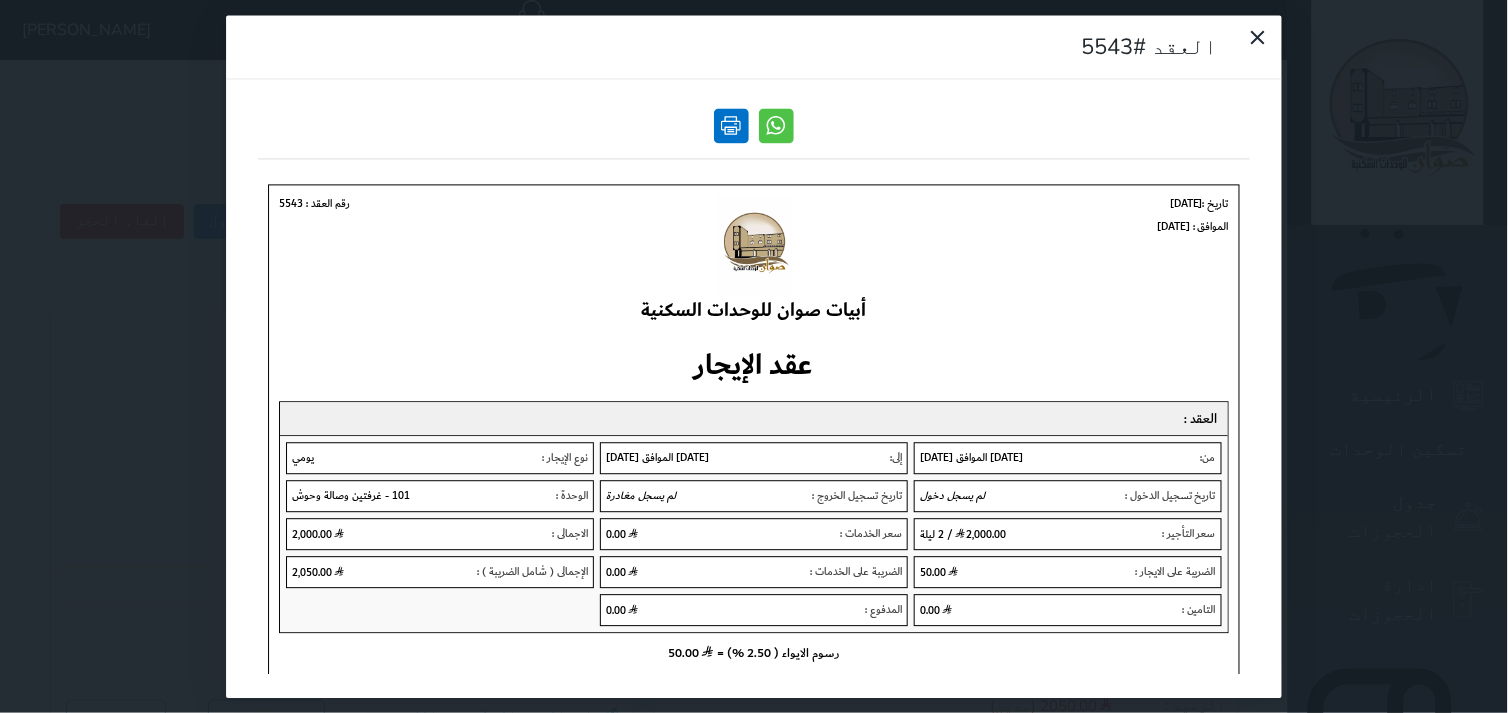 click at bounding box center [731, 125] 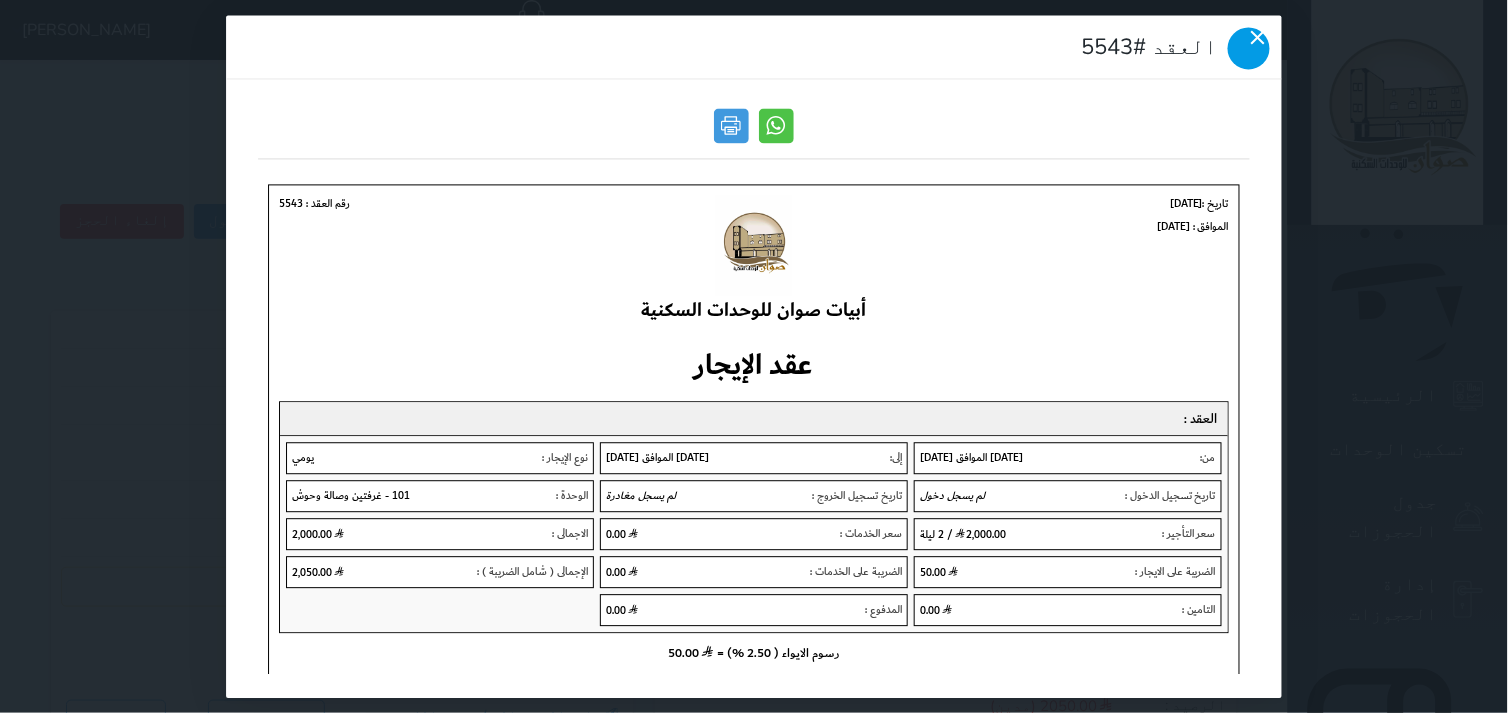 click 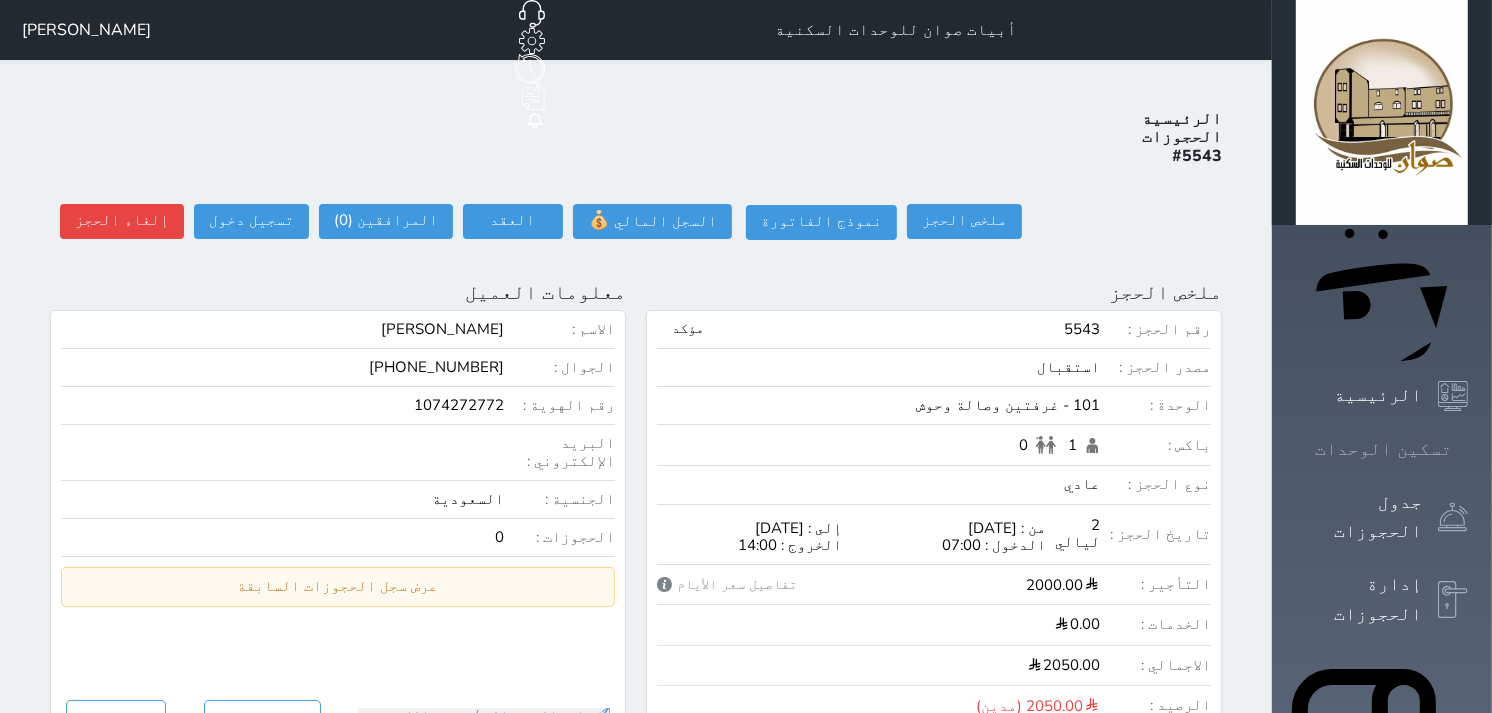 click 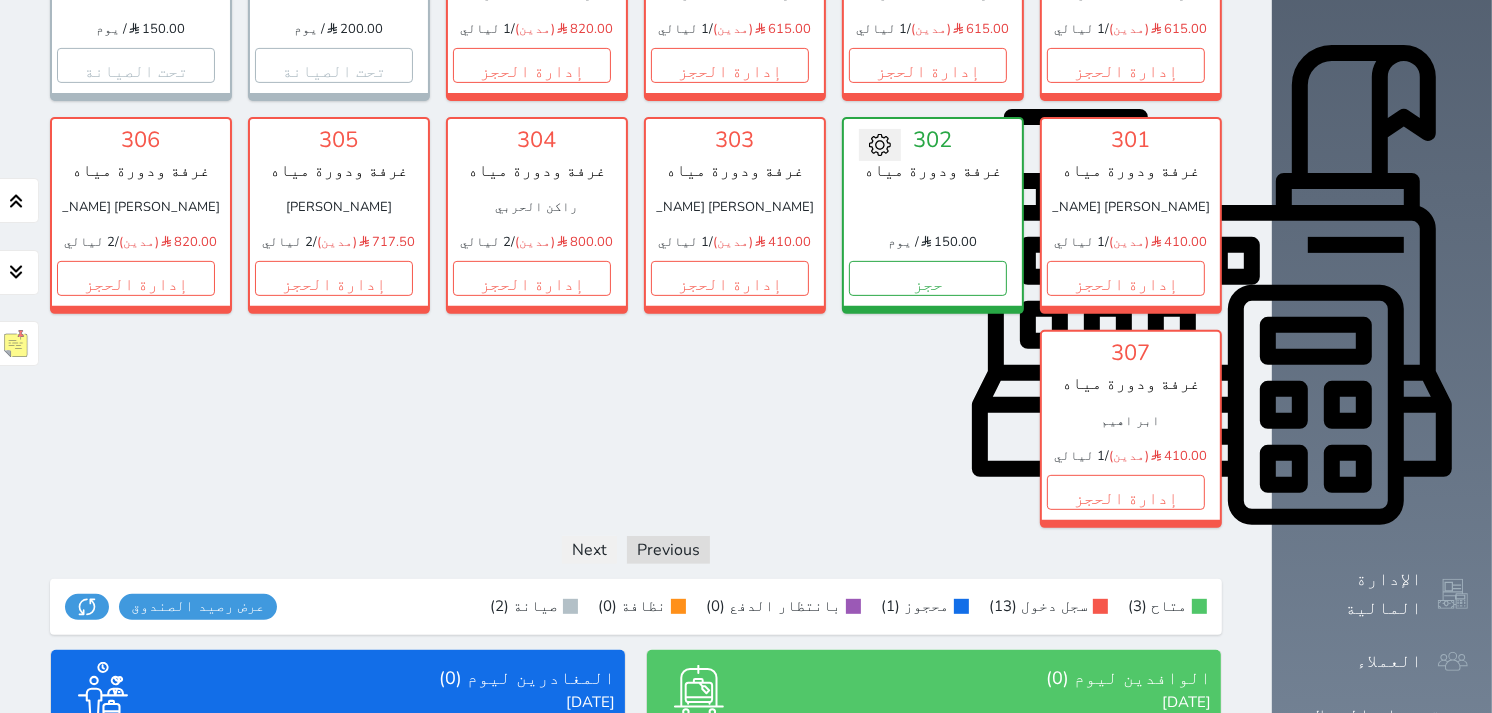 scroll, scrollTop: 633, scrollLeft: 0, axis: vertical 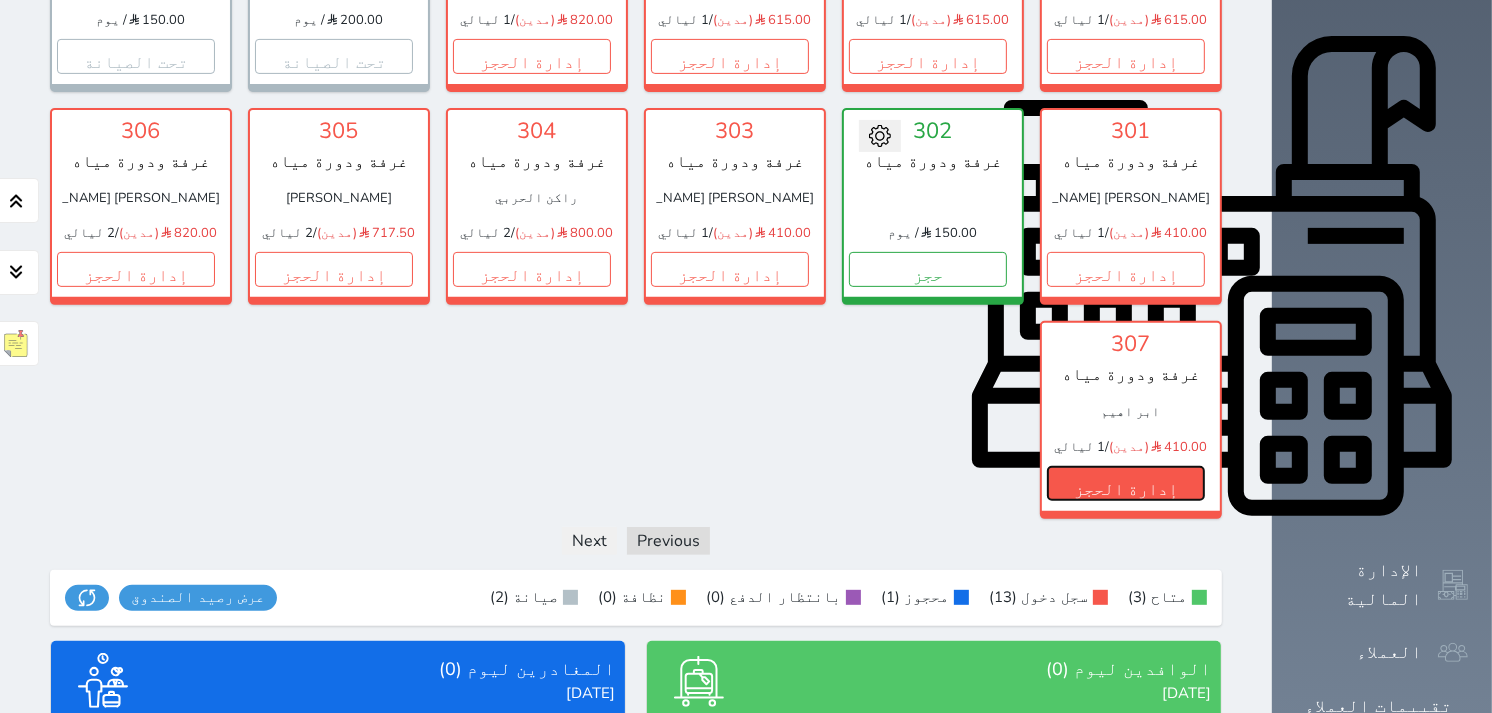 click on "إدارة الحجز" at bounding box center (1126, 483) 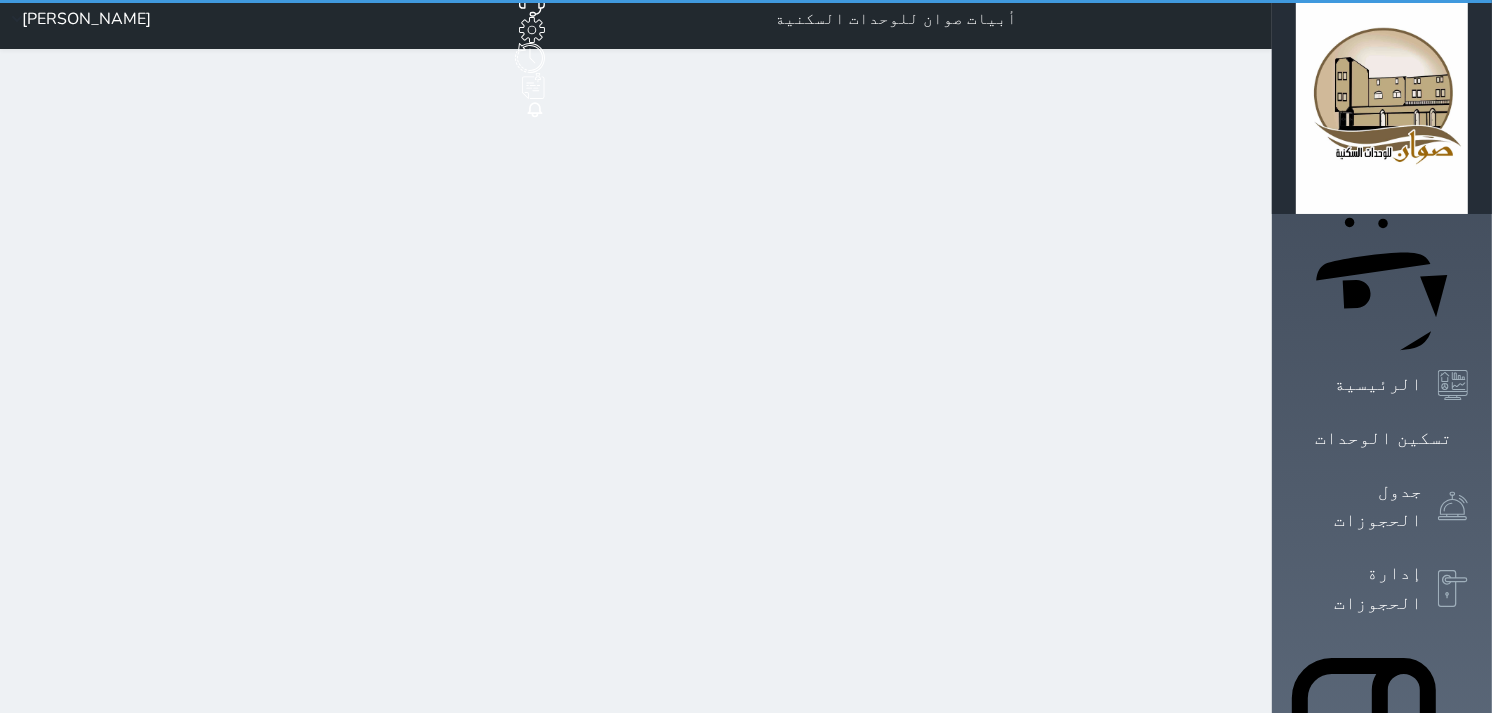 scroll, scrollTop: 0, scrollLeft: 0, axis: both 